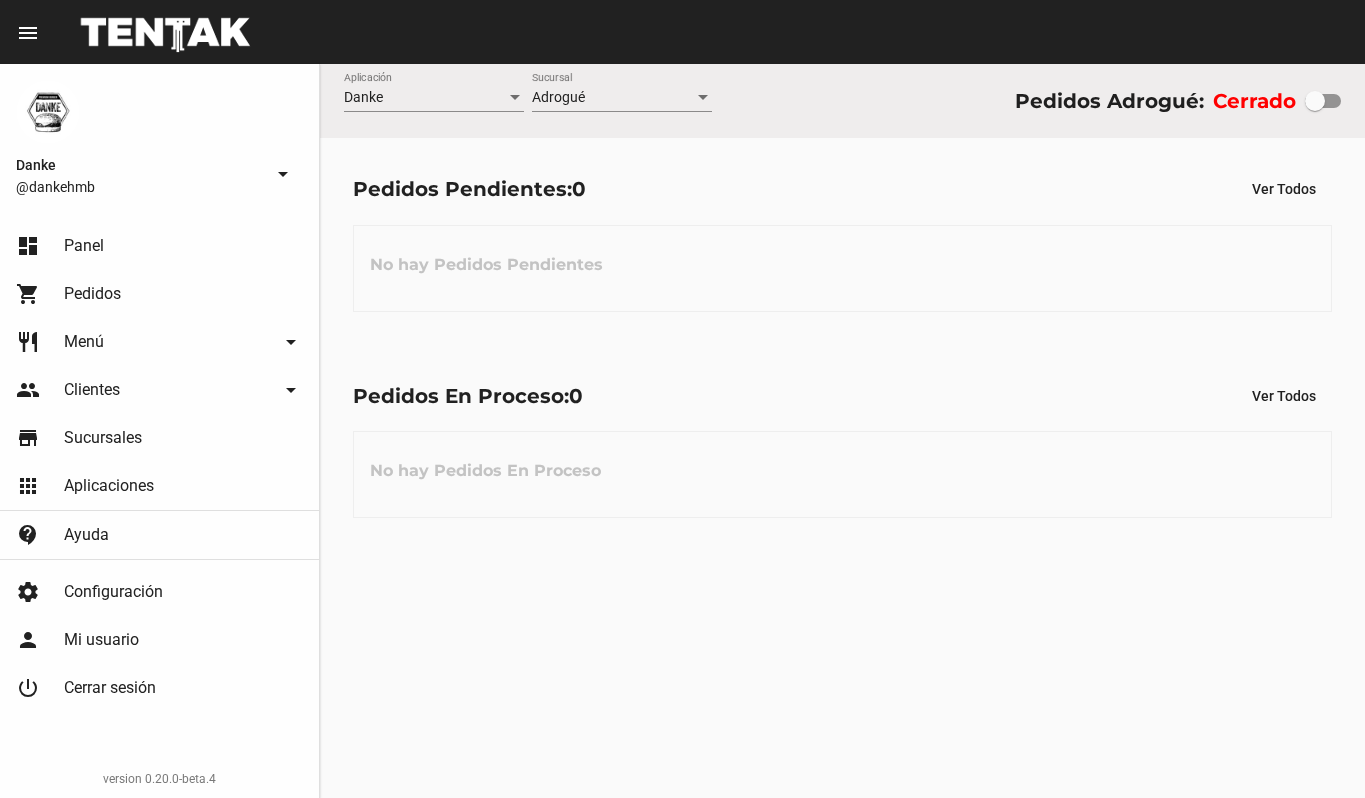 scroll, scrollTop: 0, scrollLeft: 0, axis: both 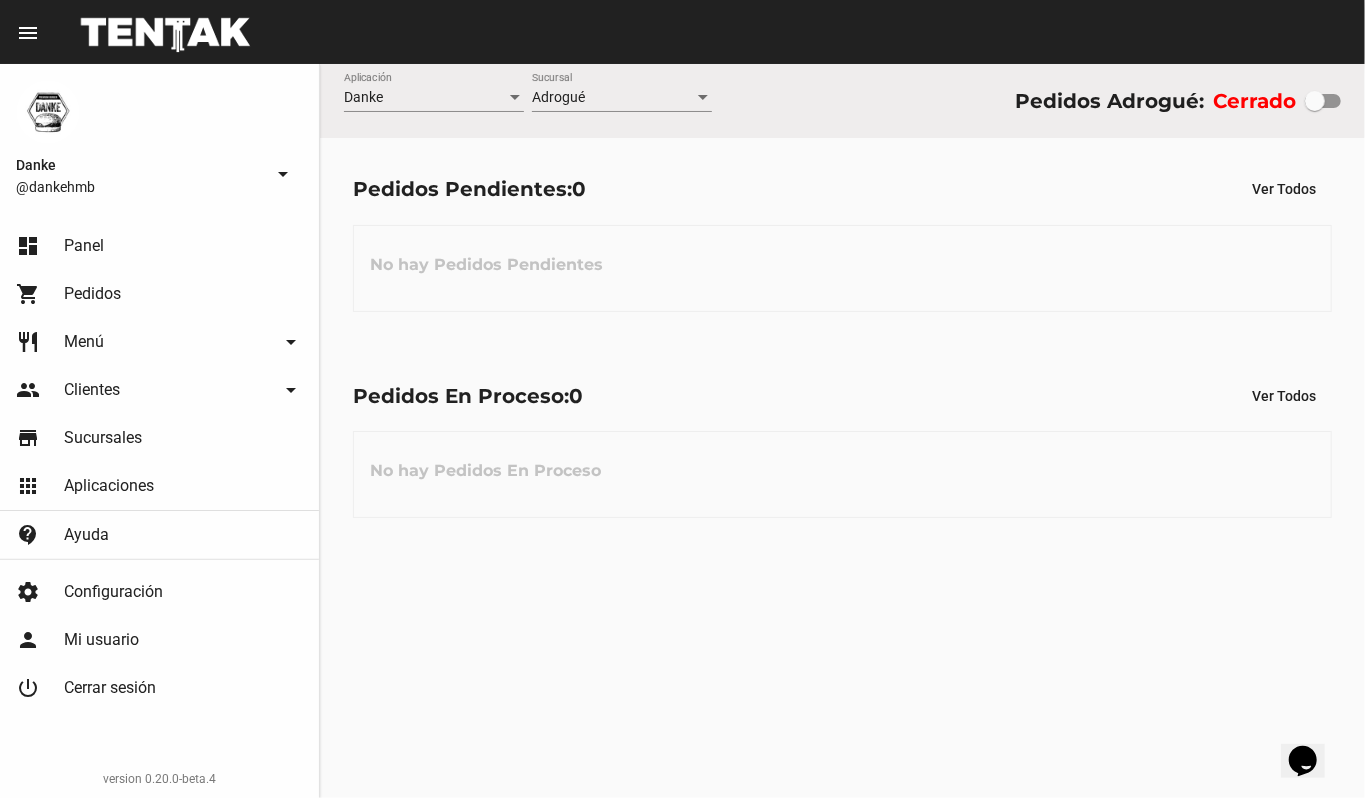 click on "restaurant Menú arrow_drop_down" 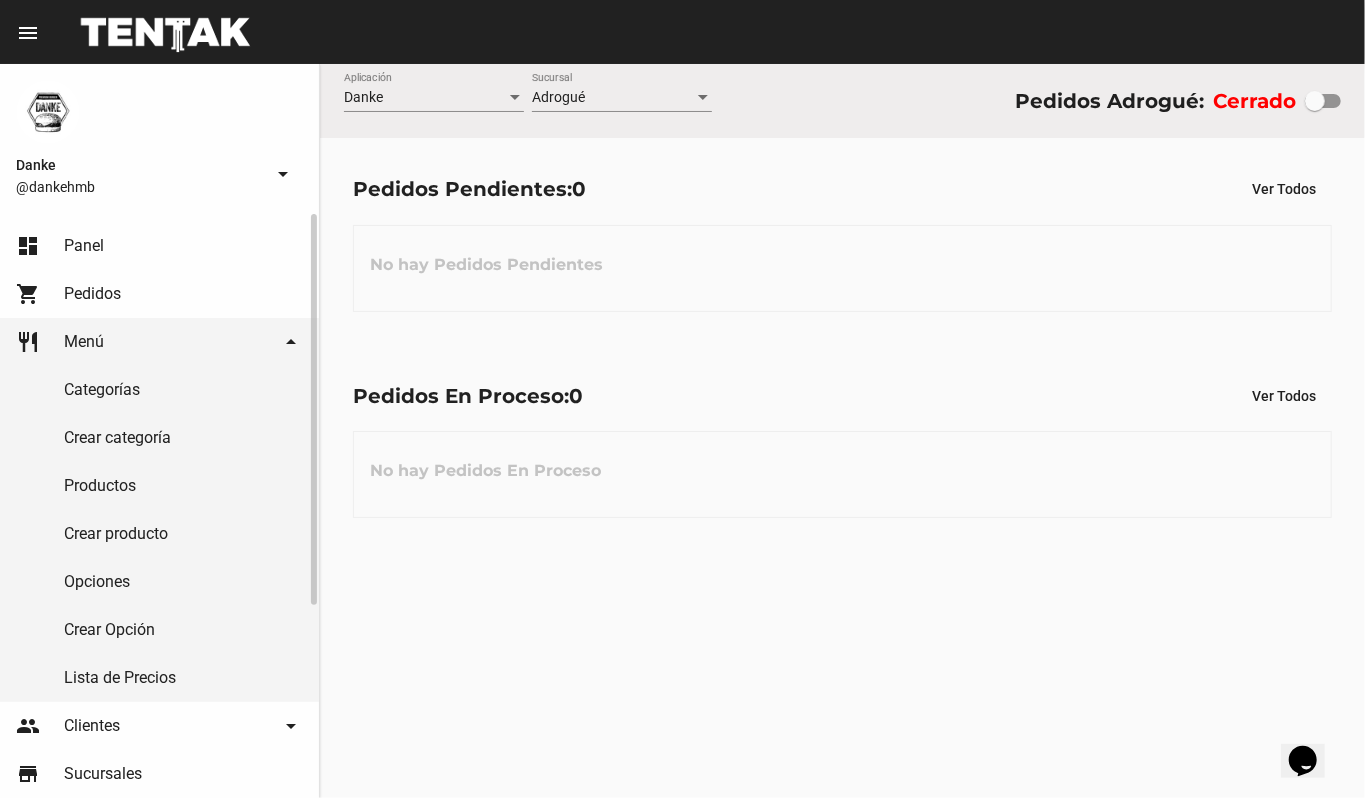 click on "Crear producto" 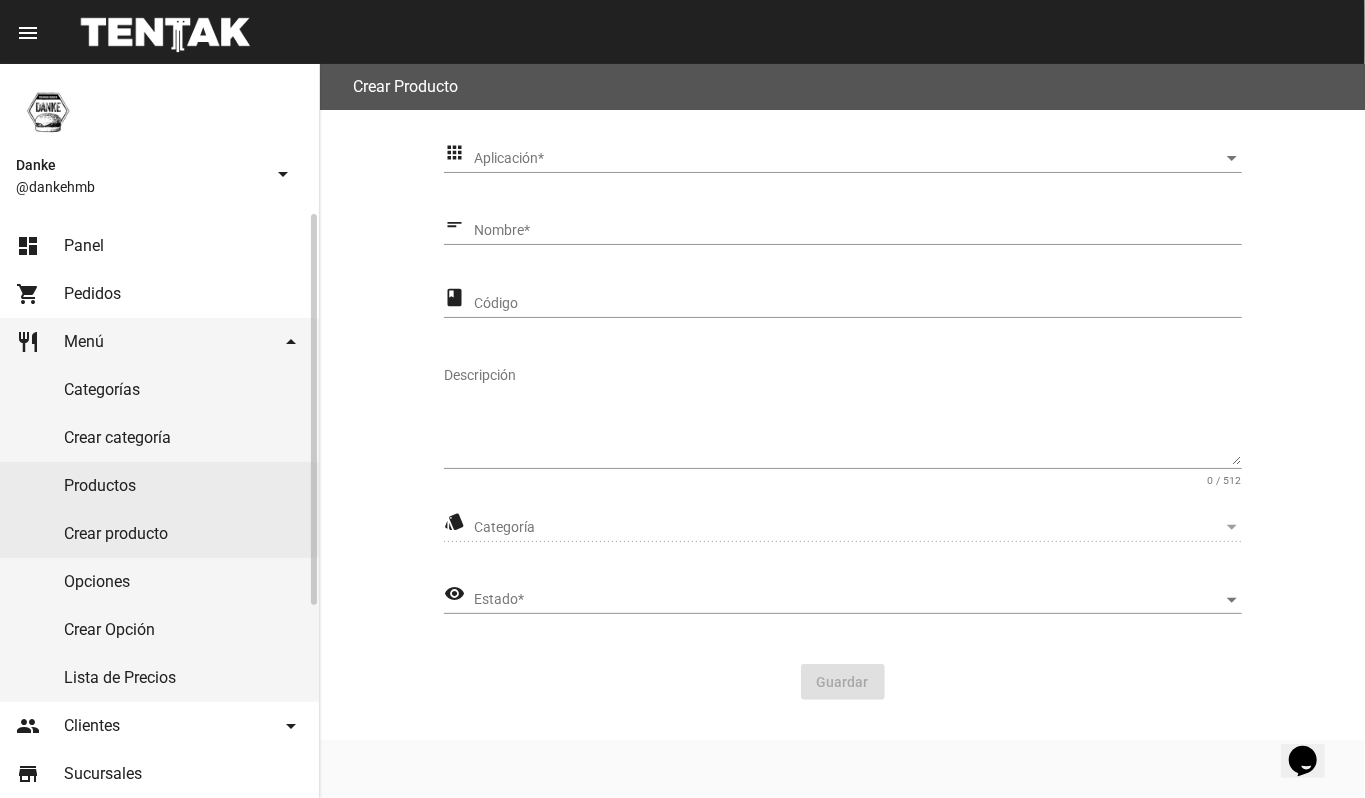 click on "Productos" 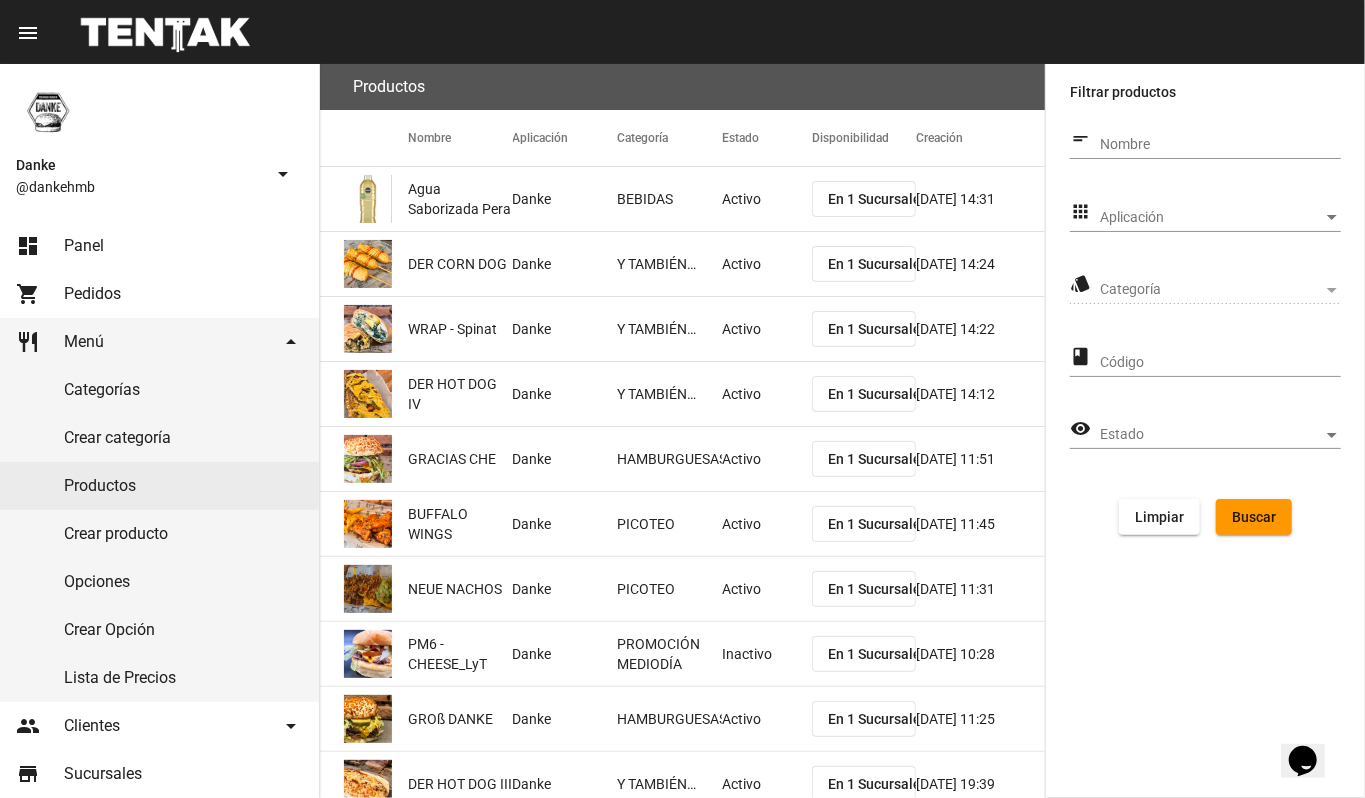 click on "Aplicación" at bounding box center [1211, 218] 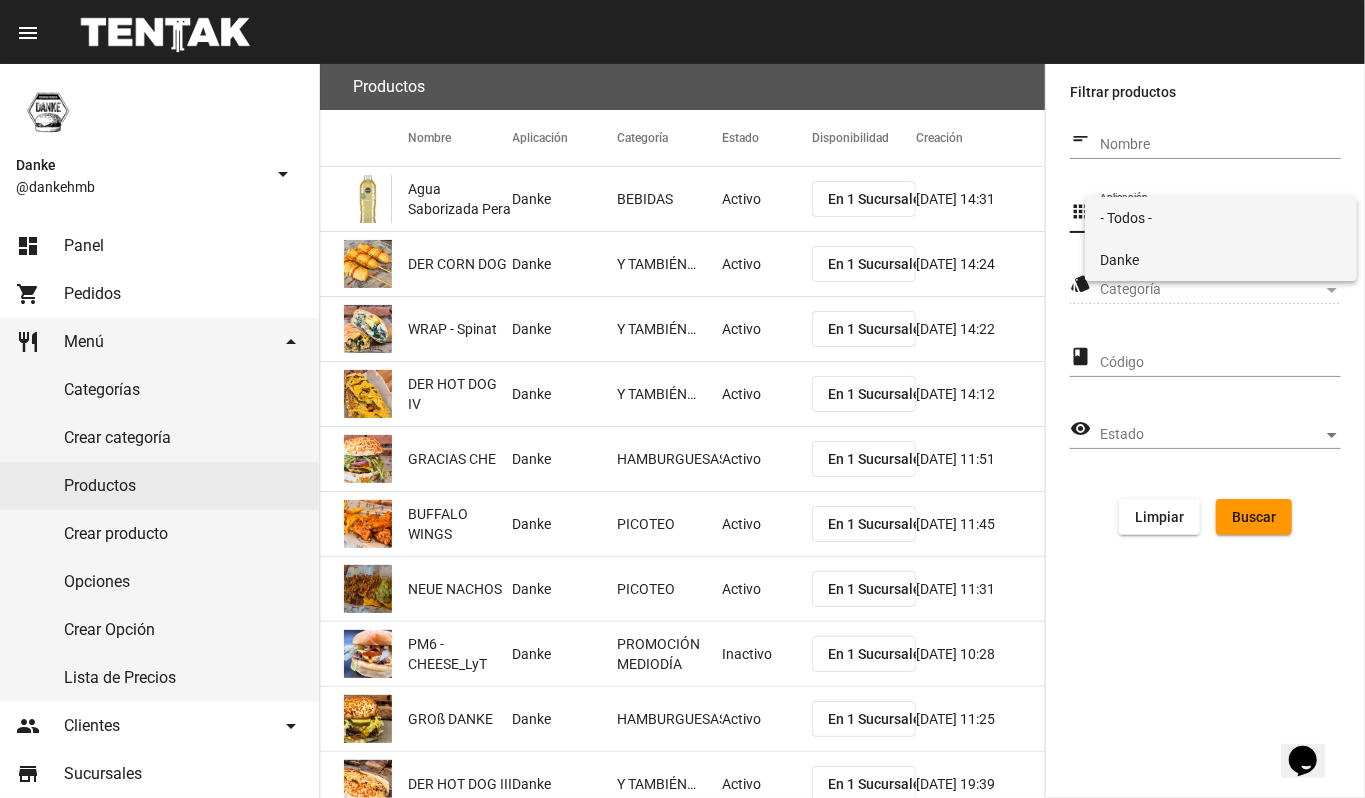 click on "Danke" at bounding box center (1221, 260) 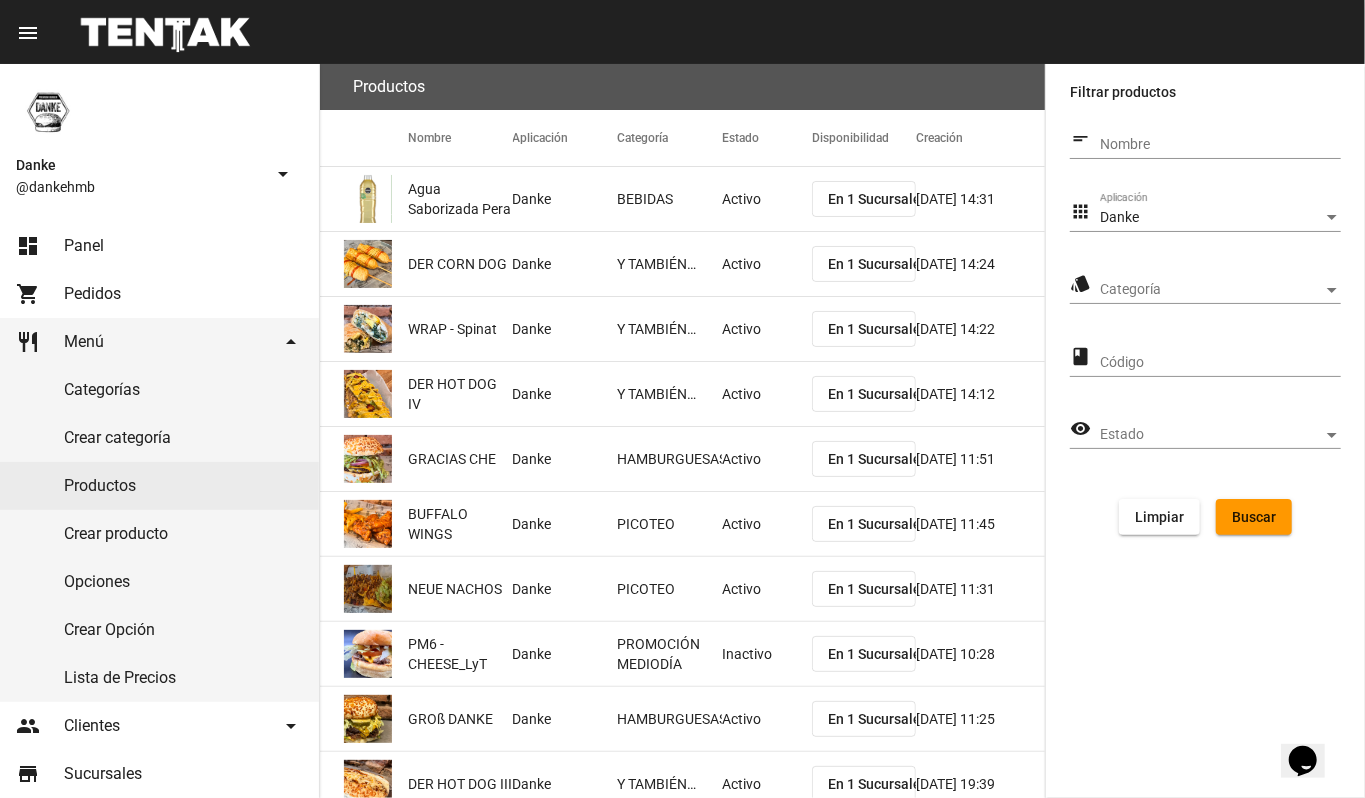click on "Categoría Categoría" 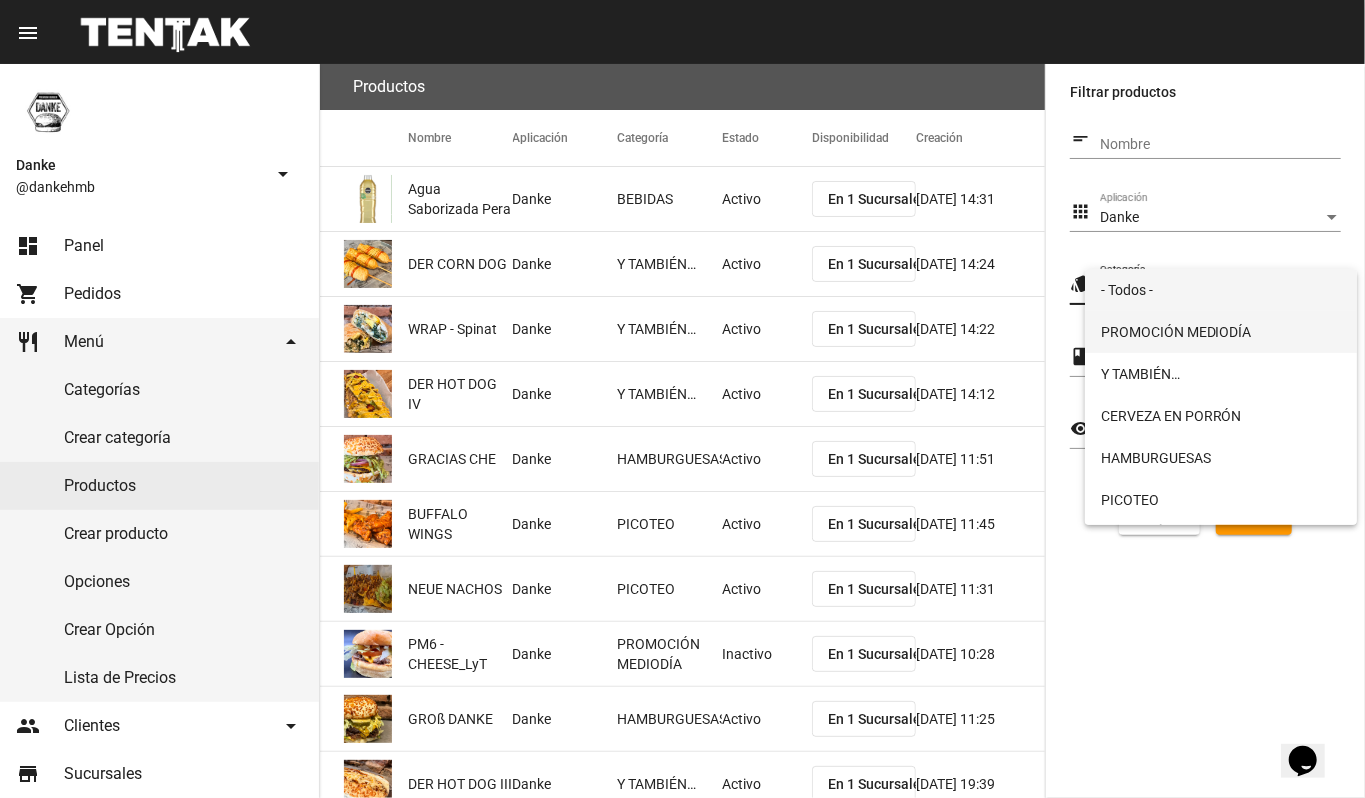drag, startPoint x: 1157, startPoint y: 332, endPoint x: 1154, endPoint y: 321, distance: 11.401754 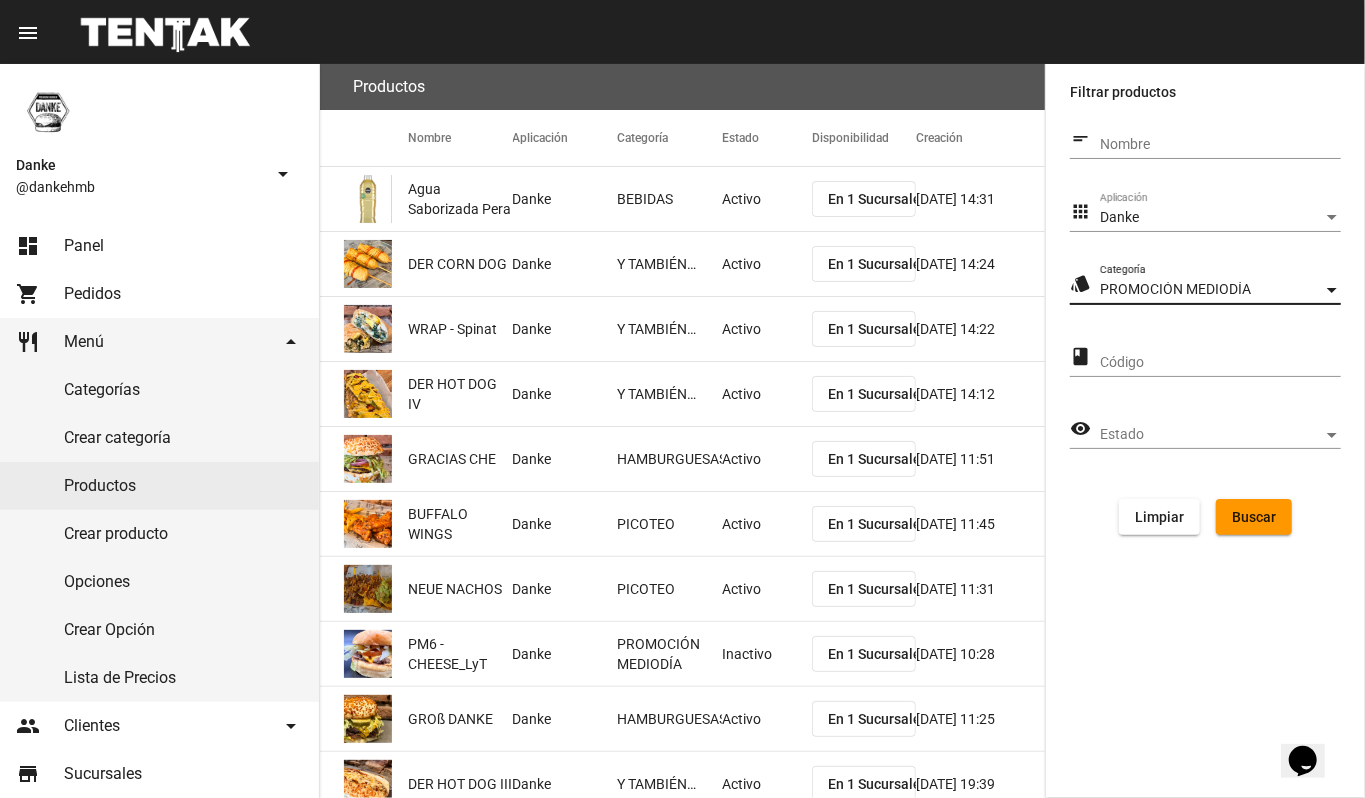 click on "Buscar" 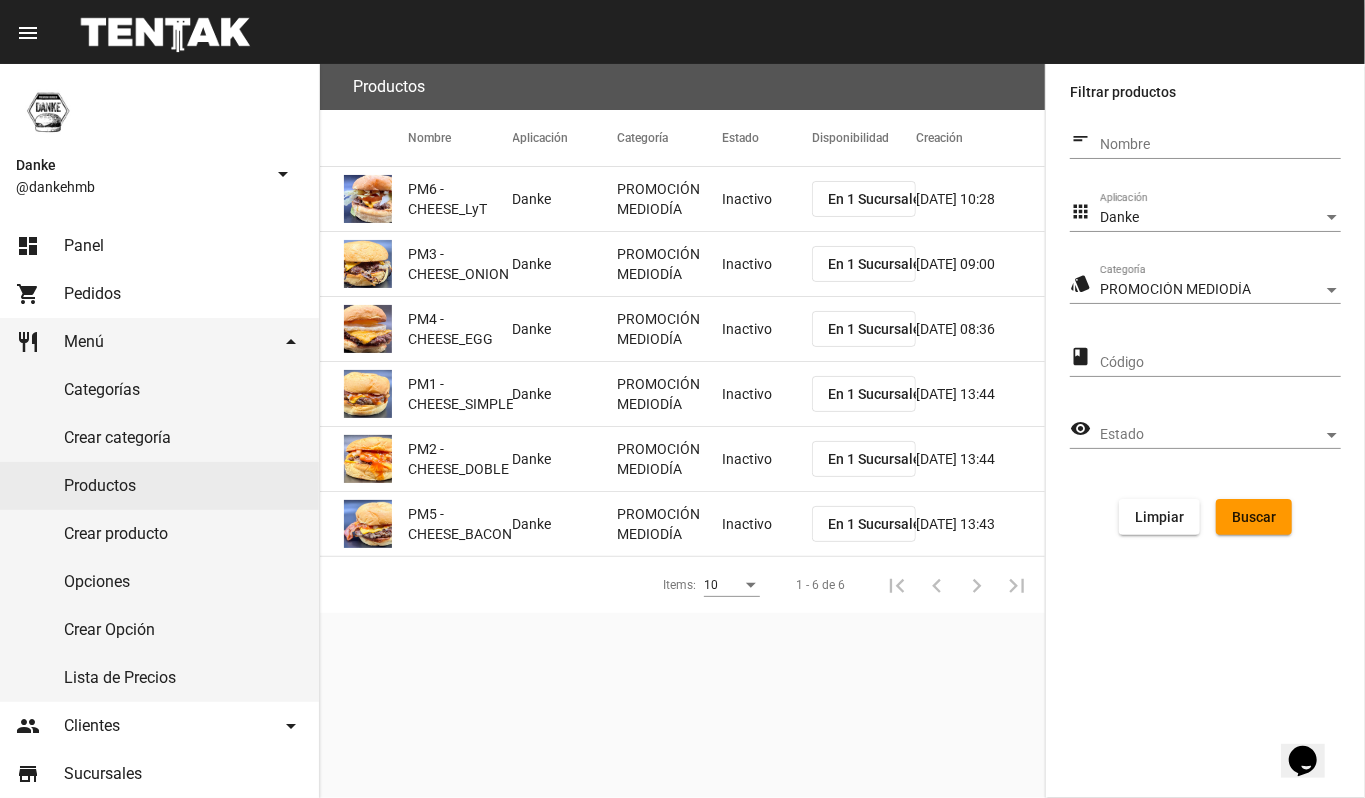 click on "PROMOCIÓN MEDIODÍA" 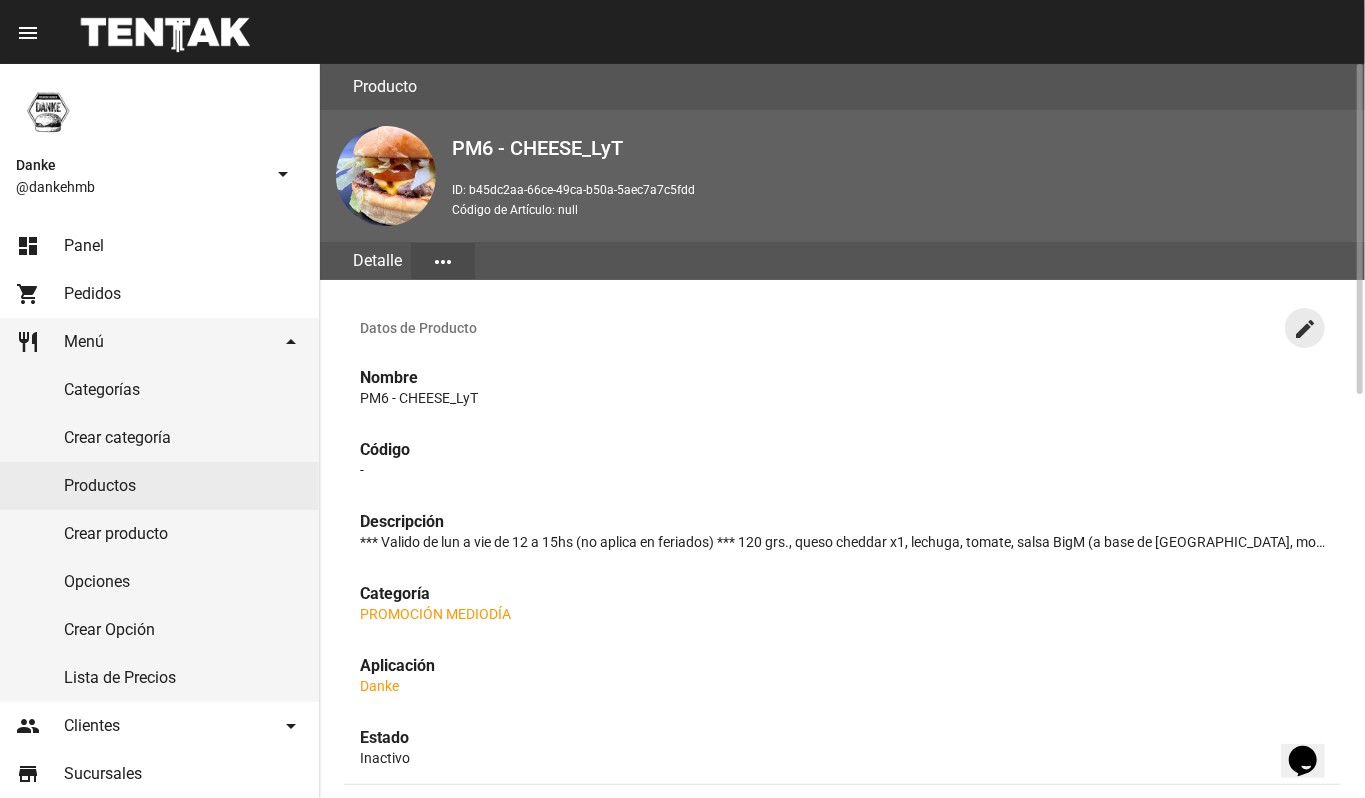 click on "create" 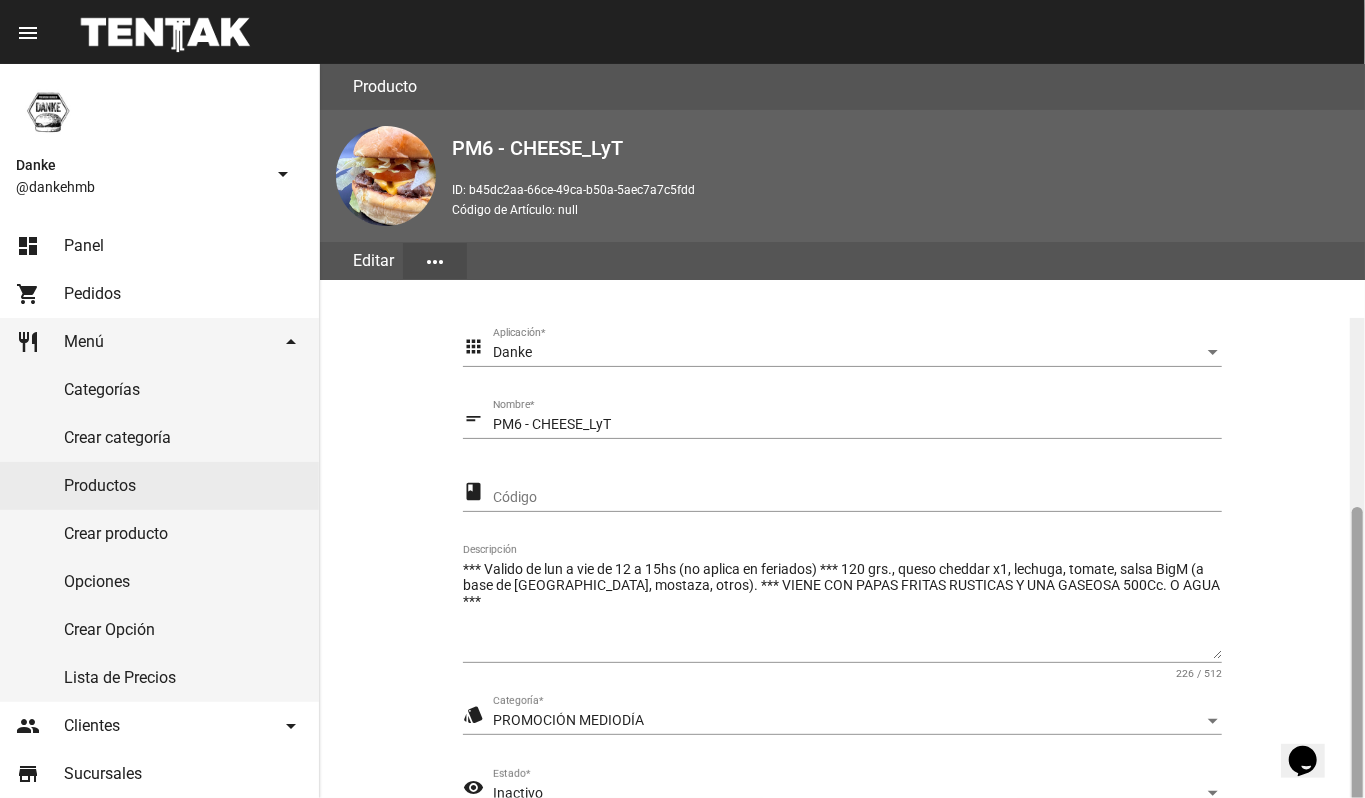 scroll, scrollTop: 254, scrollLeft: 0, axis: vertical 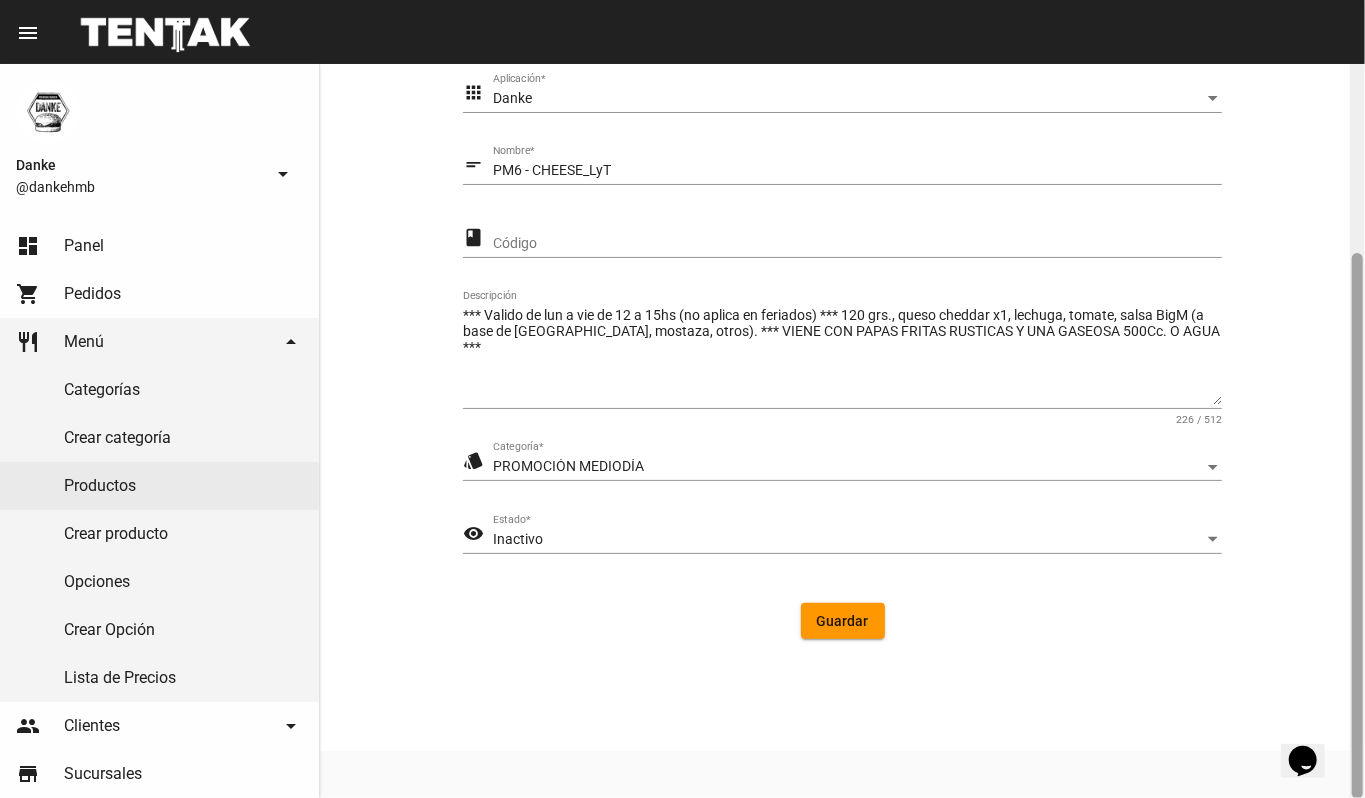 click 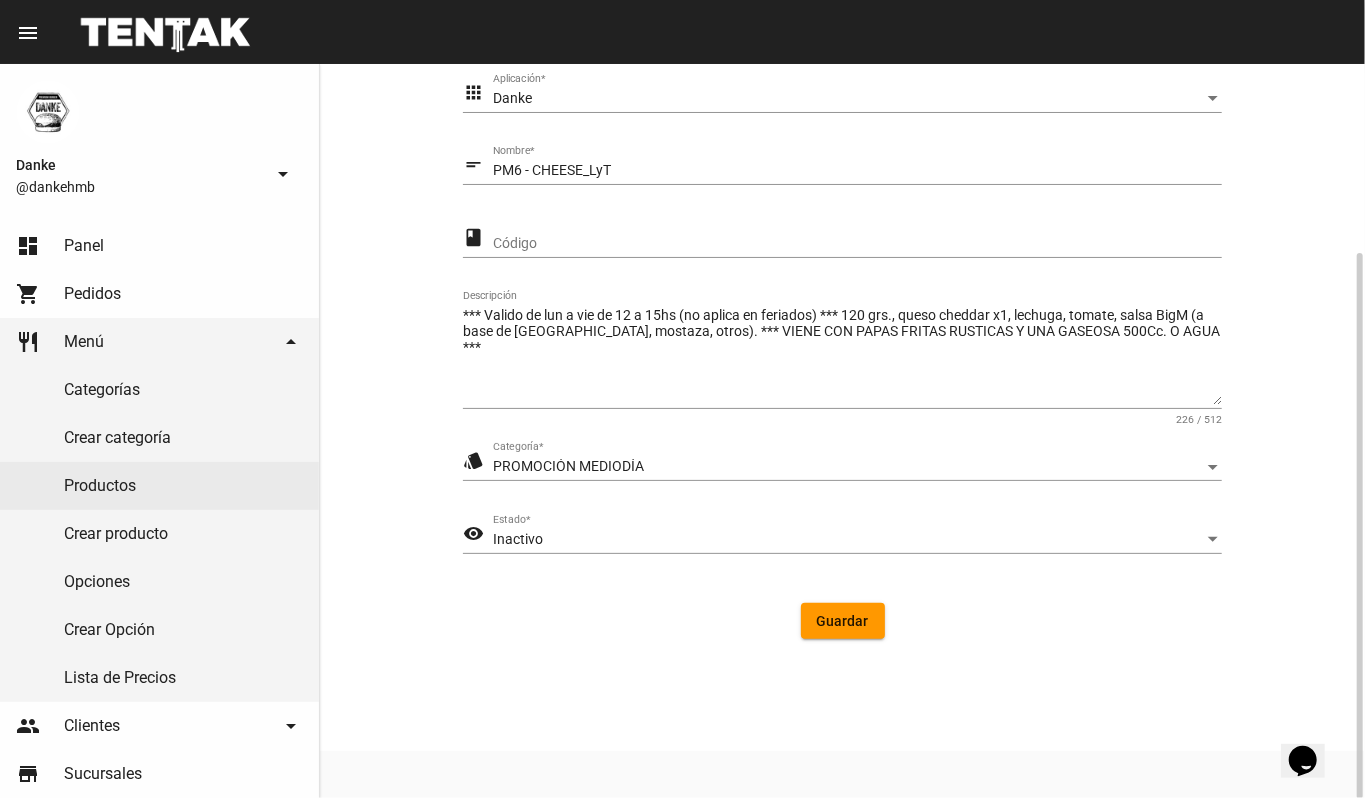 click on "Inactivo Estado  *" 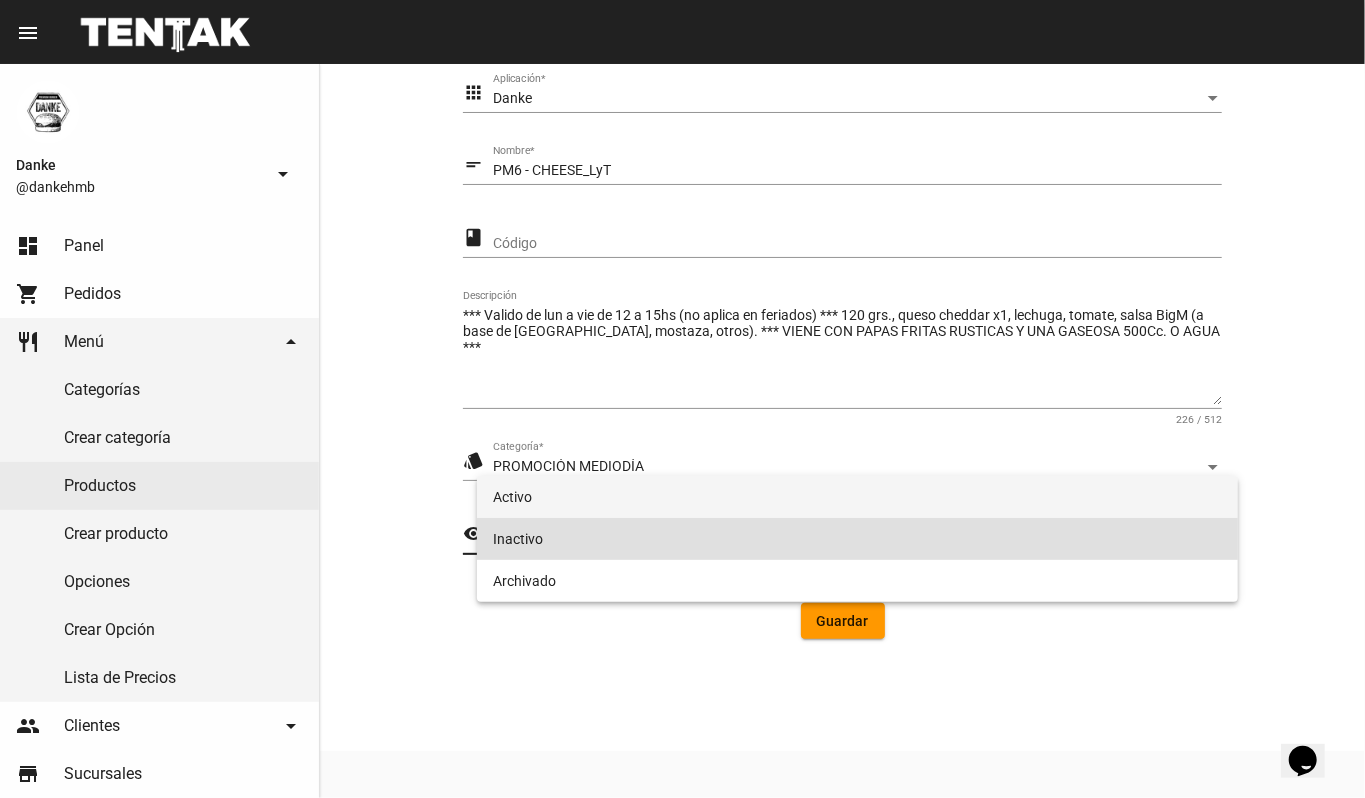 click on "Activo" at bounding box center [858, 497] 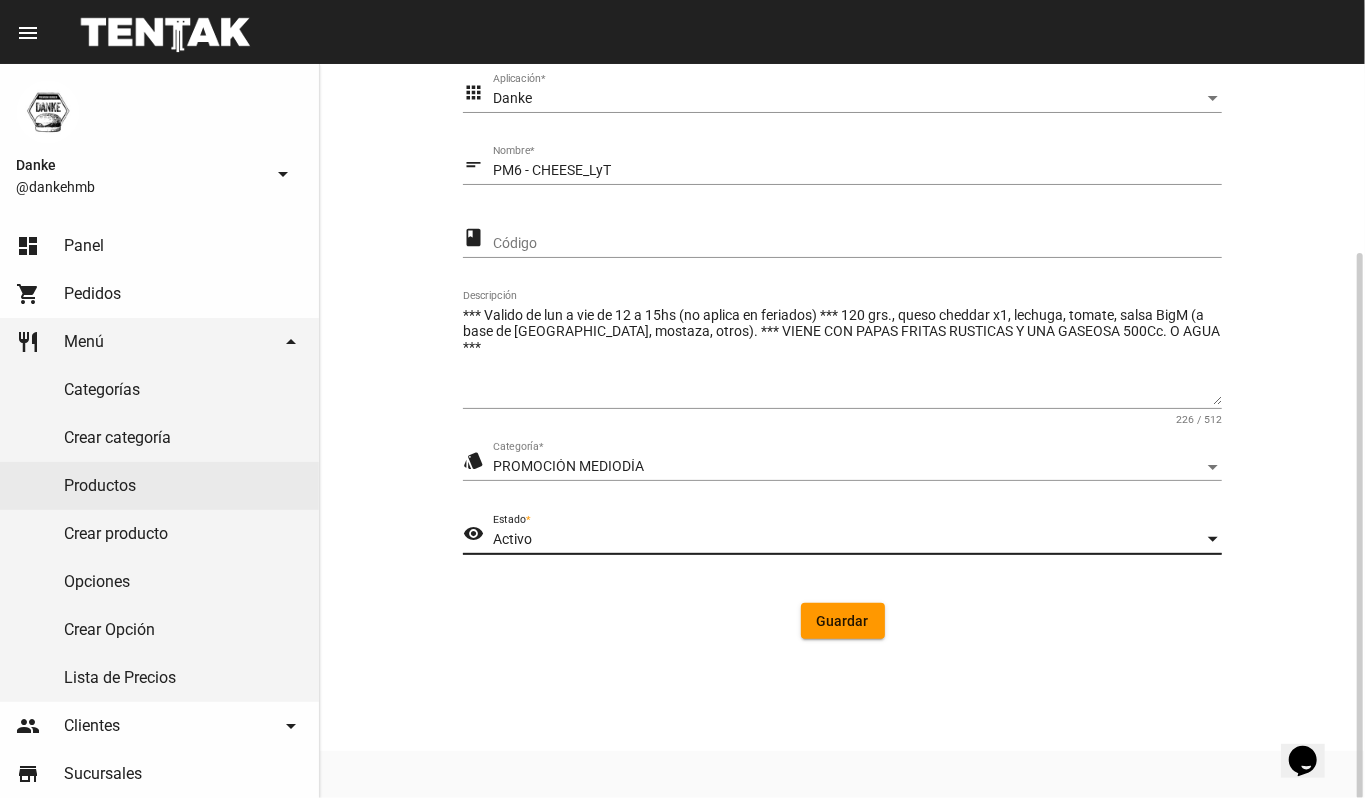 click on "Guardar" 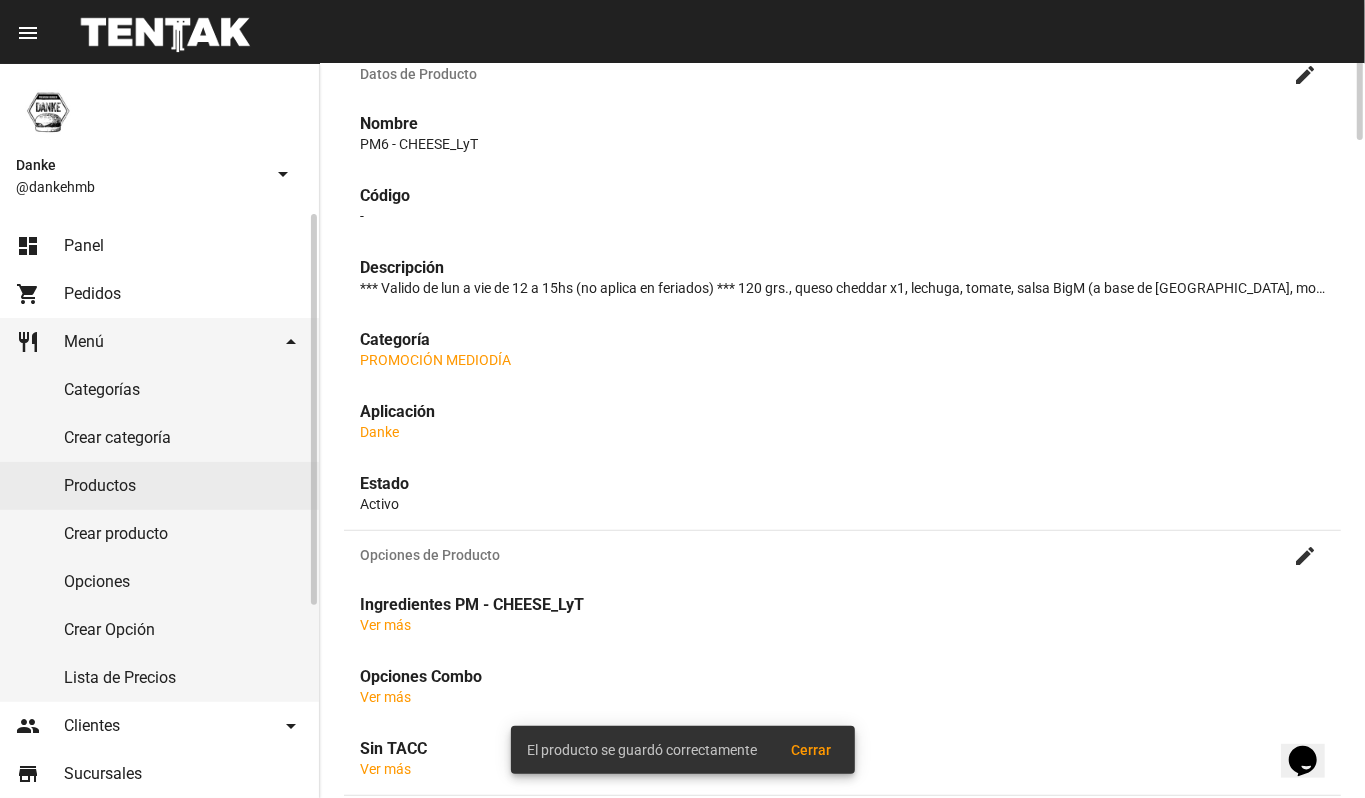 scroll, scrollTop: 0, scrollLeft: 0, axis: both 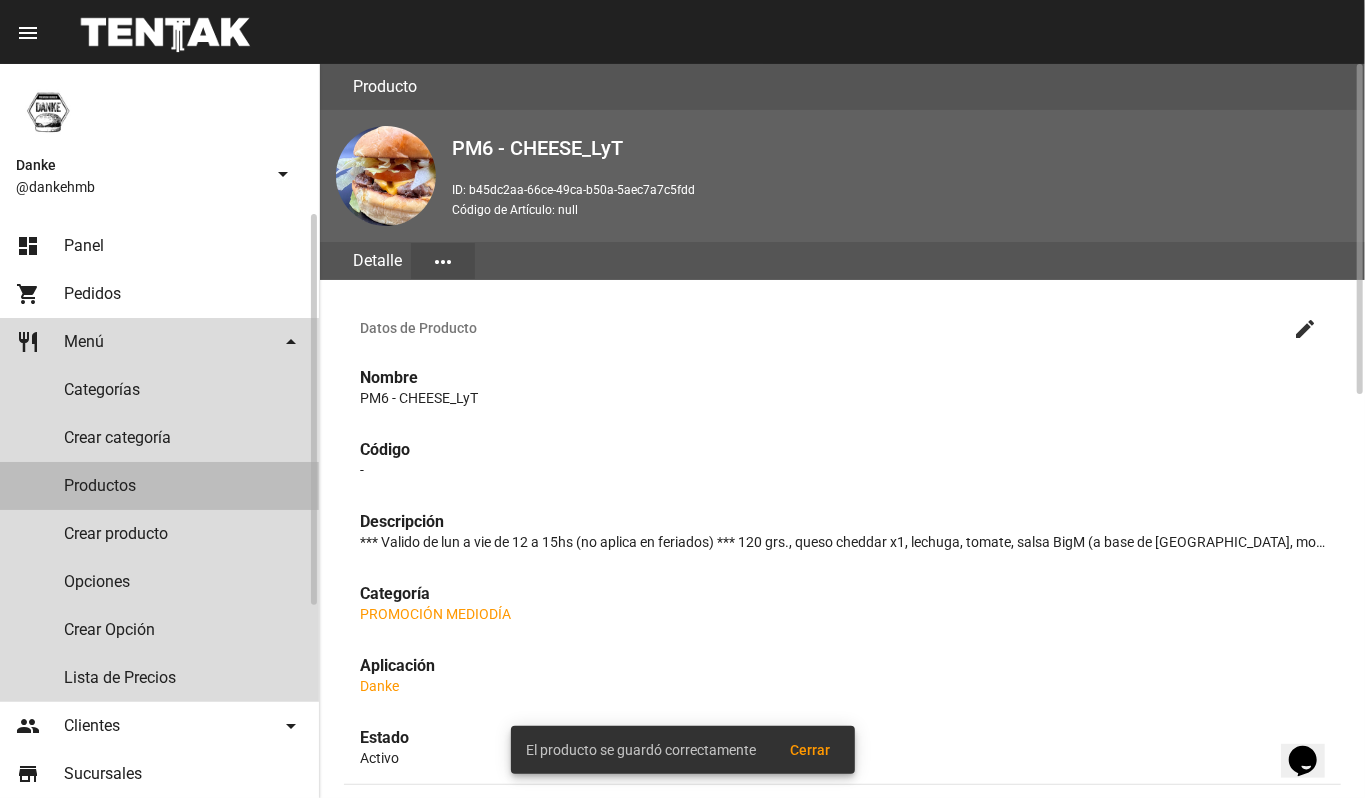 click on "Productos" 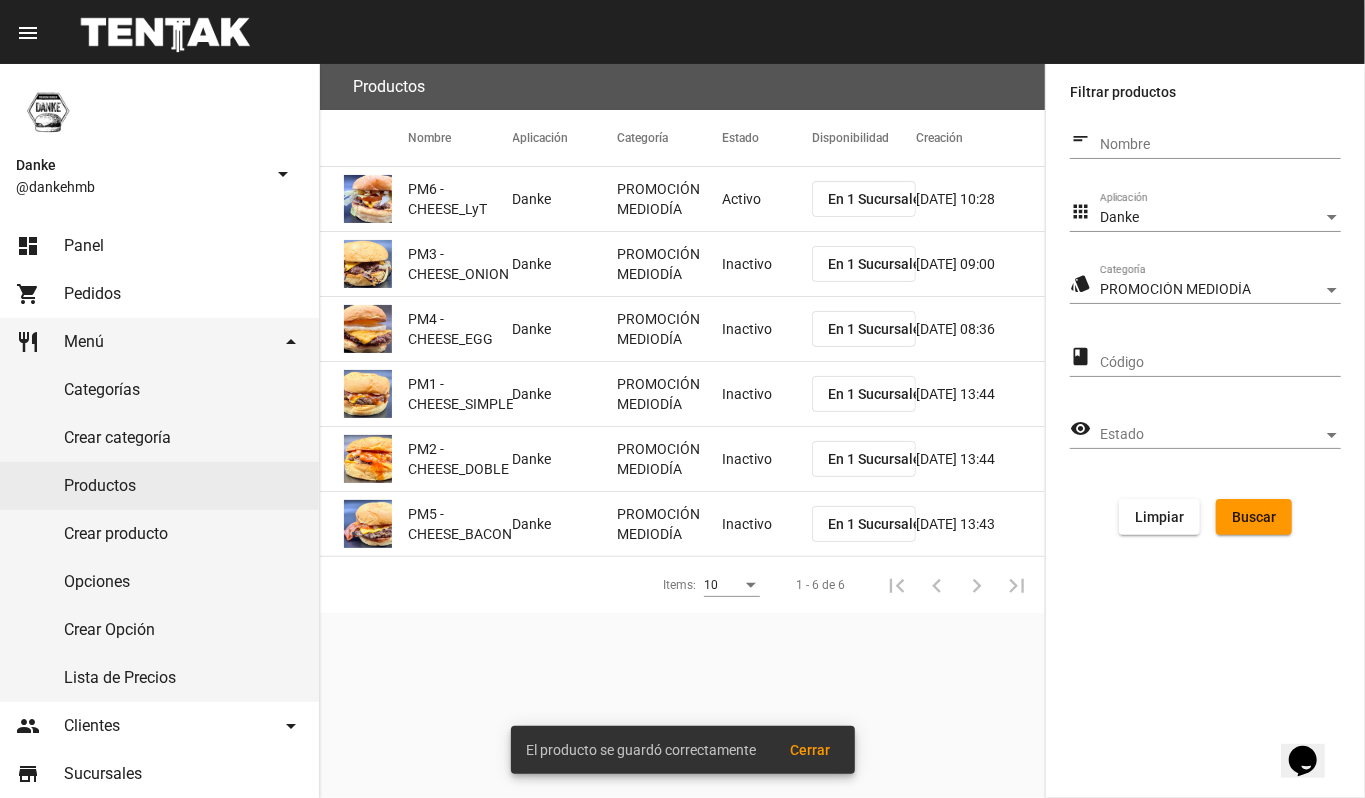 click on "Inactivo" 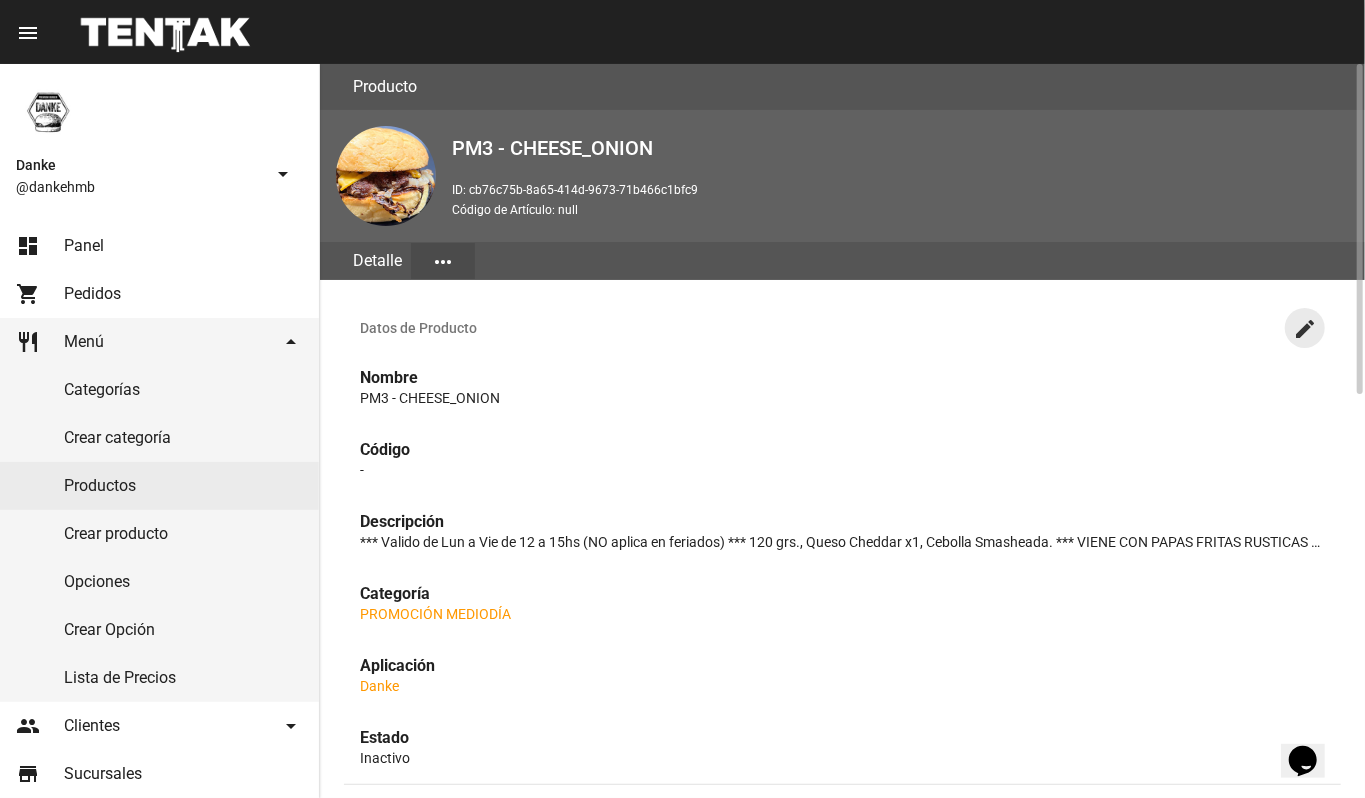 click on "create" 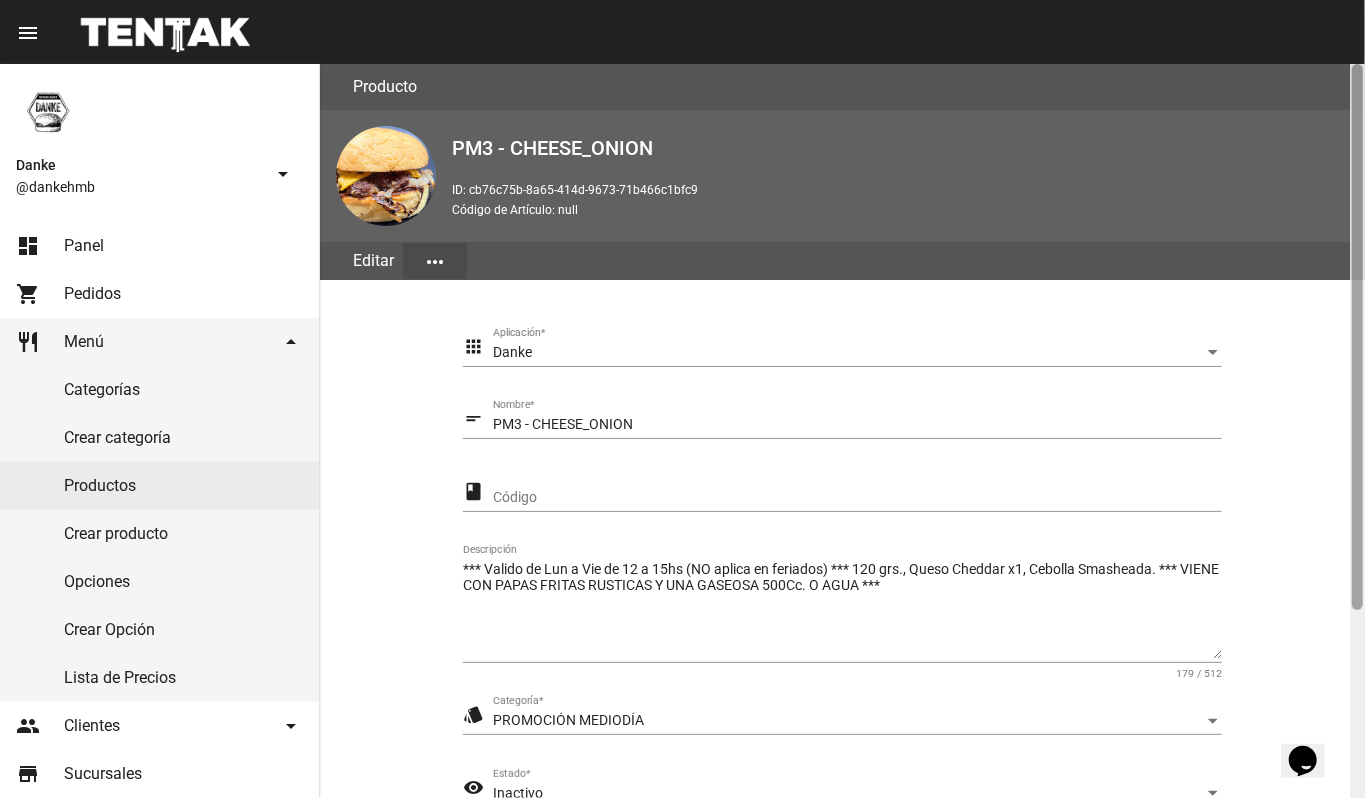 scroll, scrollTop: 254, scrollLeft: 0, axis: vertical 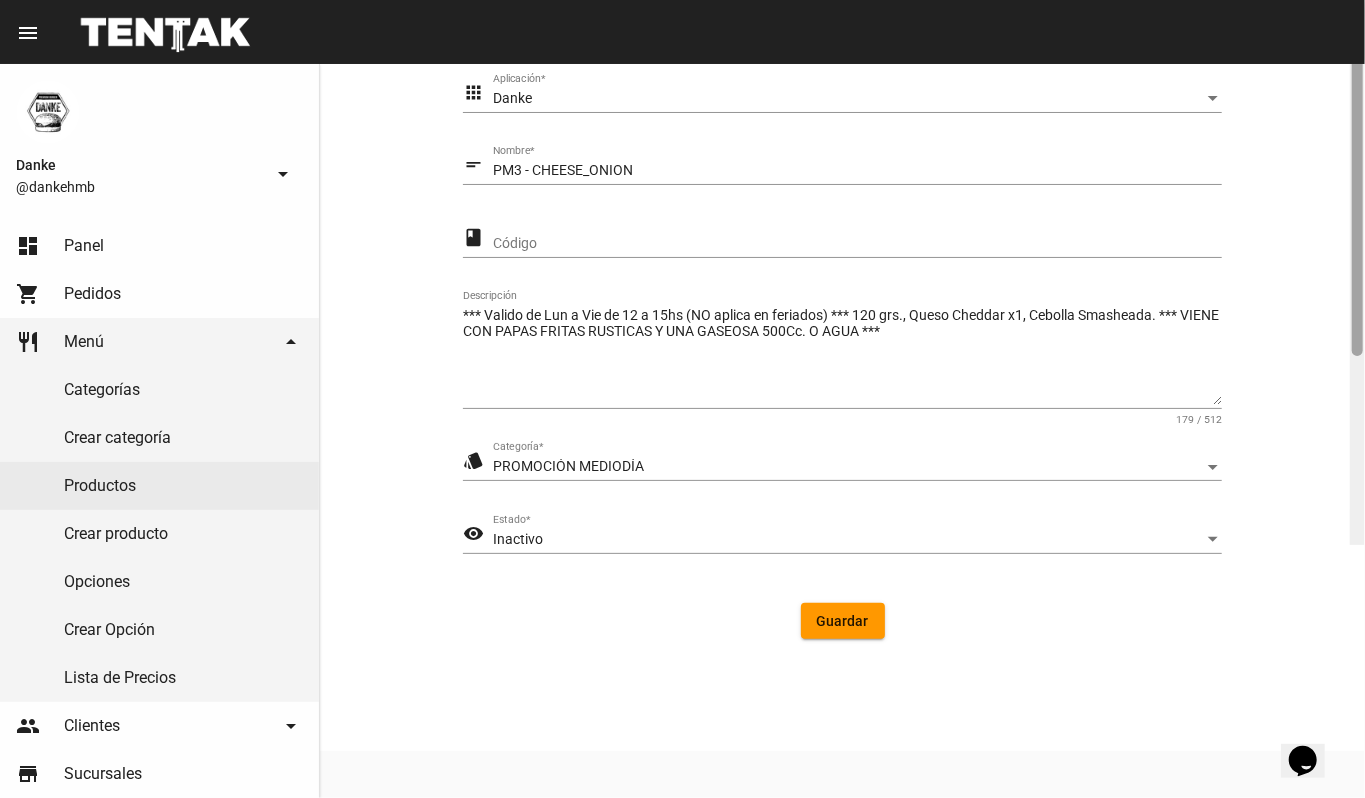 click 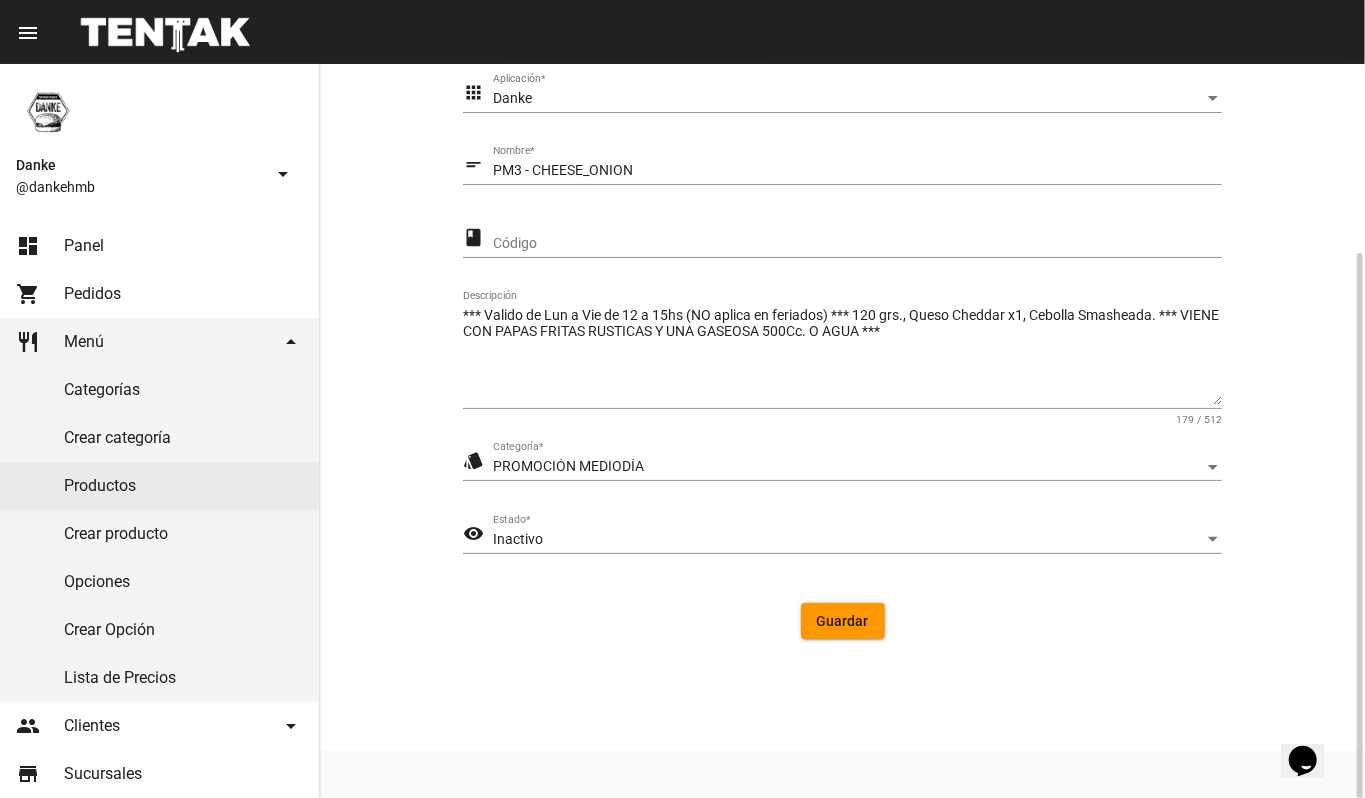 click on "Inactivo Estado  *" 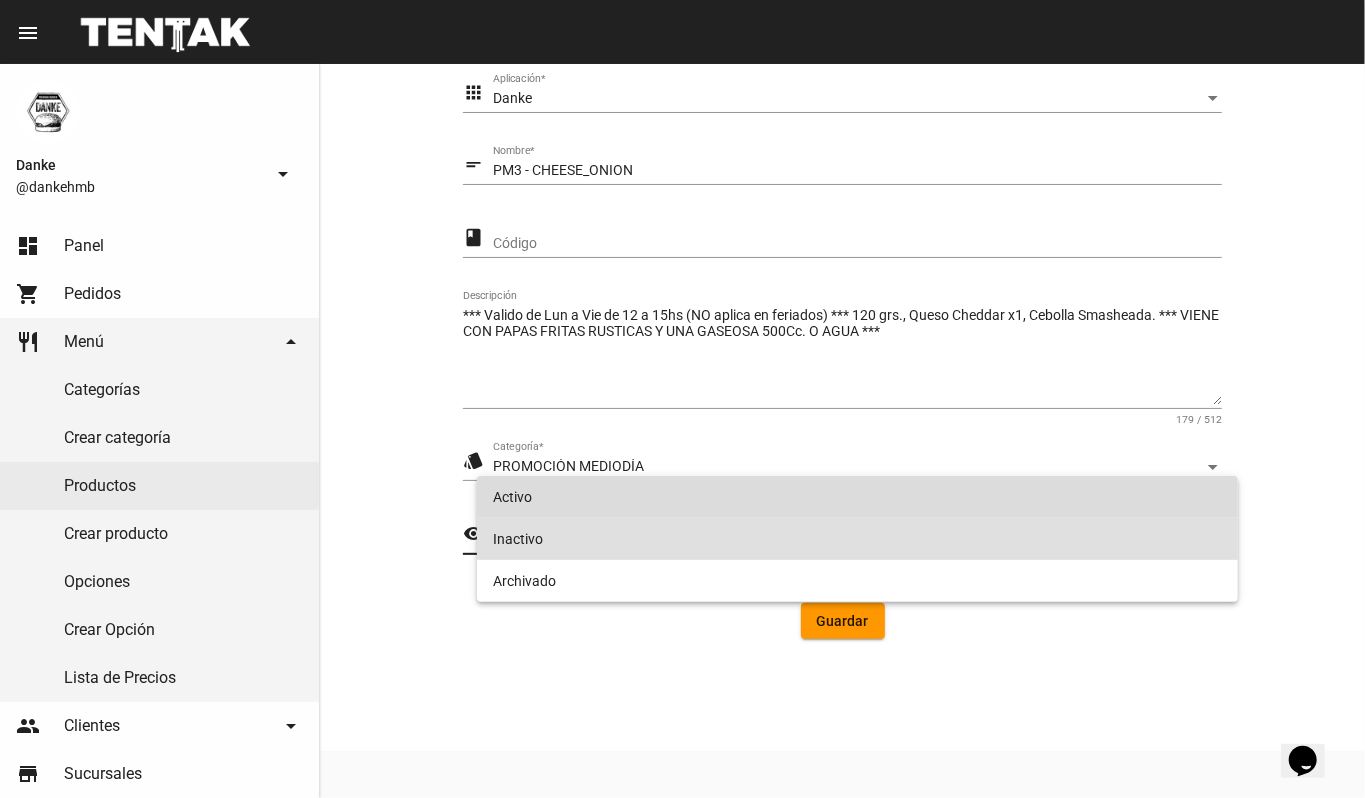 click on "Activo" at bounding box center (858, 497) 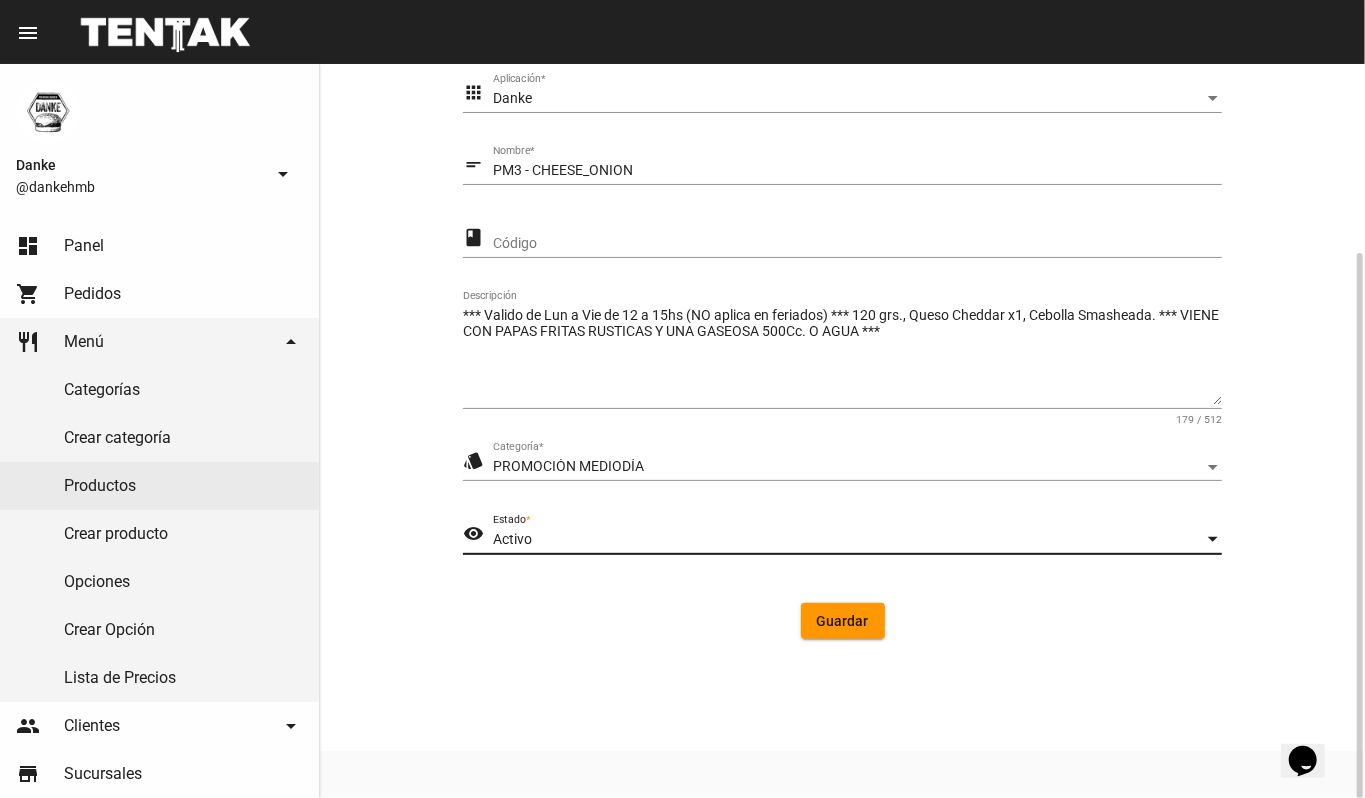 click on "Guardar" 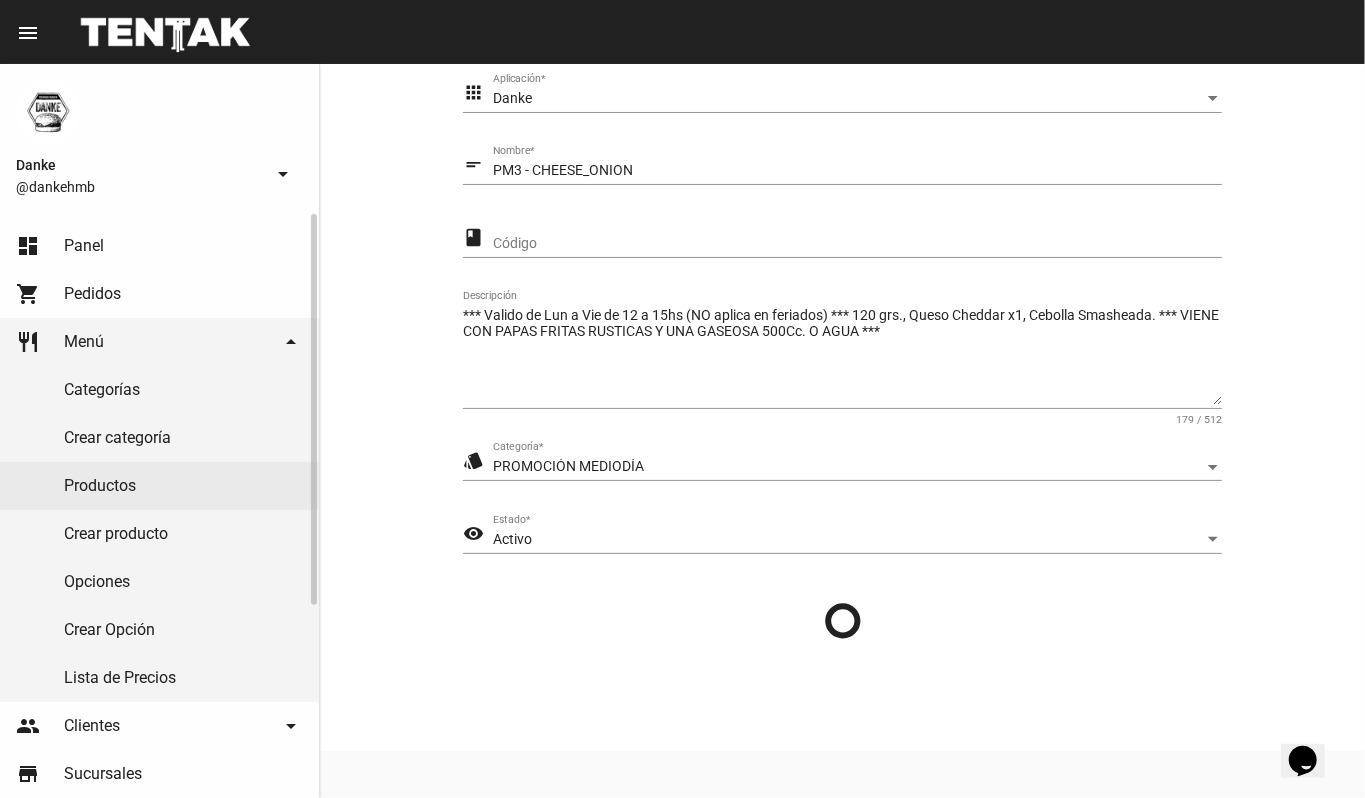 scroll, scrollTop: 0, scrollLeft: 0, axis: both 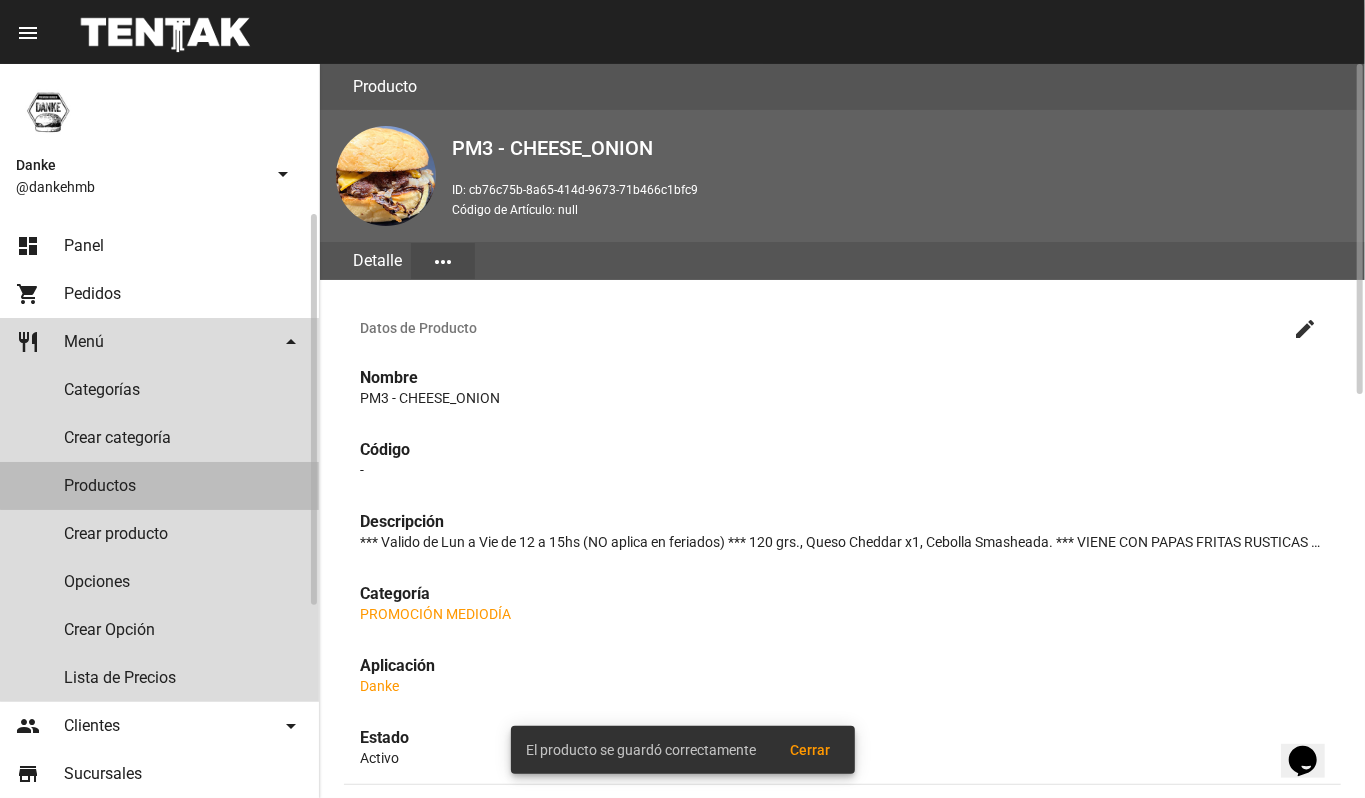 click on "Productos" 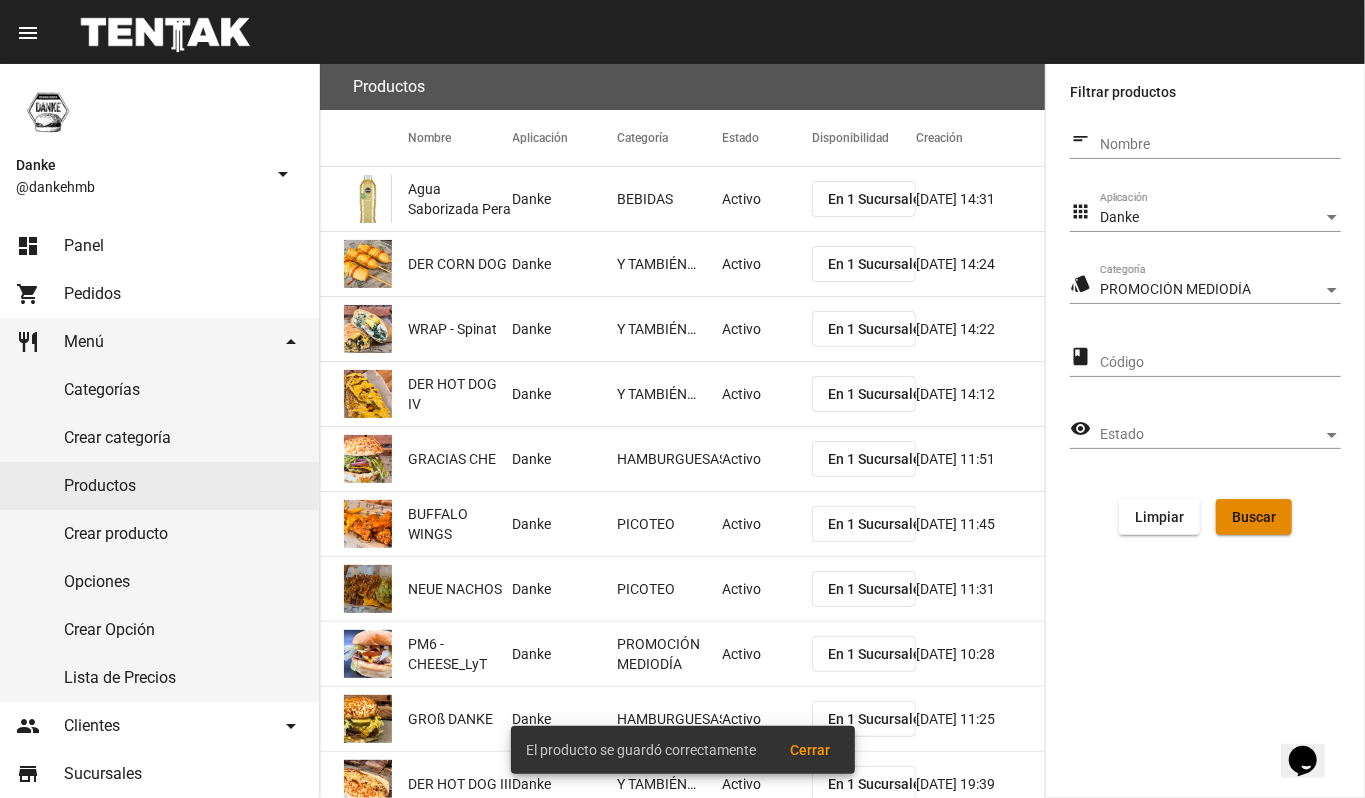 click on "Buscar" 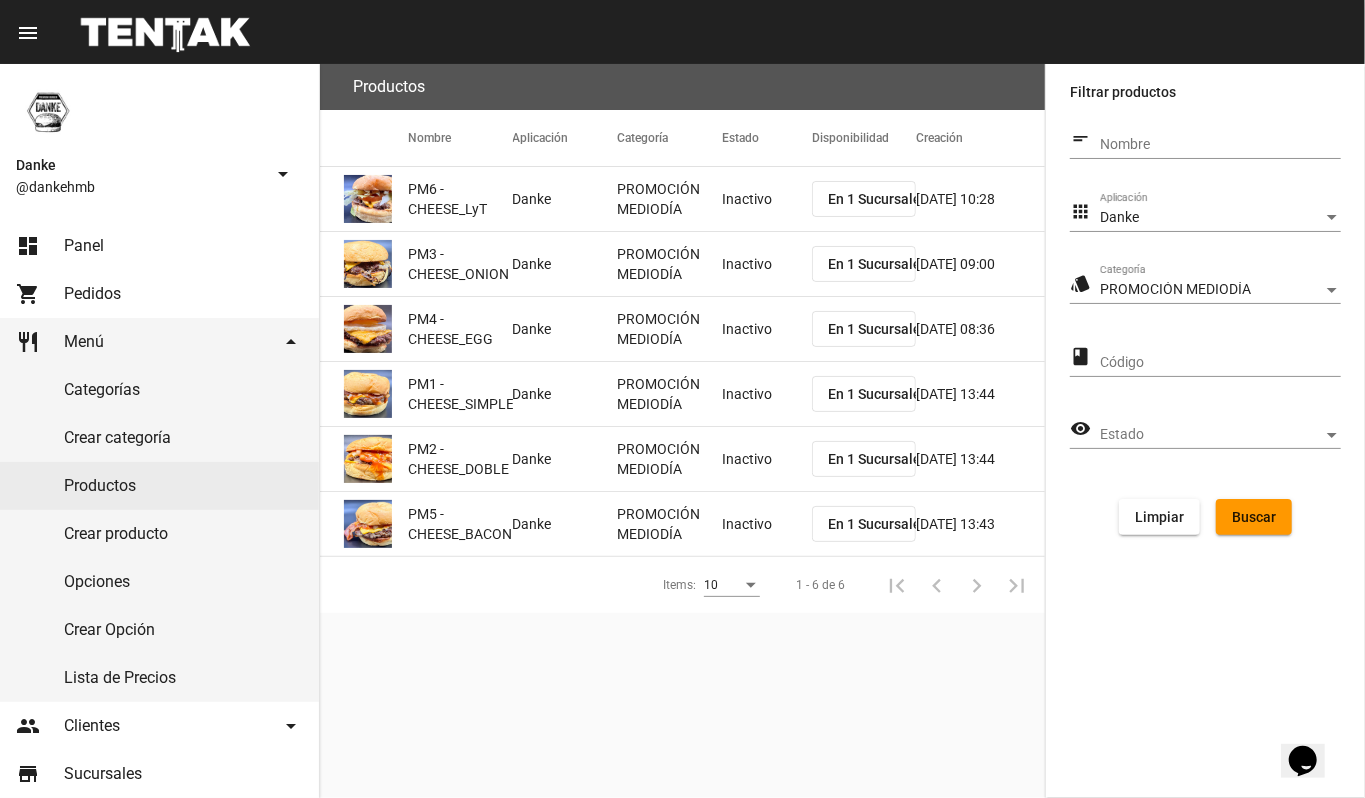 click on "Inactivo" 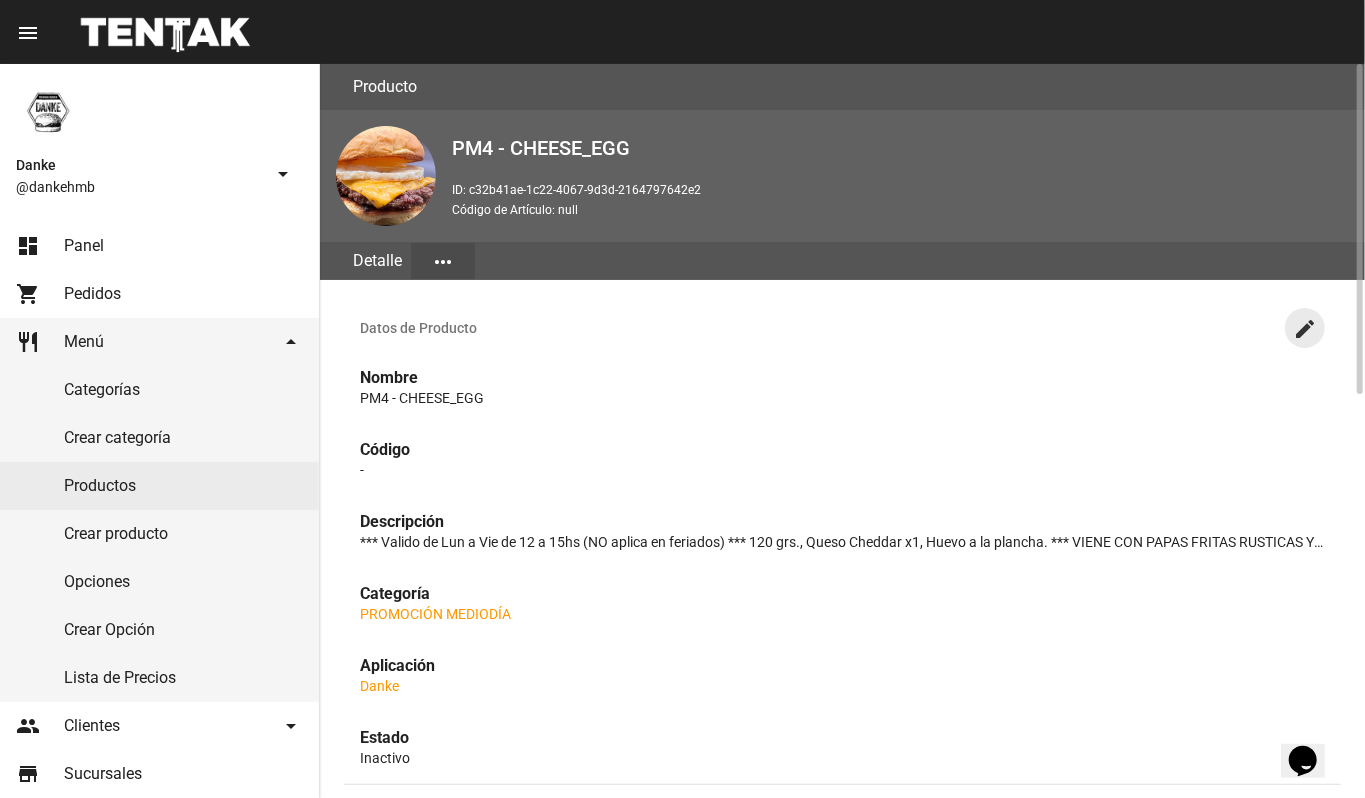 click on "create" 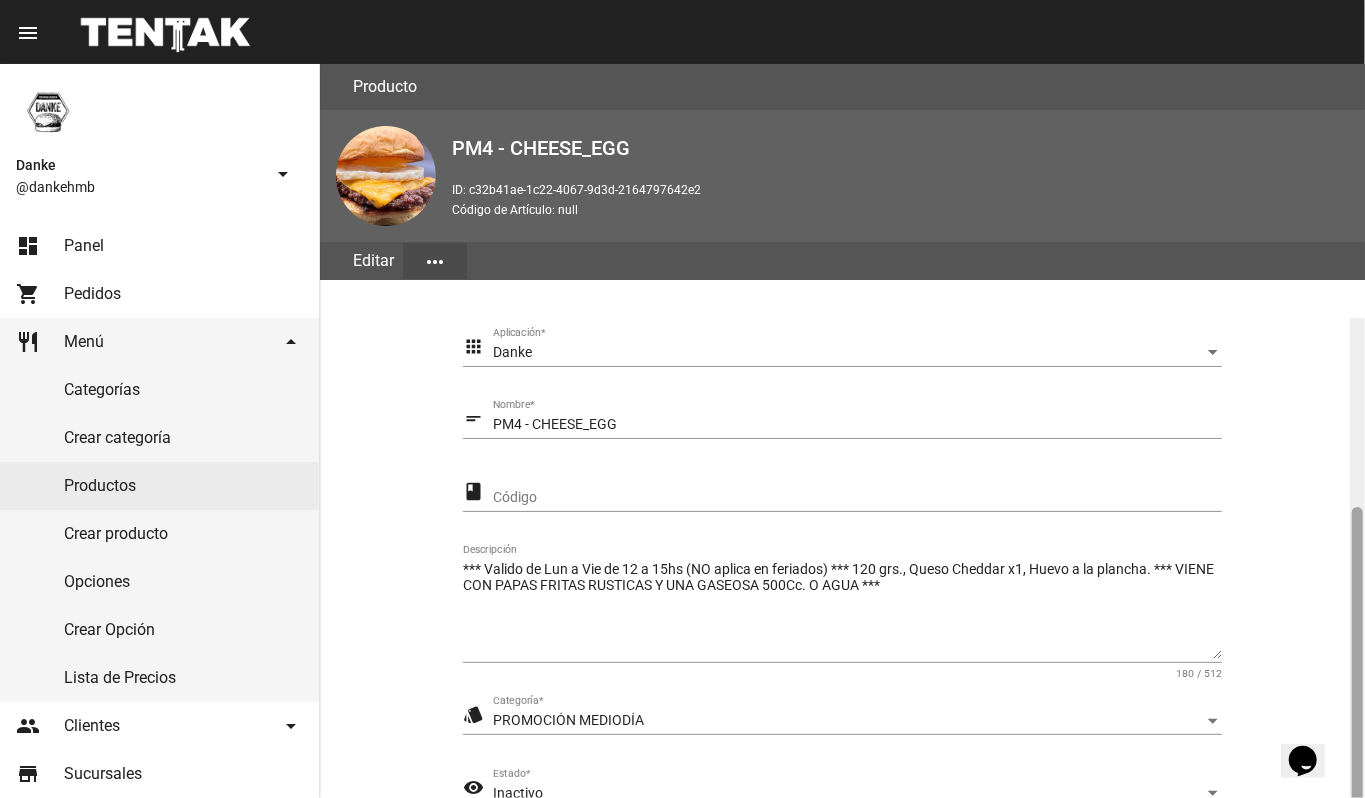 scroll, scrollTop: 254, scrollLeft: 0, axis: vertical 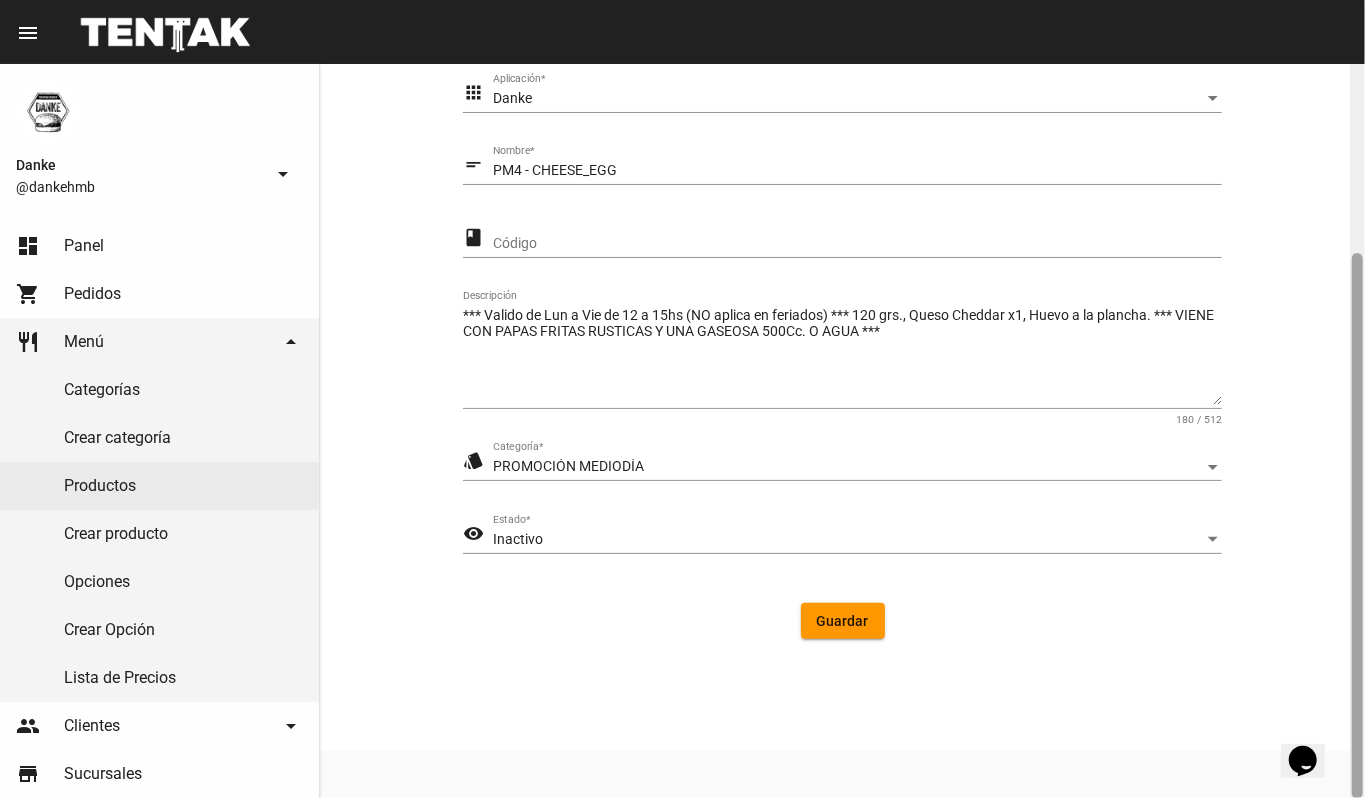 click 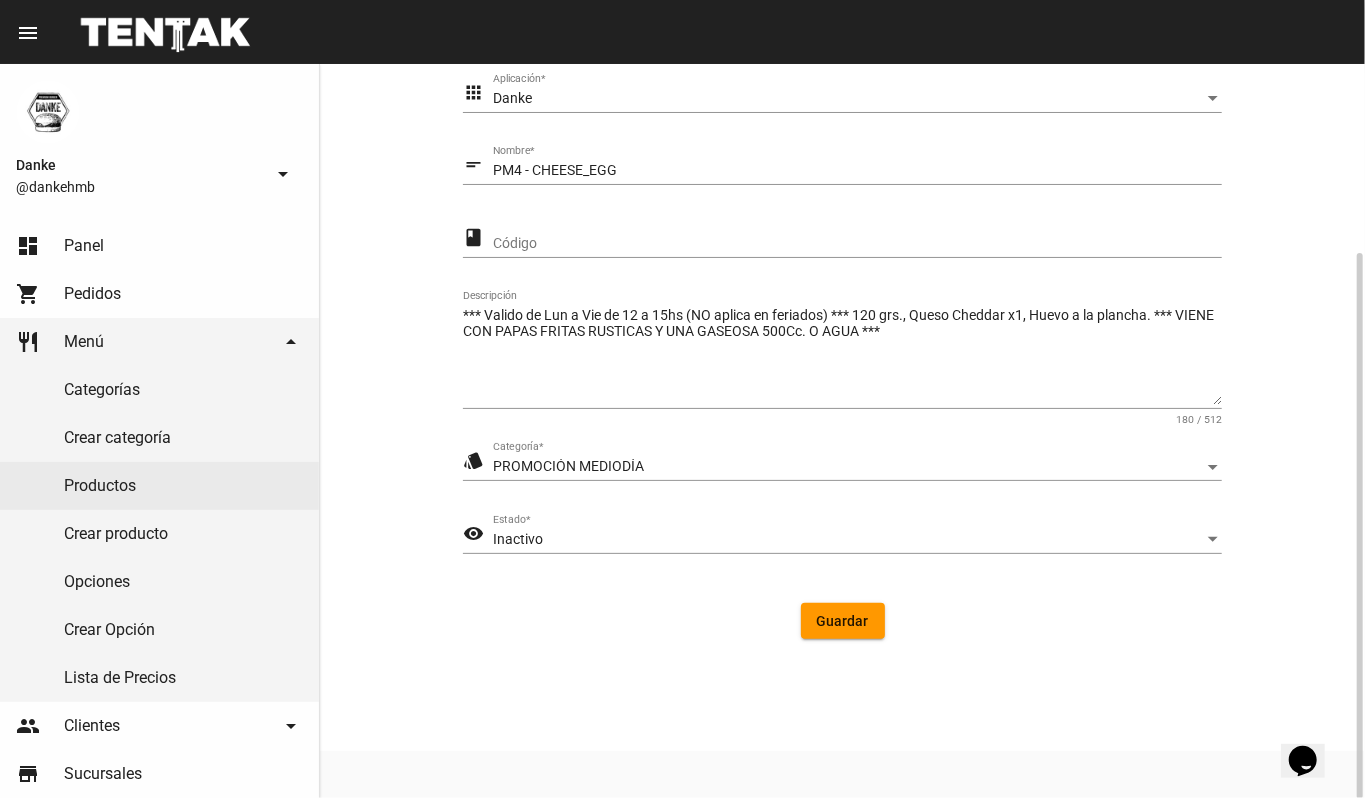 click on "Inactivo" at bounding box center (848, 540) 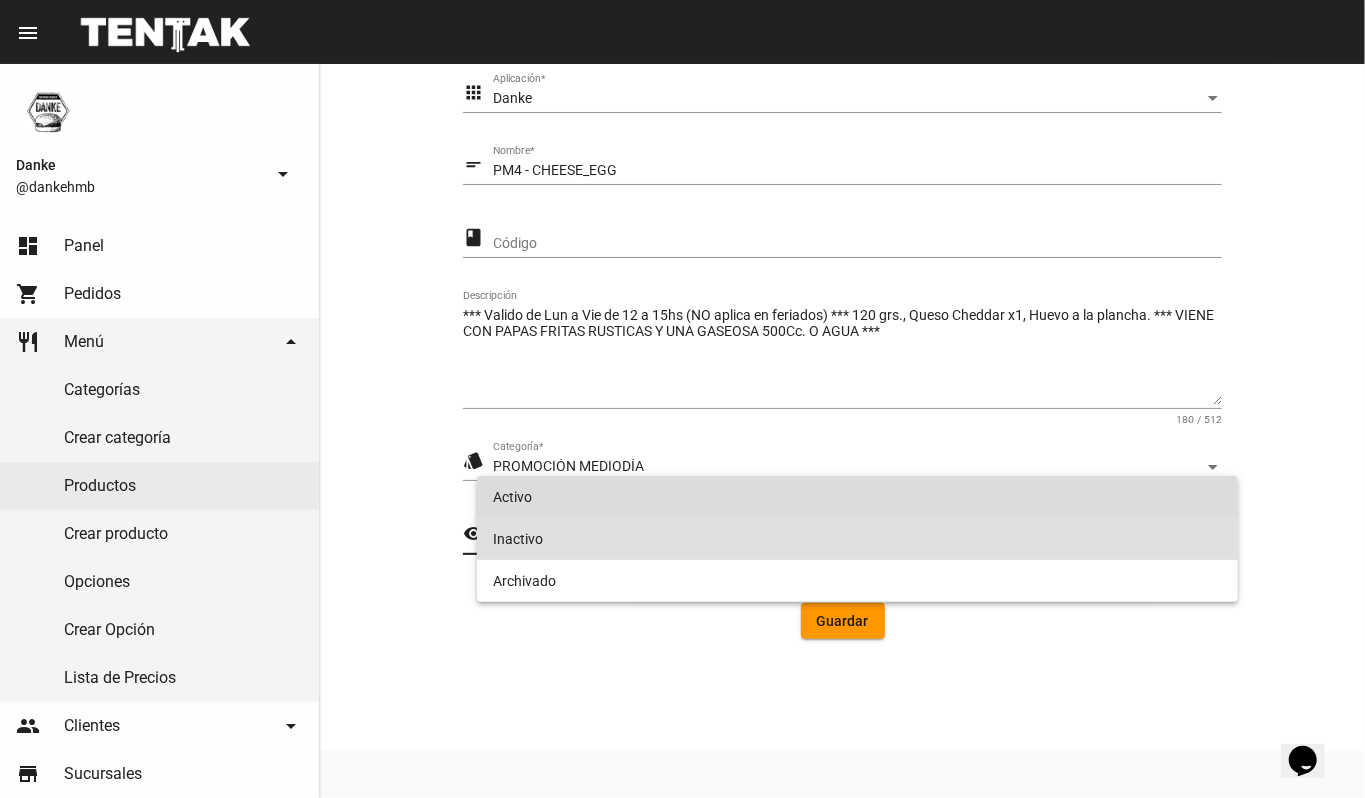 drag, startPoint x: 812, startPoint y: 513, endPoint x: 812, endPoint y: 470, distance: 43 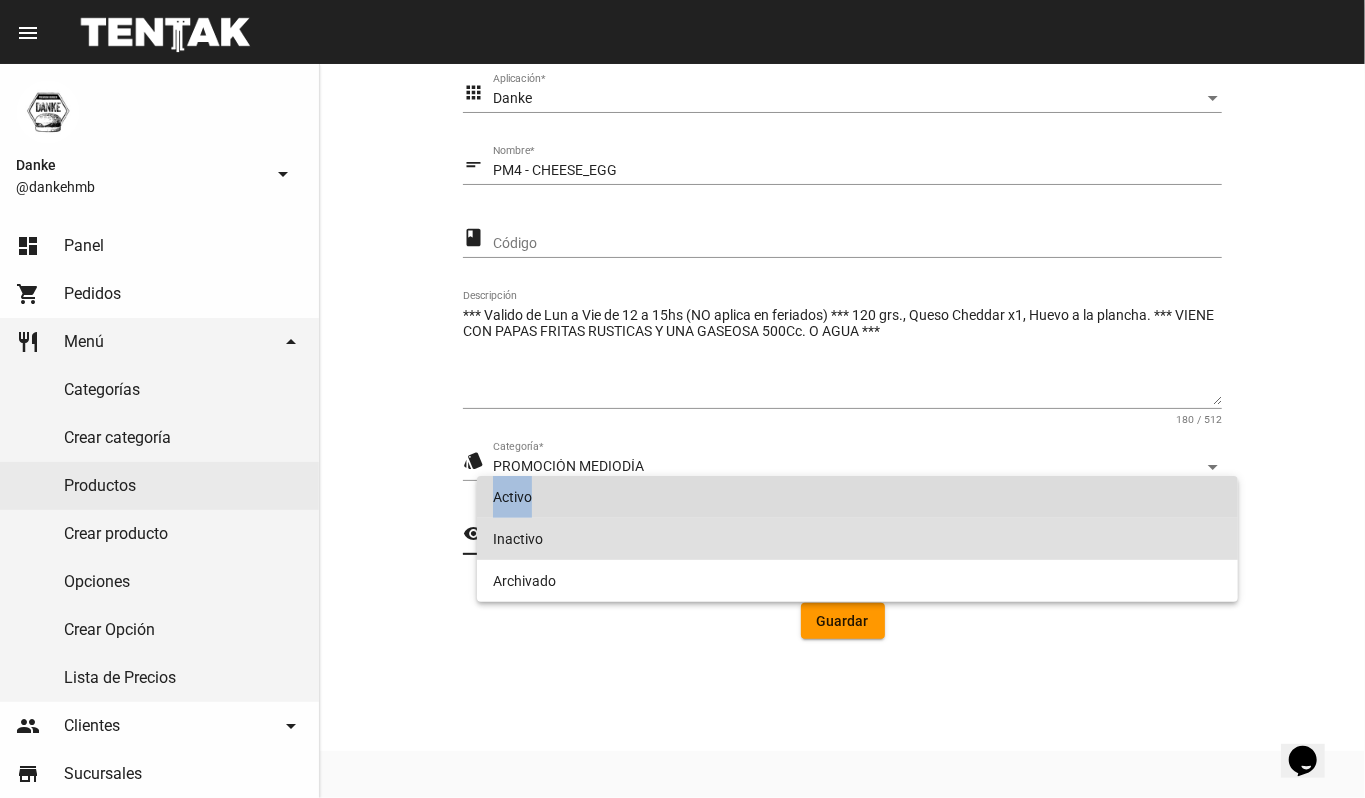 click on "Activo" at bounding box center (858, 497) 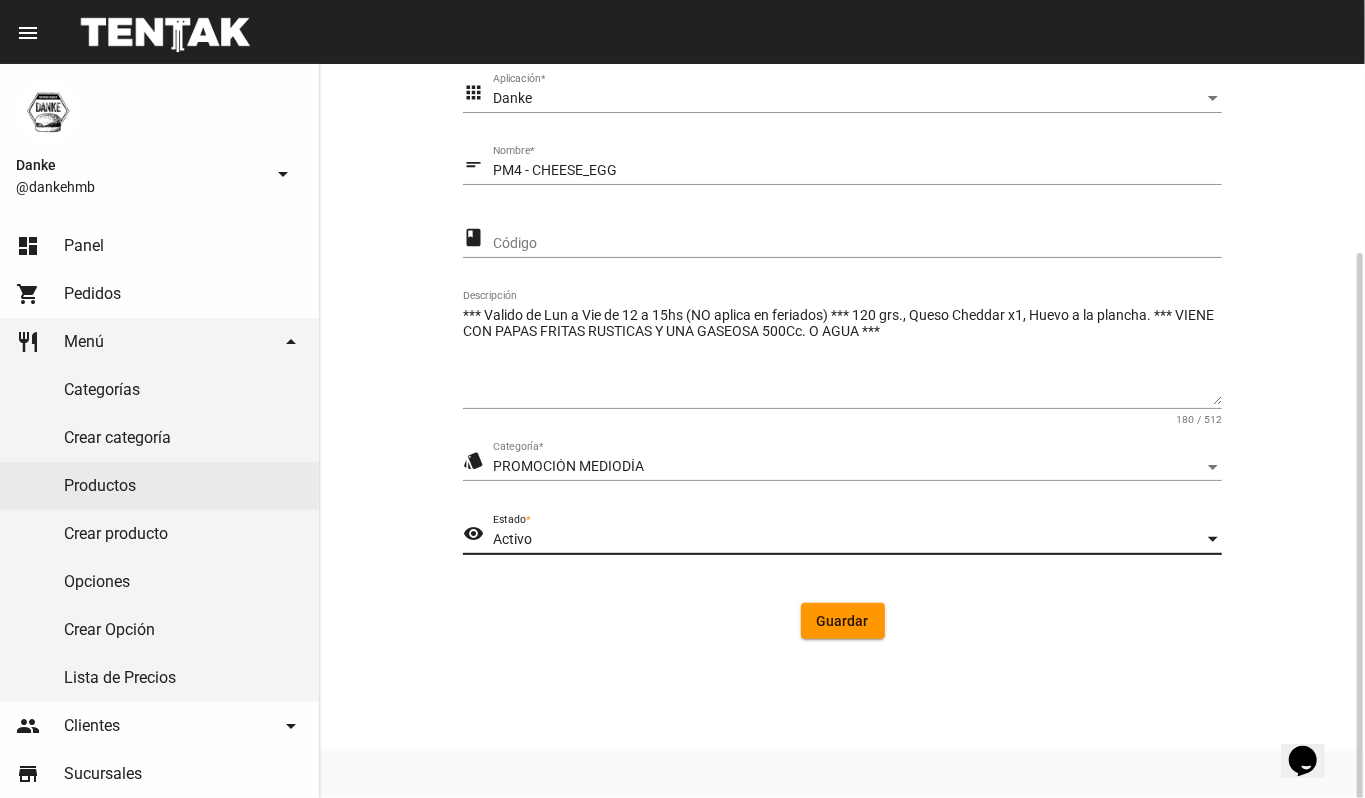 click on "Guardar" 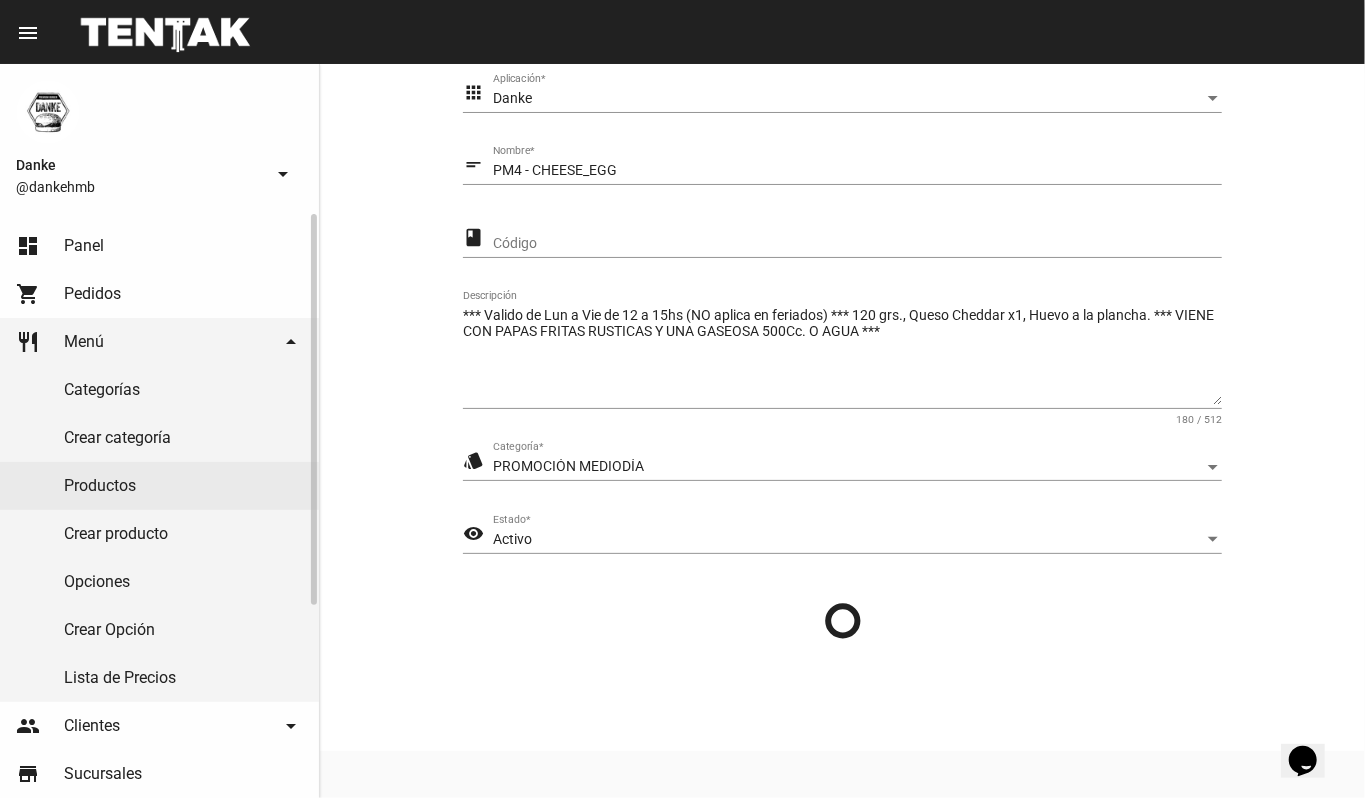 scroll, scrollTop: 0, scrollLeft: 0, axis: both 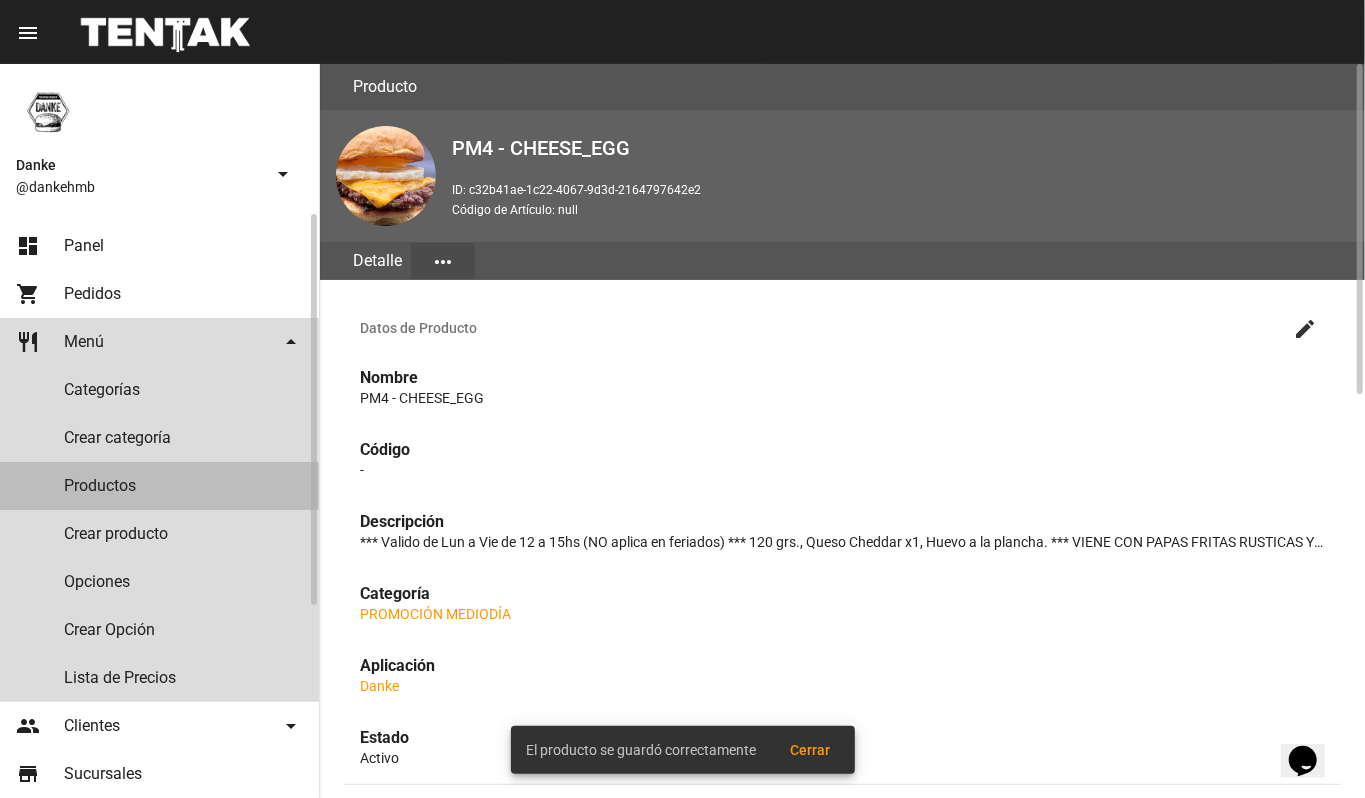 click on "Productos" 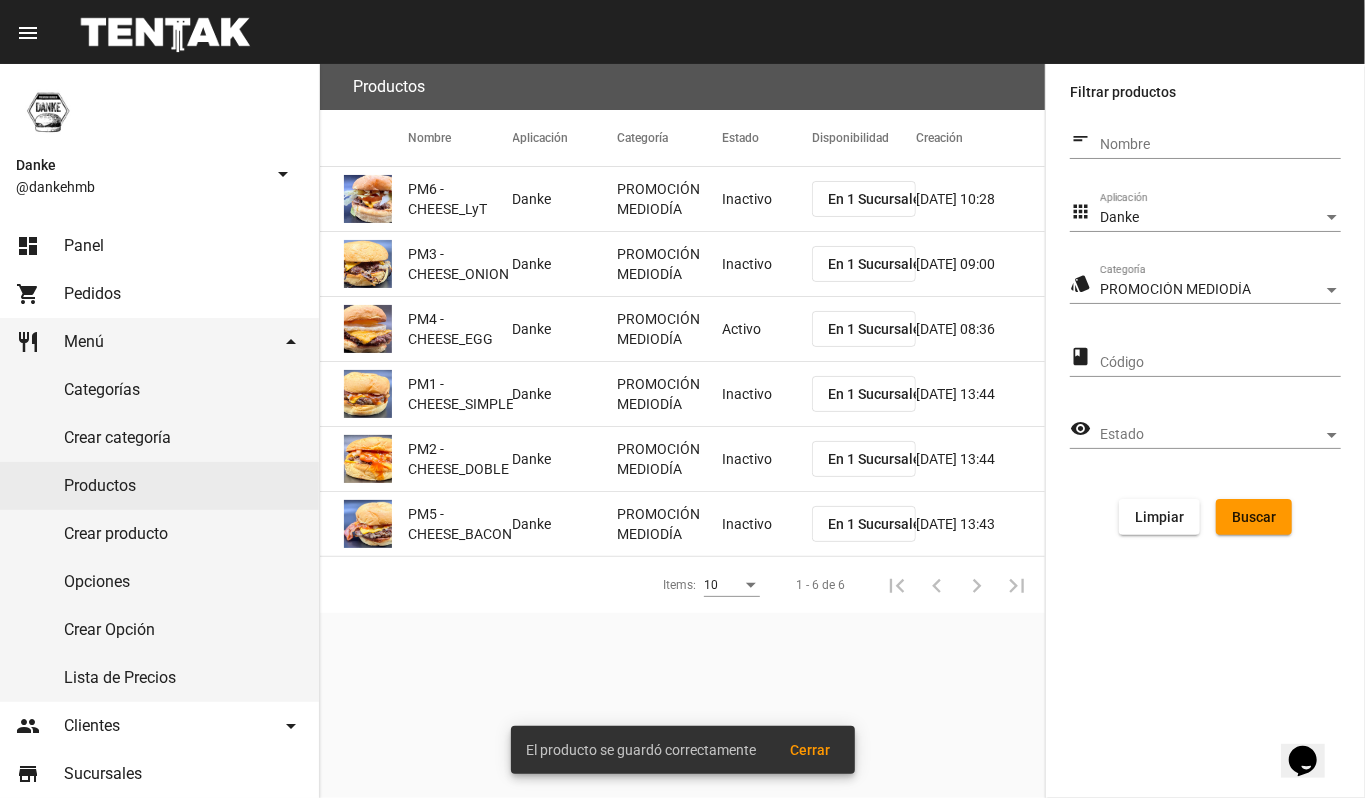 click on "PROMOCIÓN MEDIODÍA" 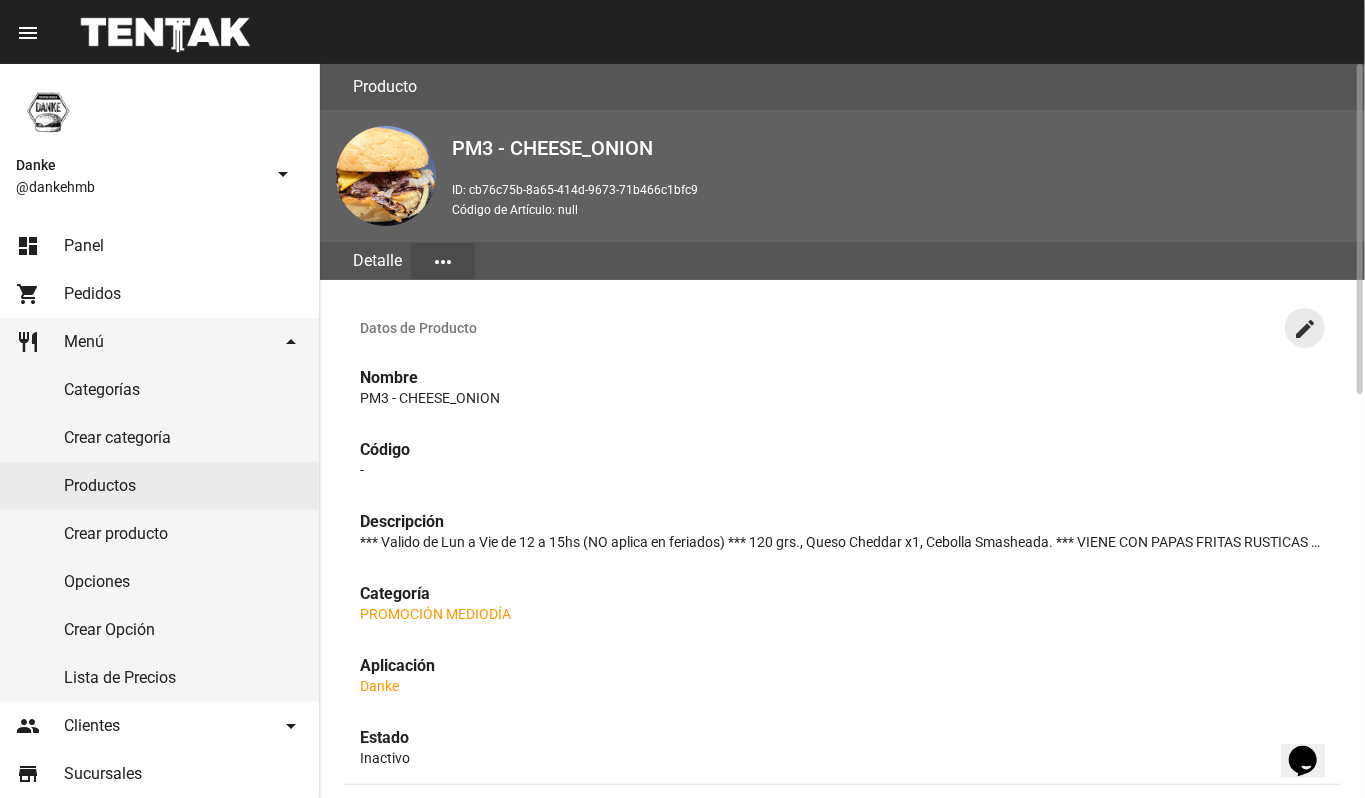 click on "create" 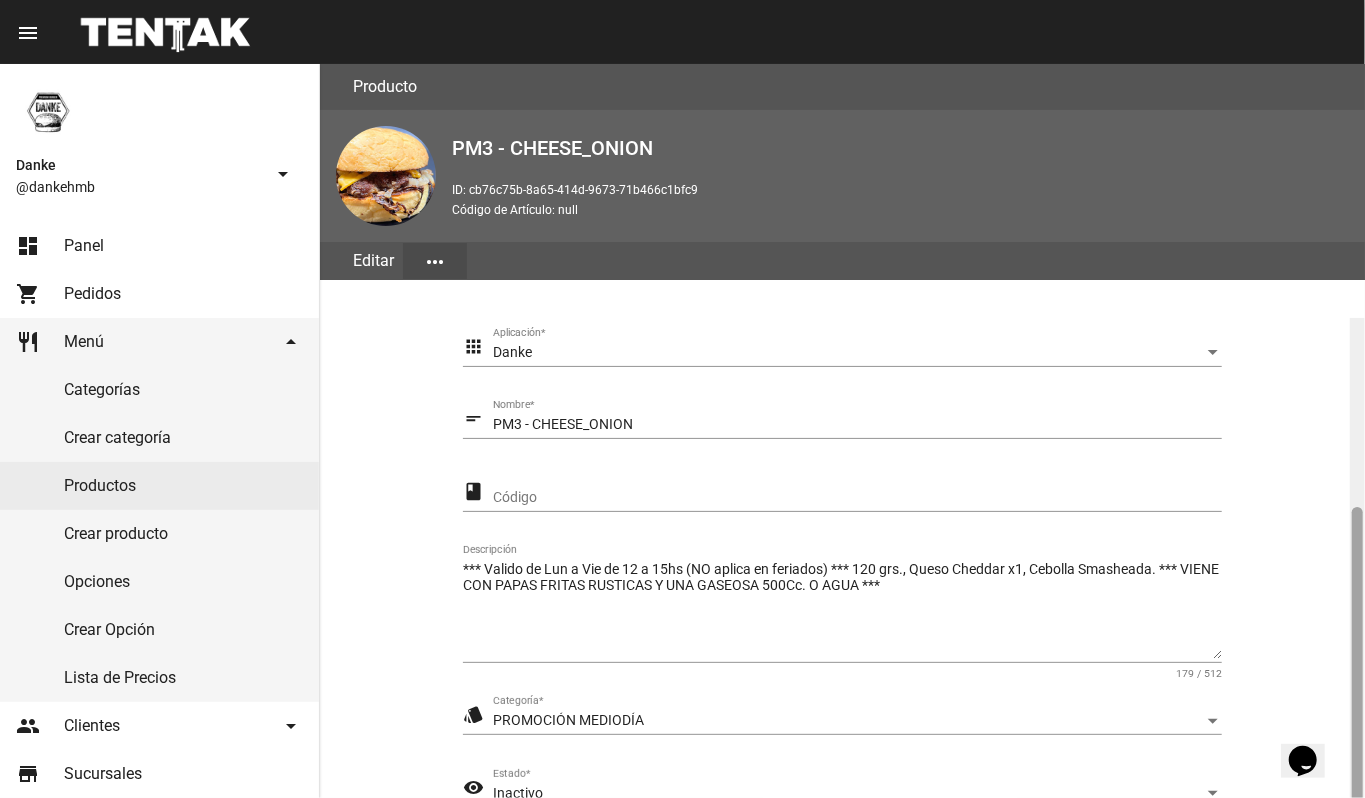 scroll, scrollTop: 254, scrollLeft: 0, axis: vertical 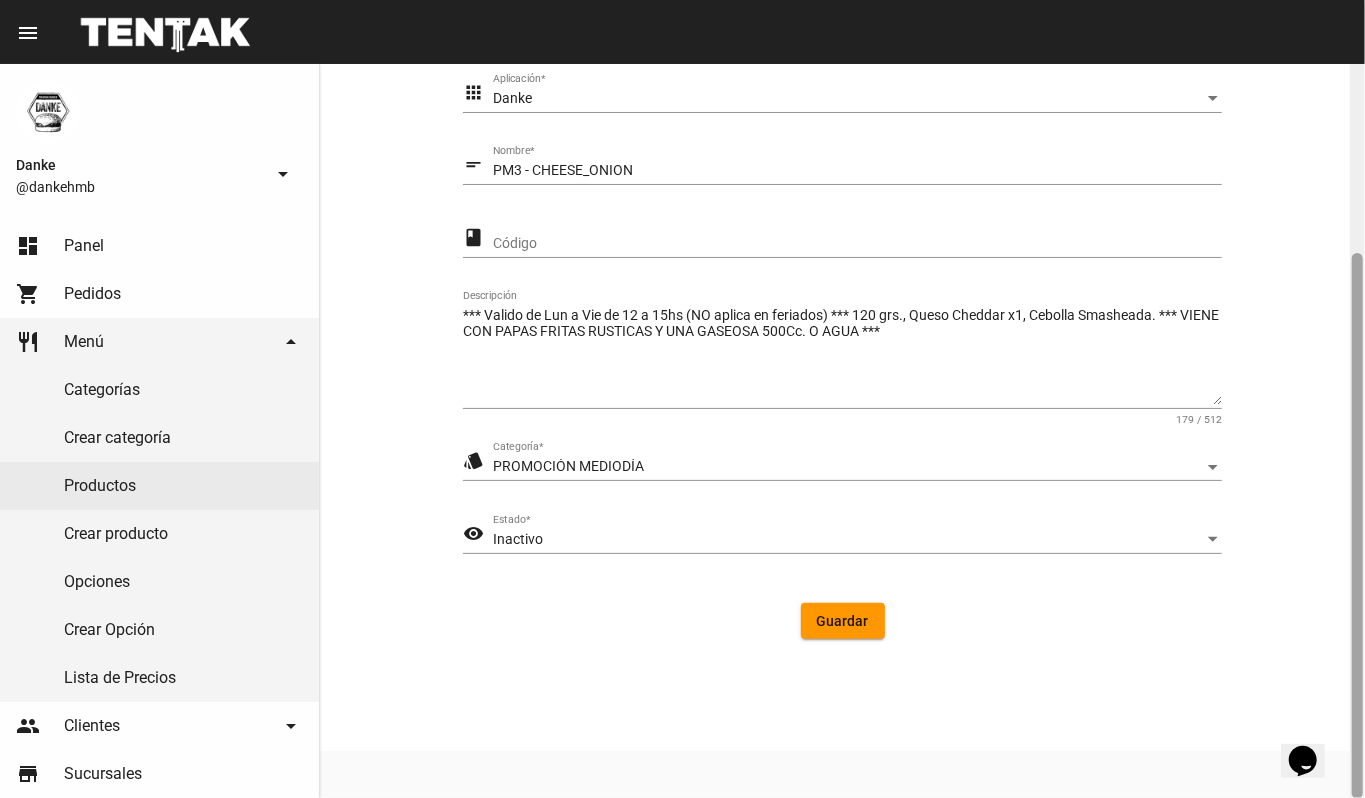 click 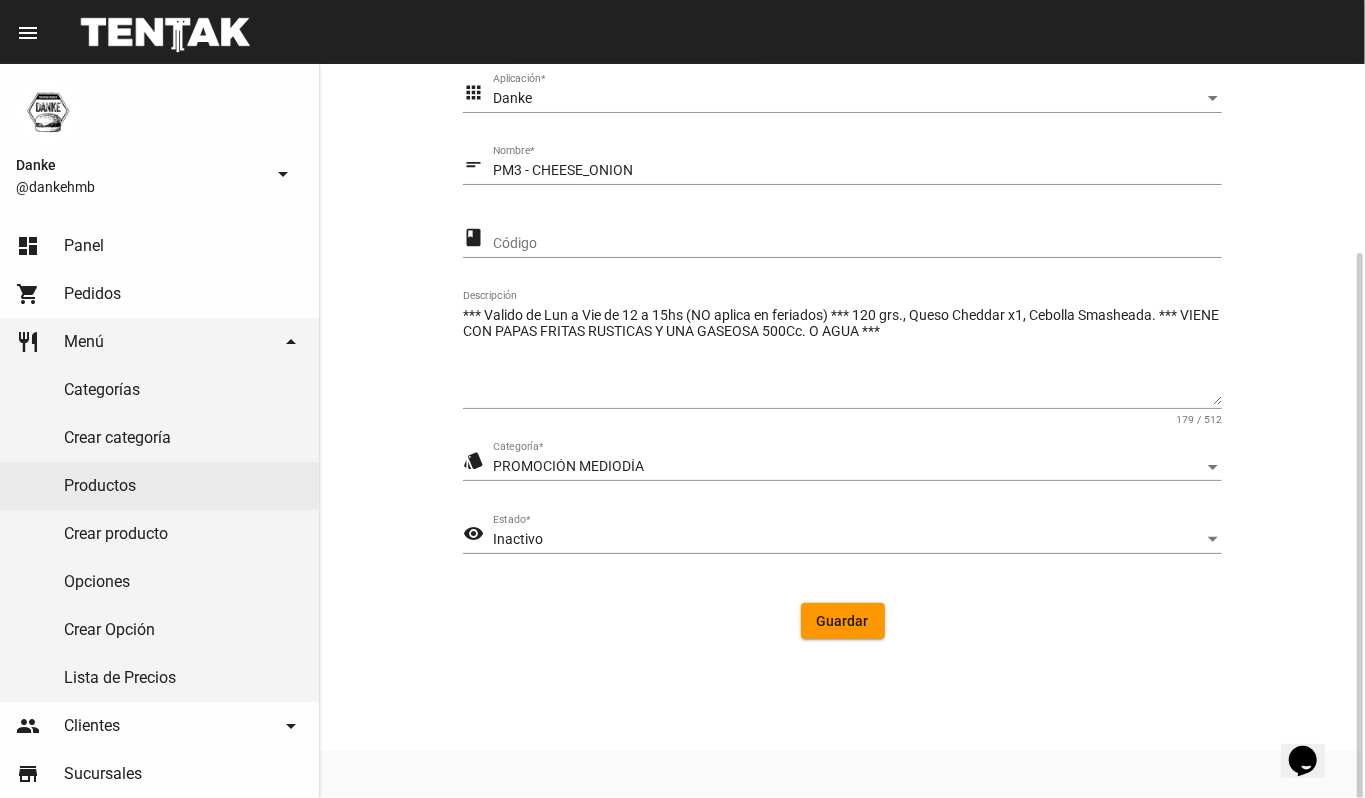 click on "Inactivo Estado  *" 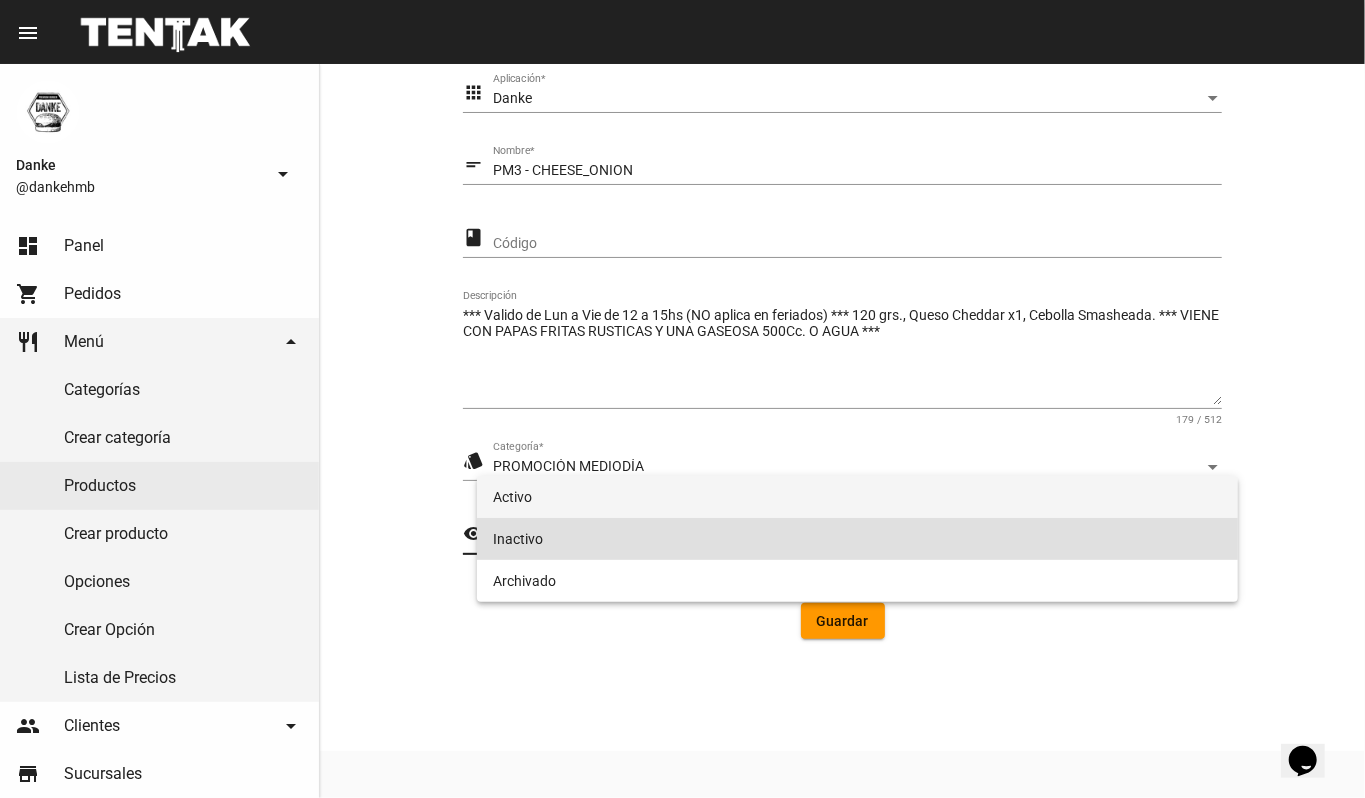 click on "Activo" at bounding box center (858, 497) 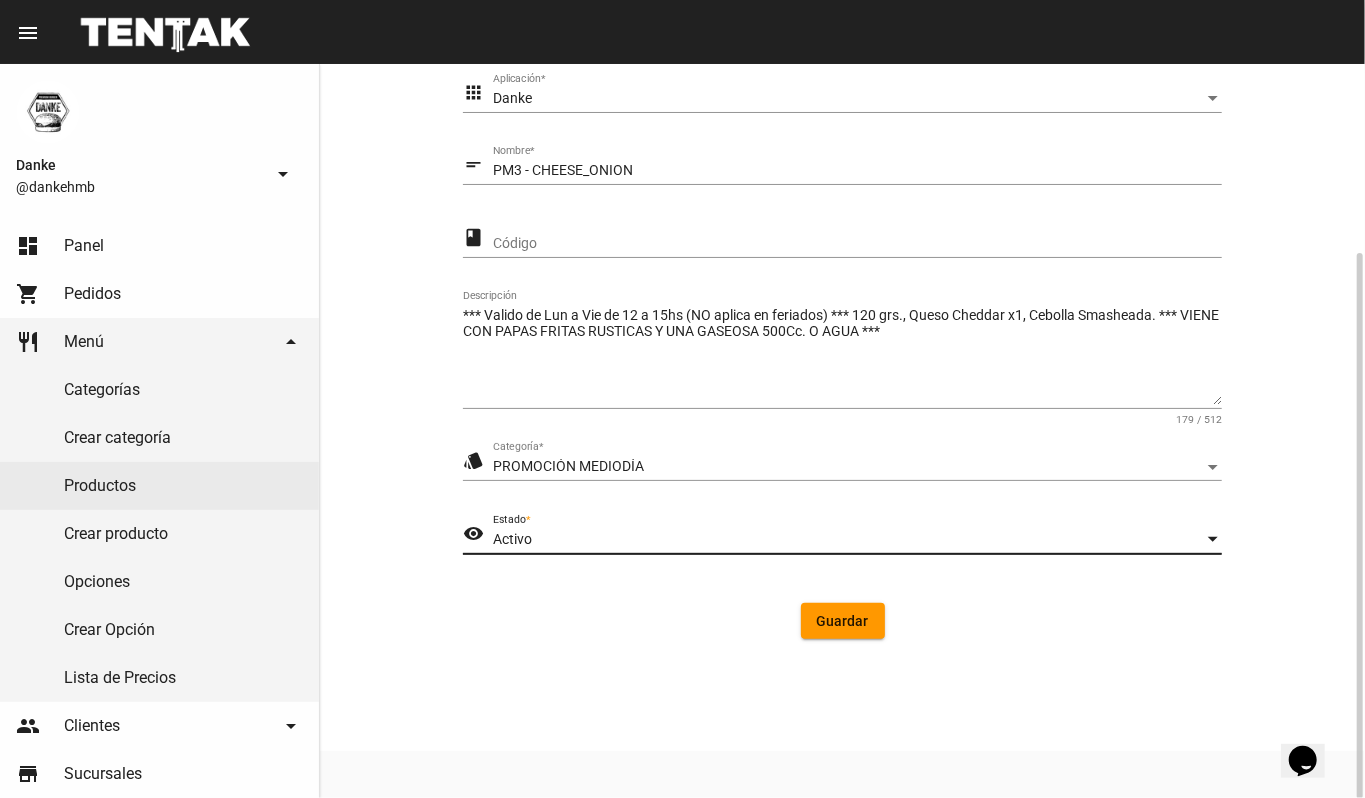 click on "Guardar" 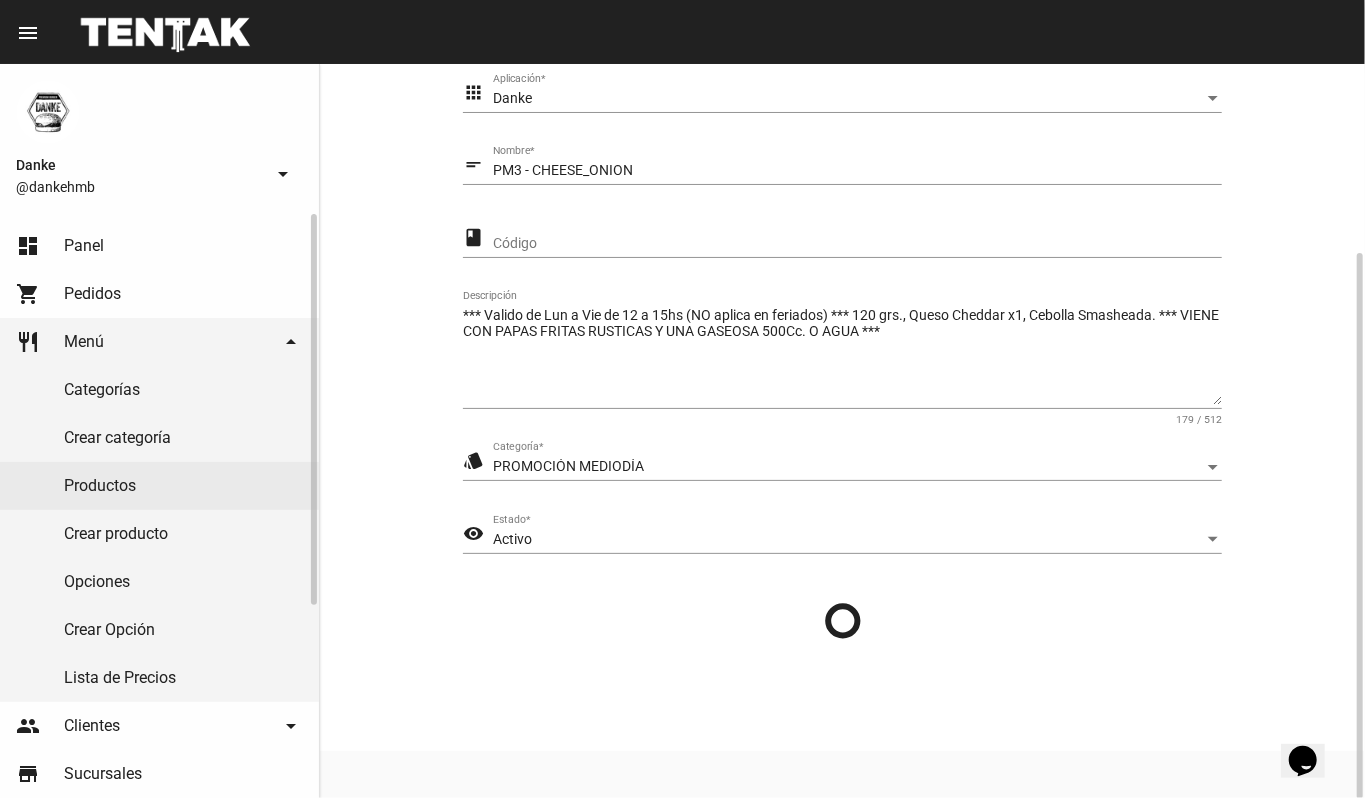 scroll, scrollTop: 0, scrollLeft: 0, axis: both 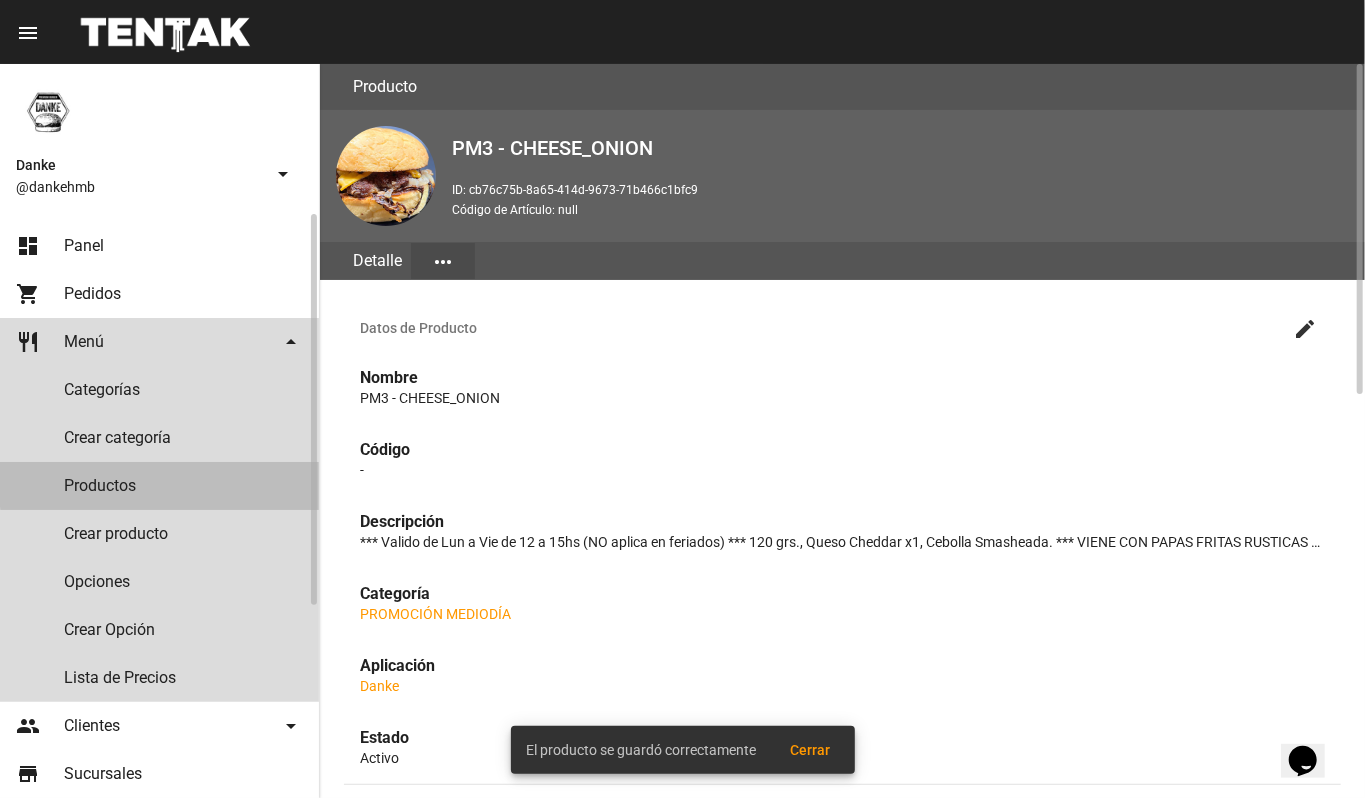 click on "Productos" 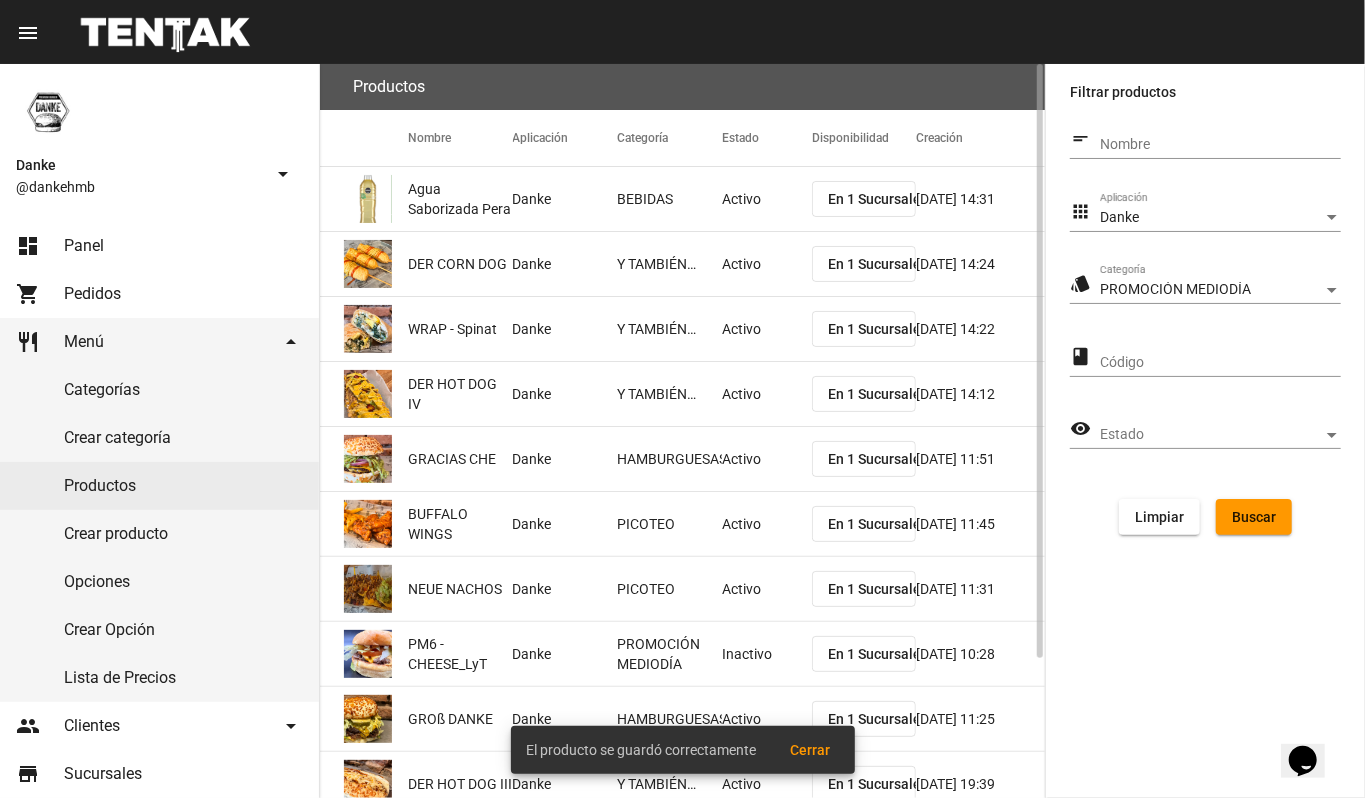 click on "Buscar" 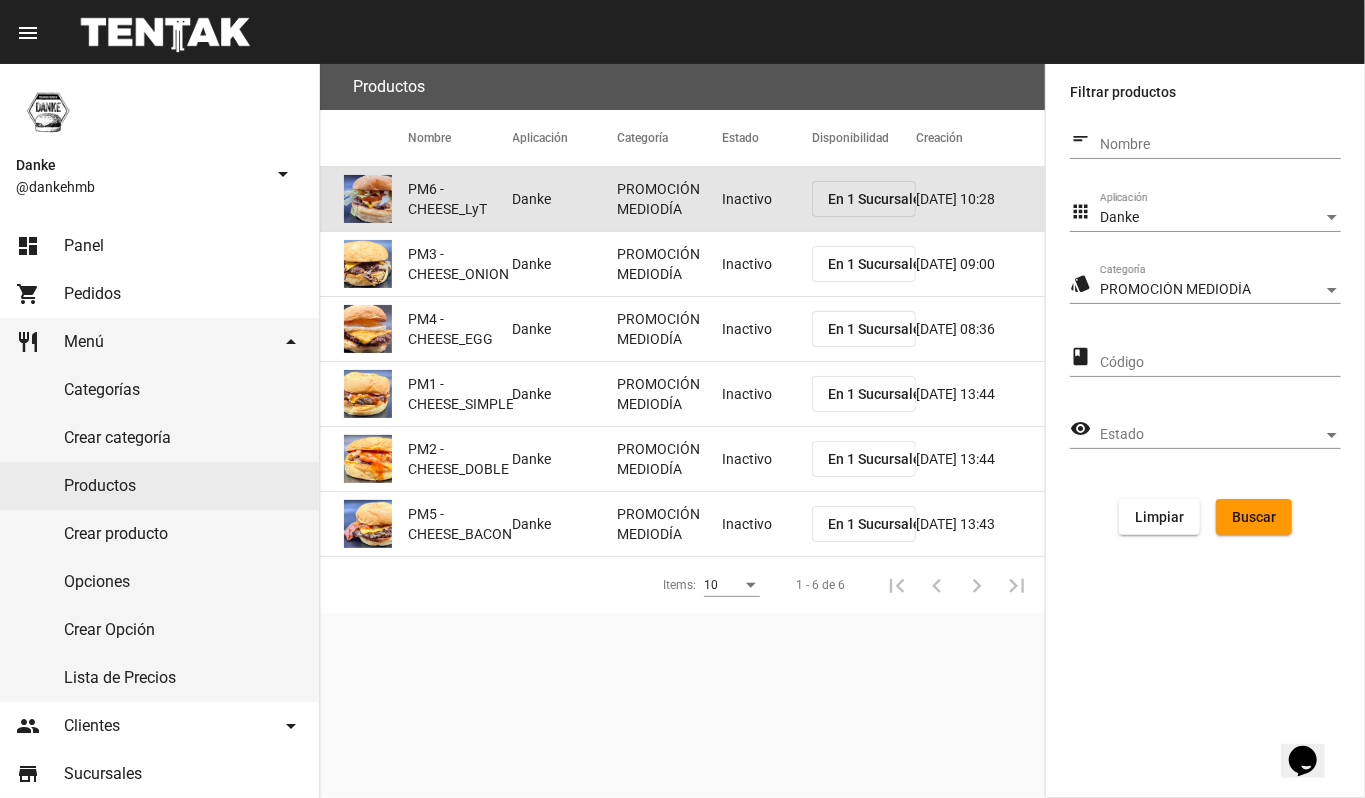 click on "Inactivo" 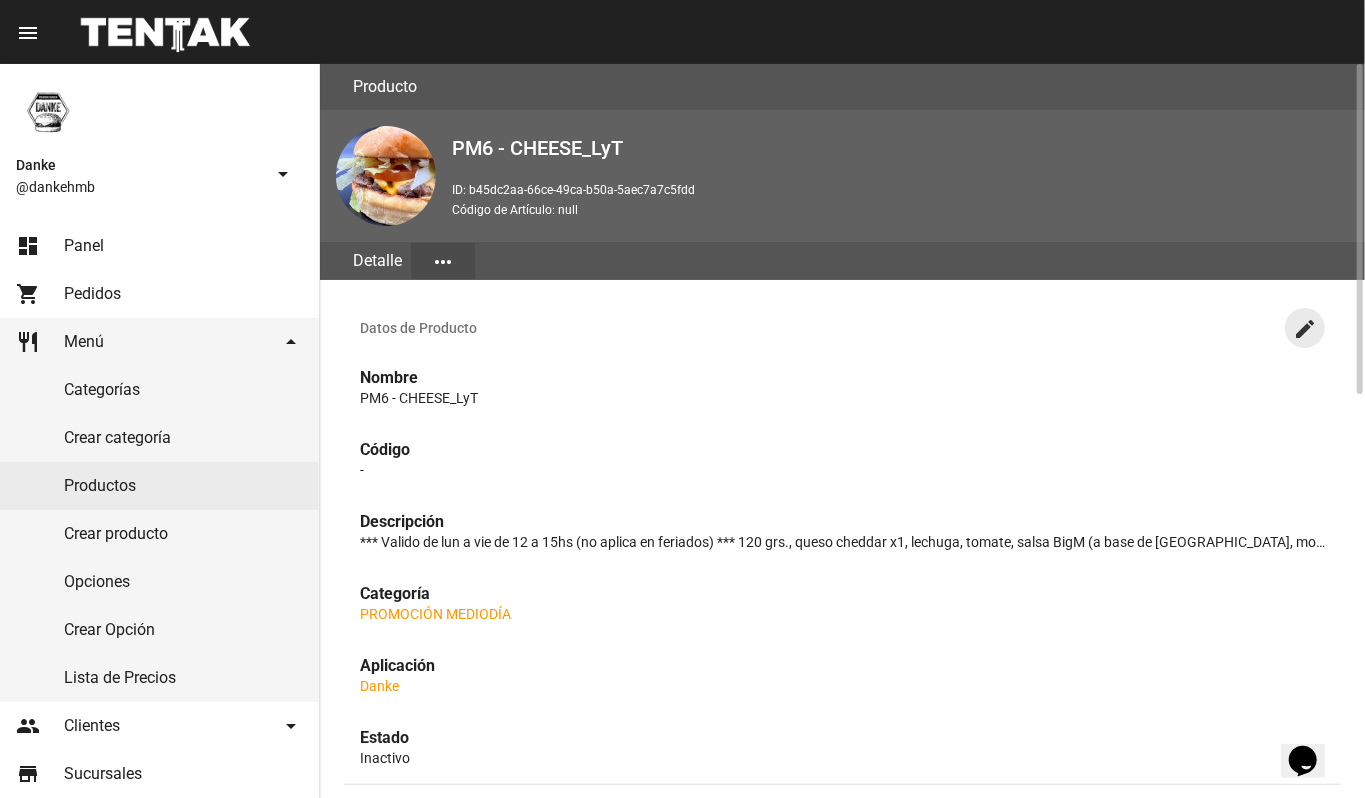 click on "create" 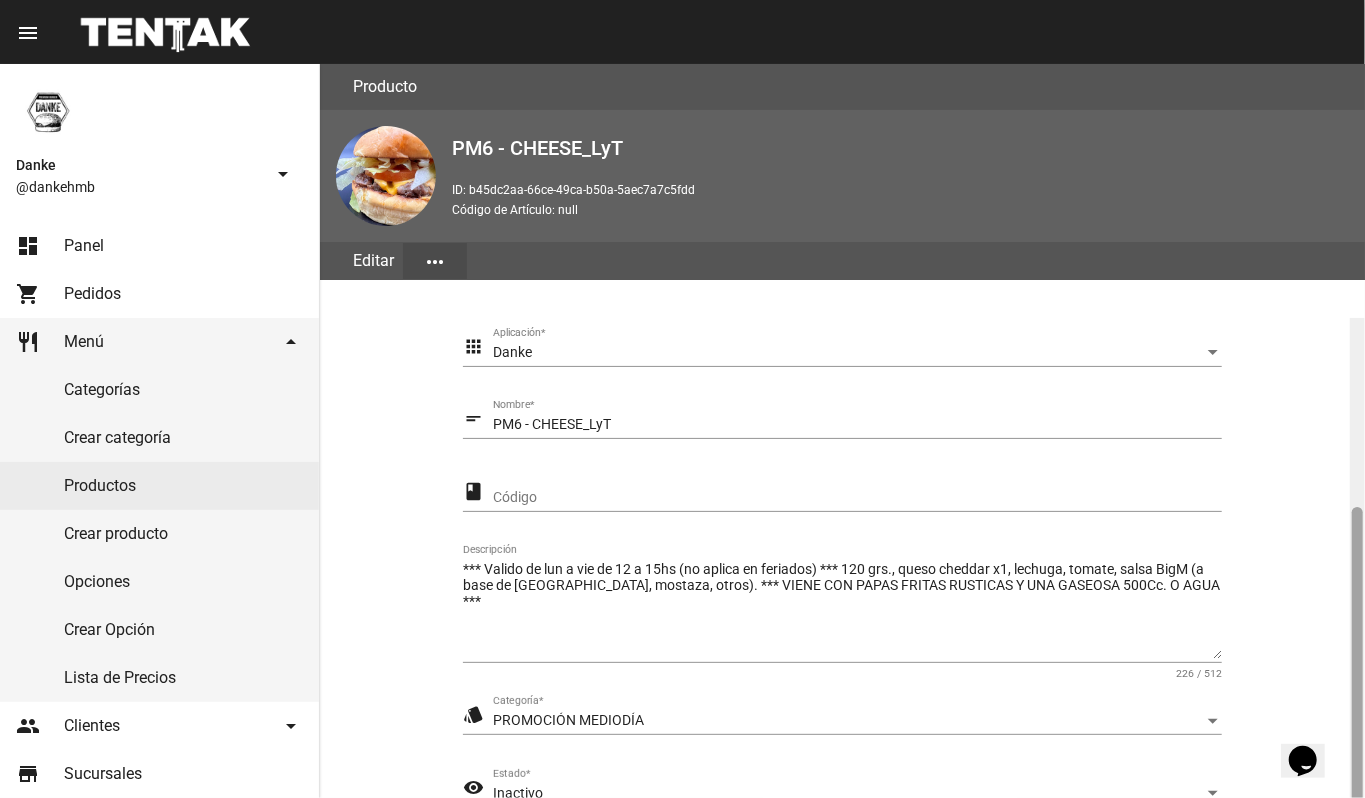 scroll, scrollTop: 254, scrollLeft: 0, axis: vertical 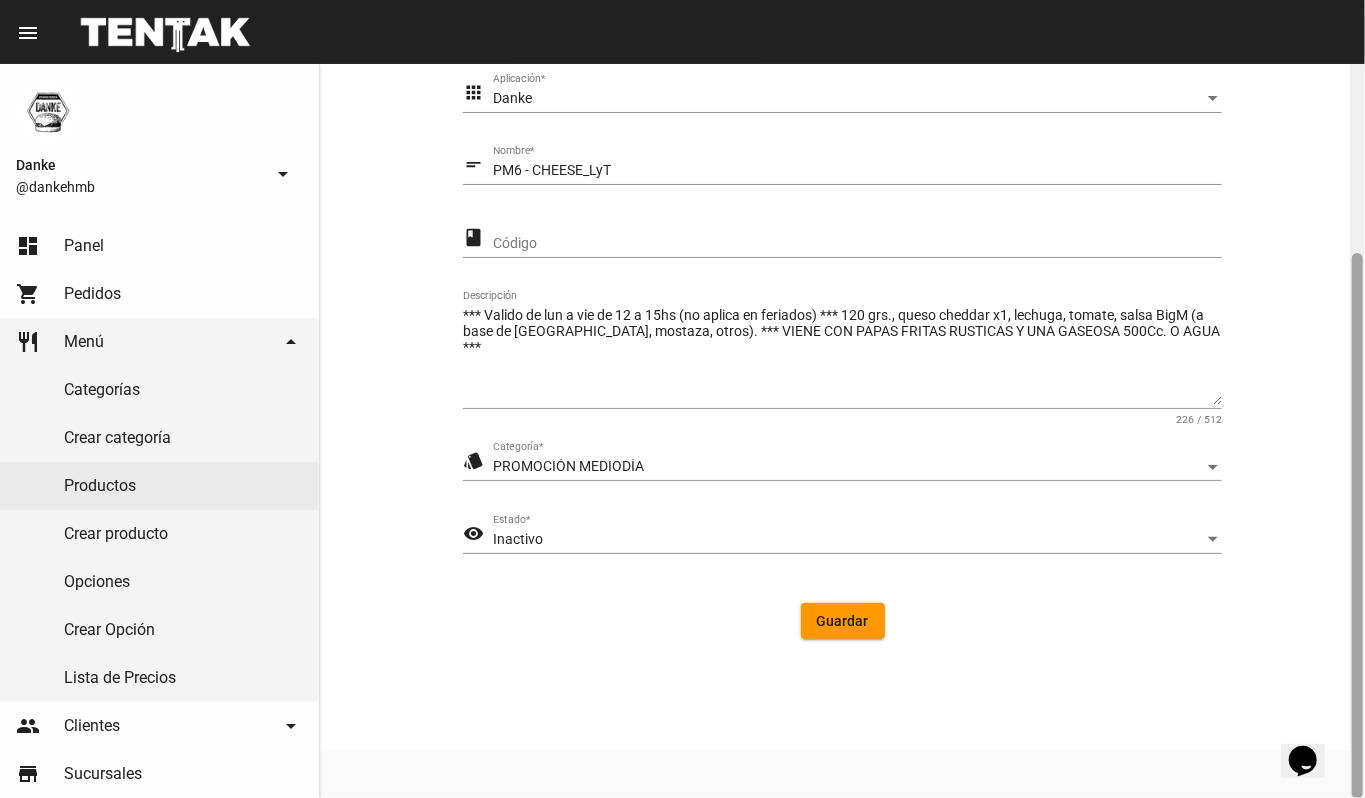 click 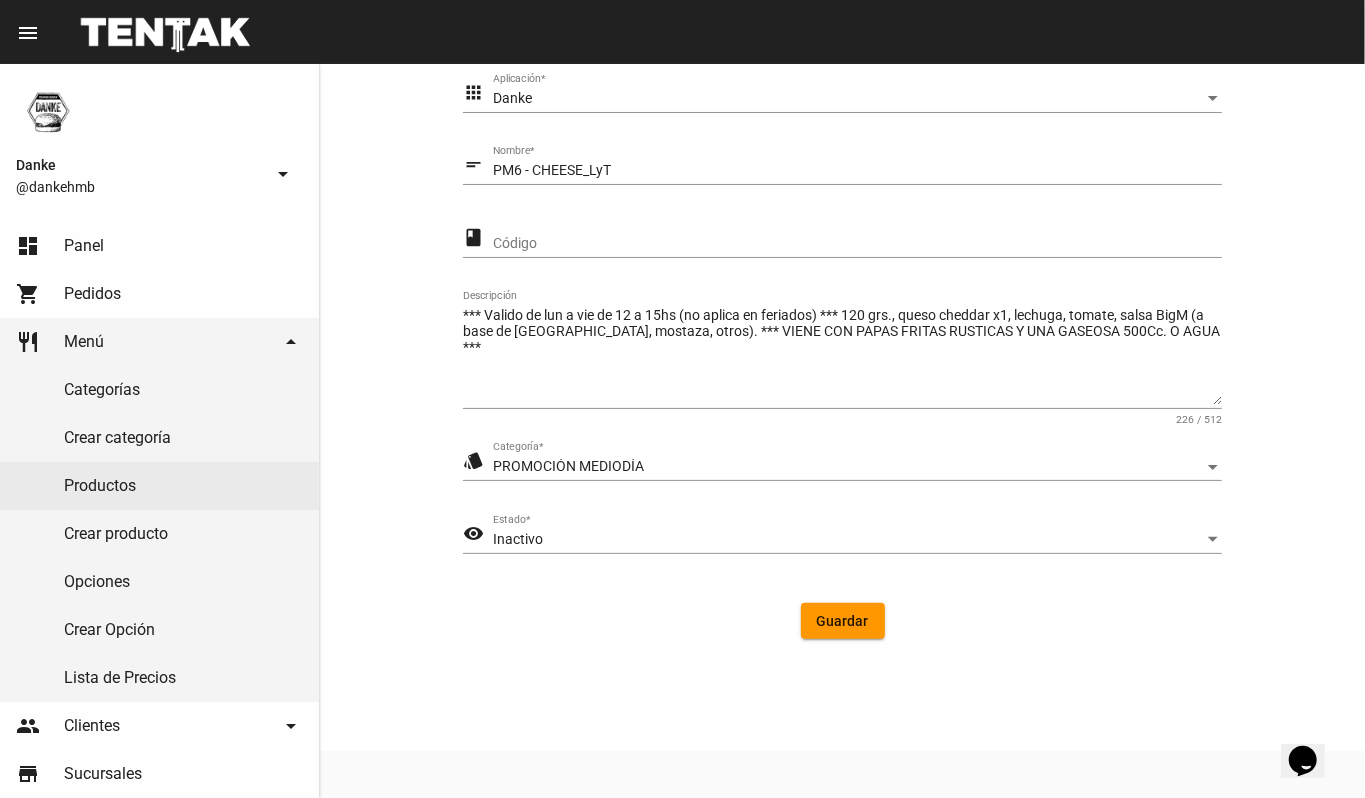 click on "Inactivo Estado  *" 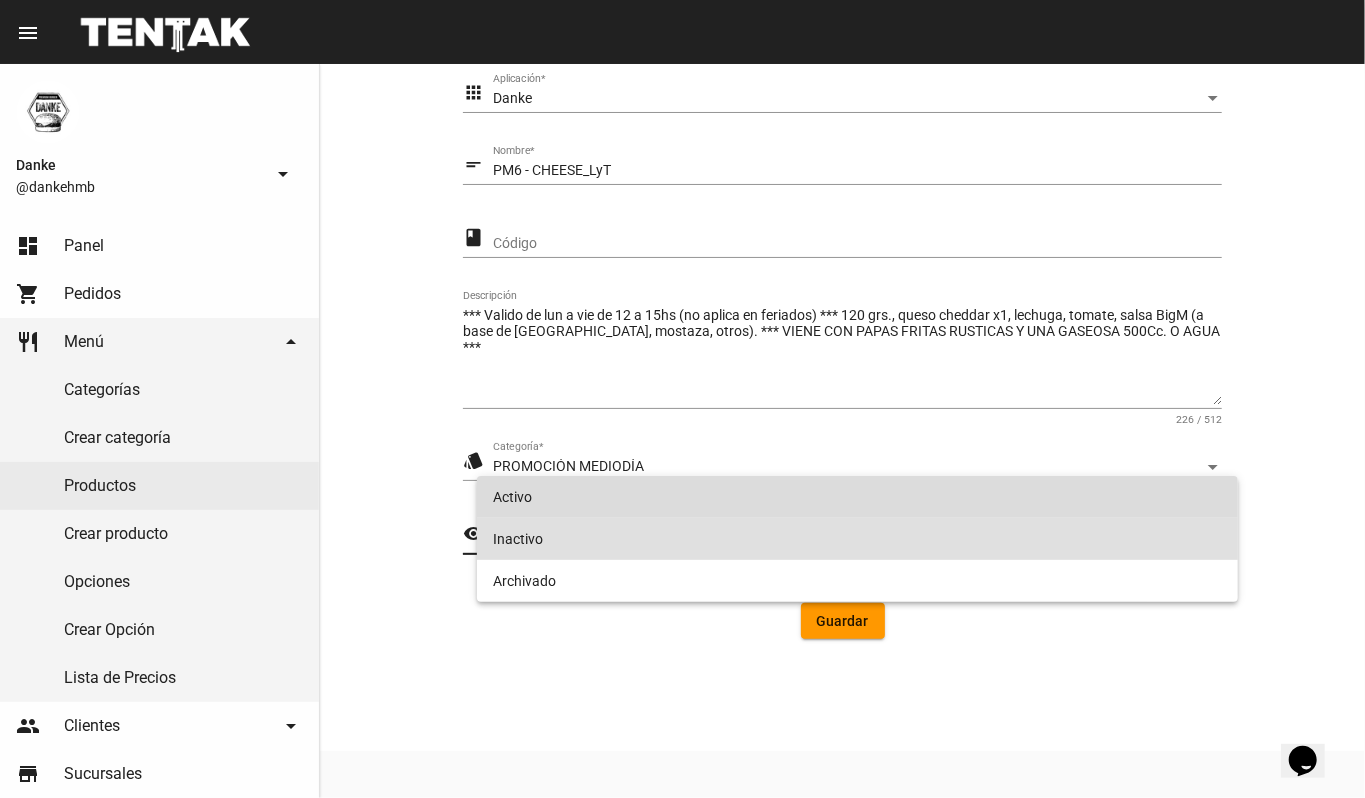 click on "Activo" at bounding box center (858, 497) 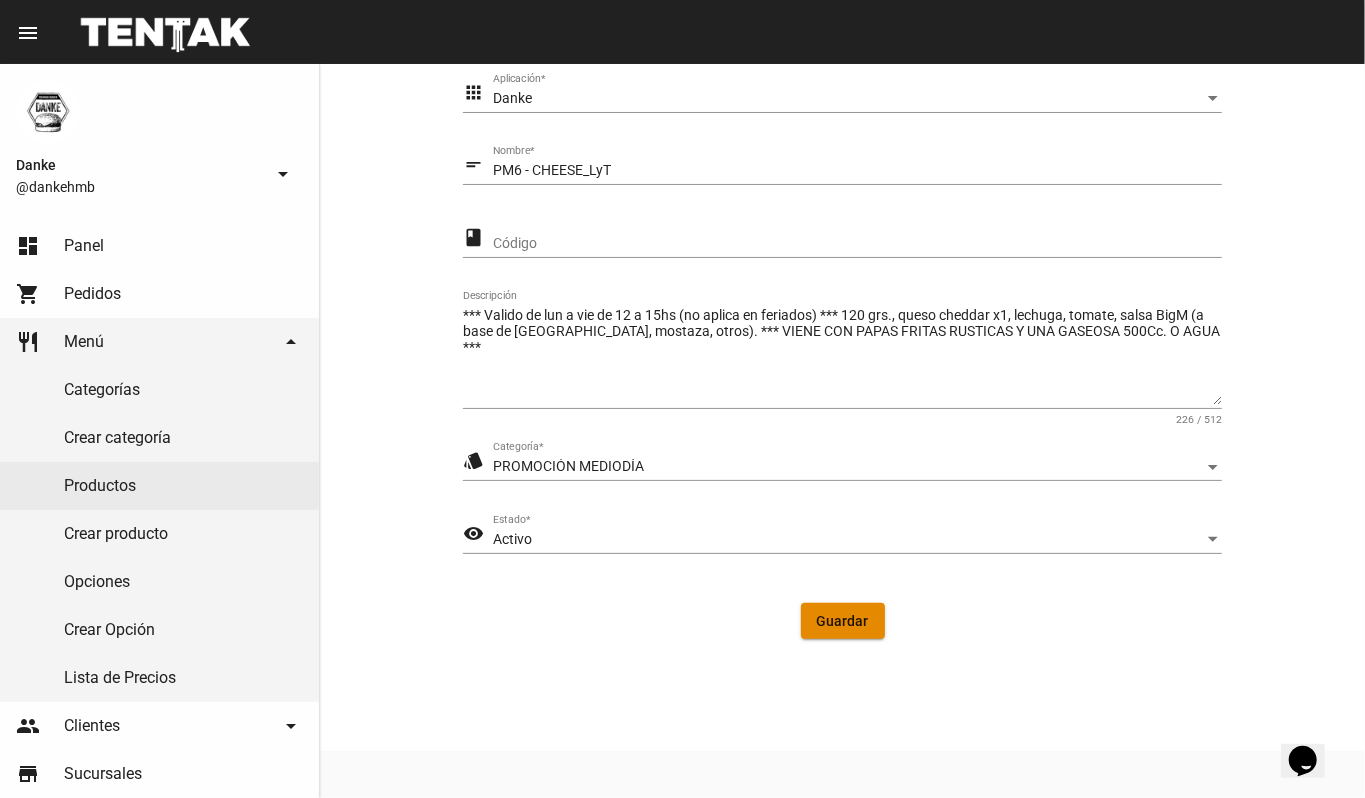 click on "Guardar" 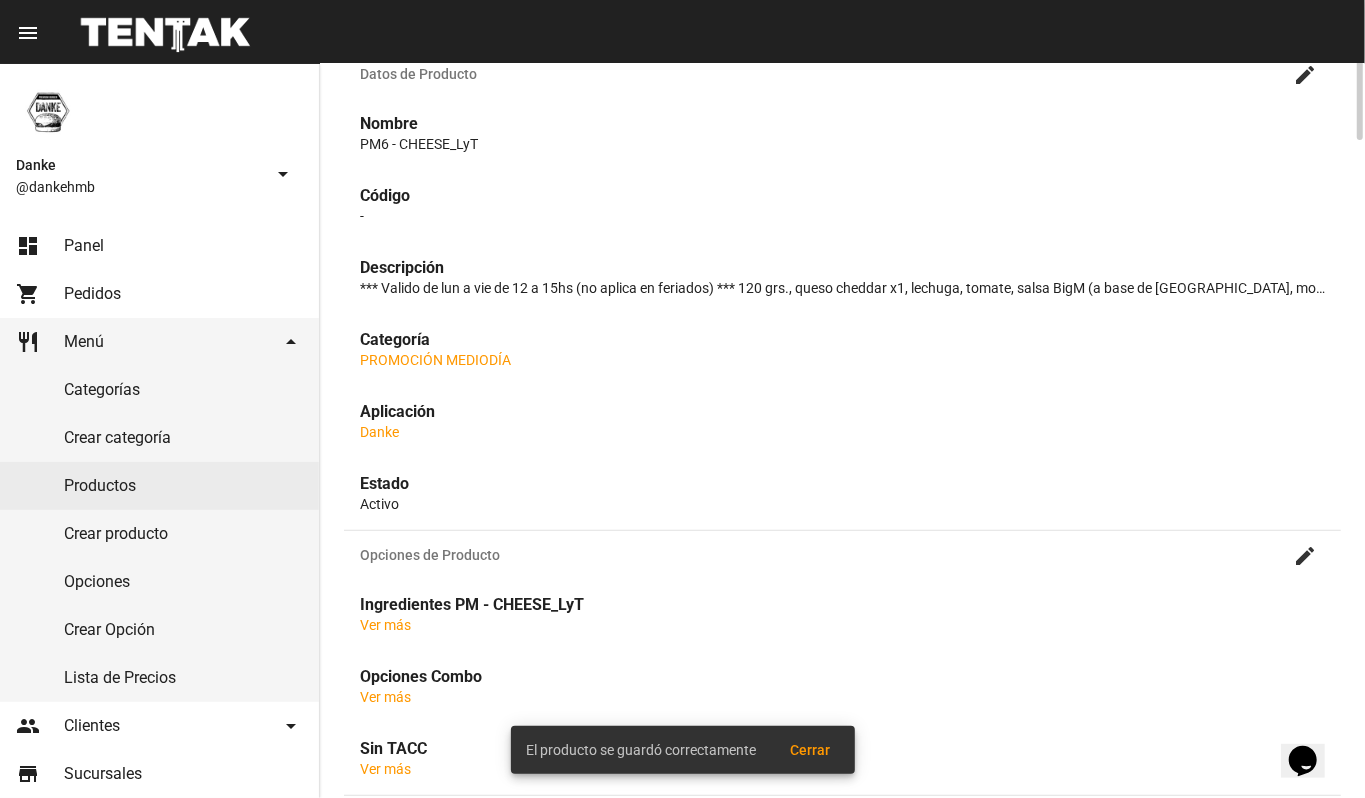 scroll, scrollTop: 0, scrollLeft: 0, axis: both 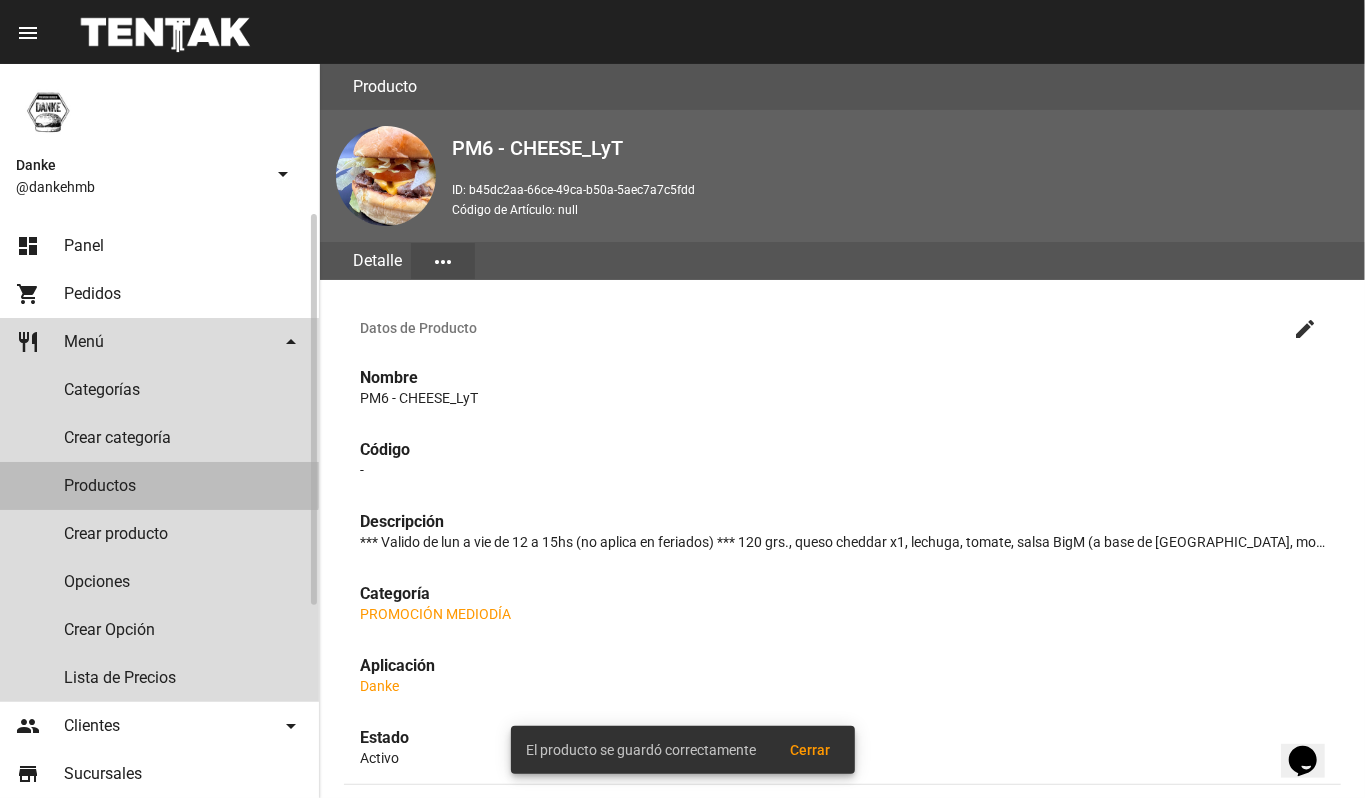 click on "Productos" 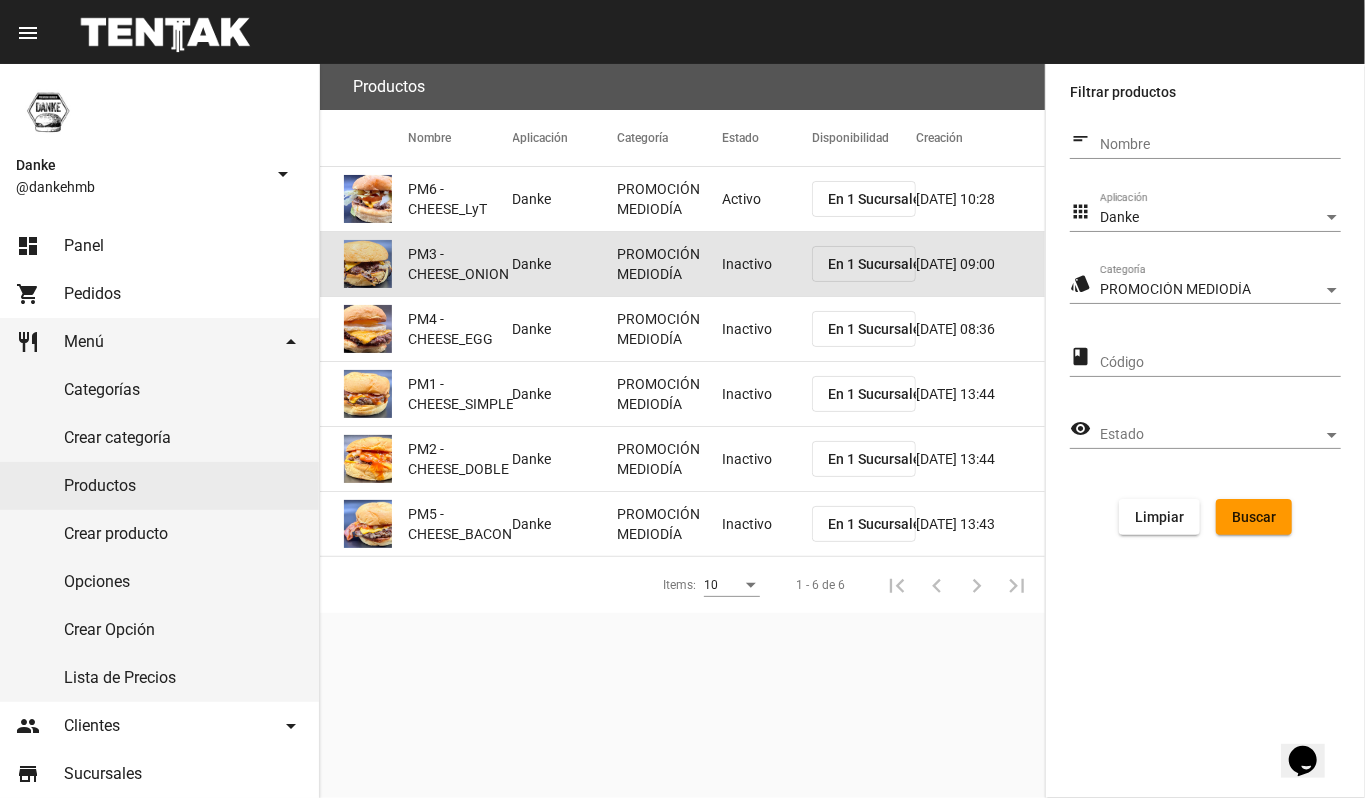 click on "Inactivo" 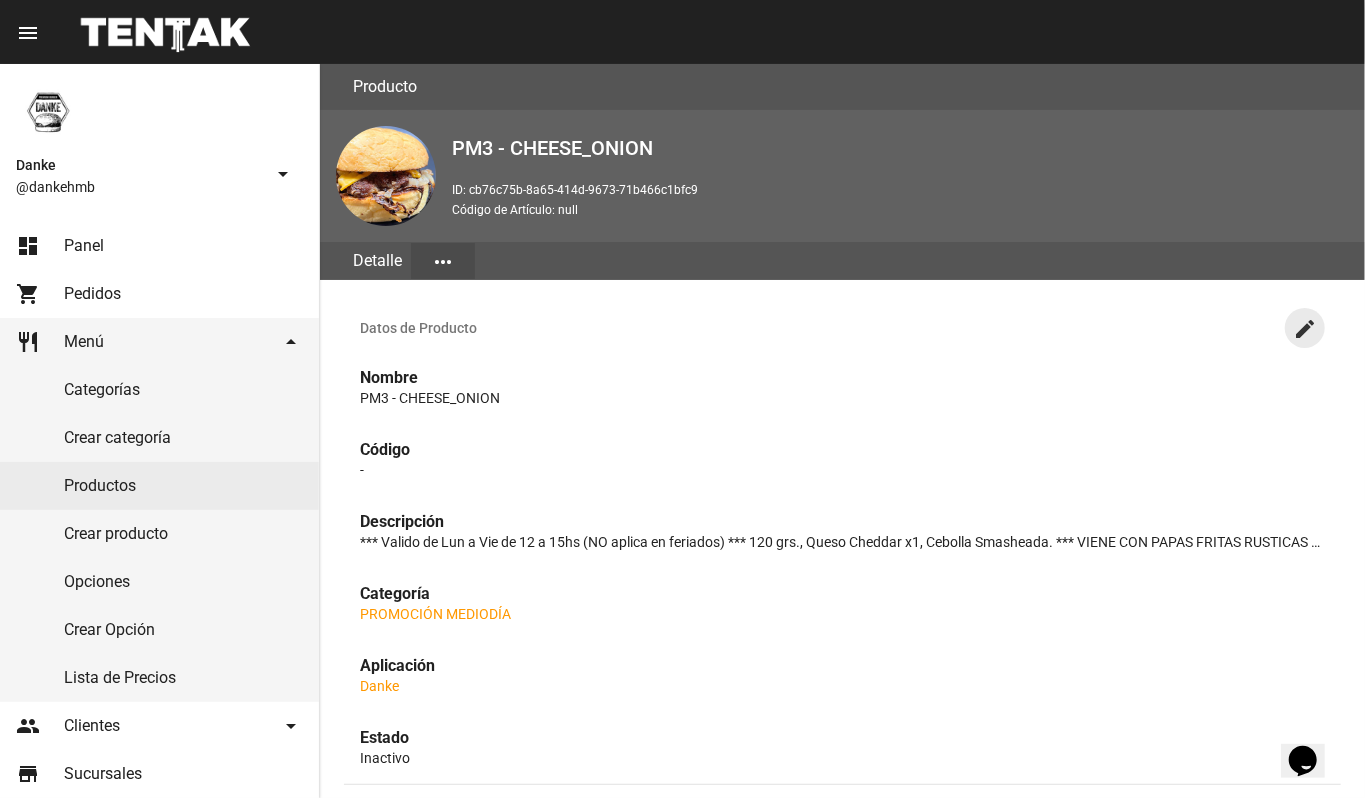 click on "create" 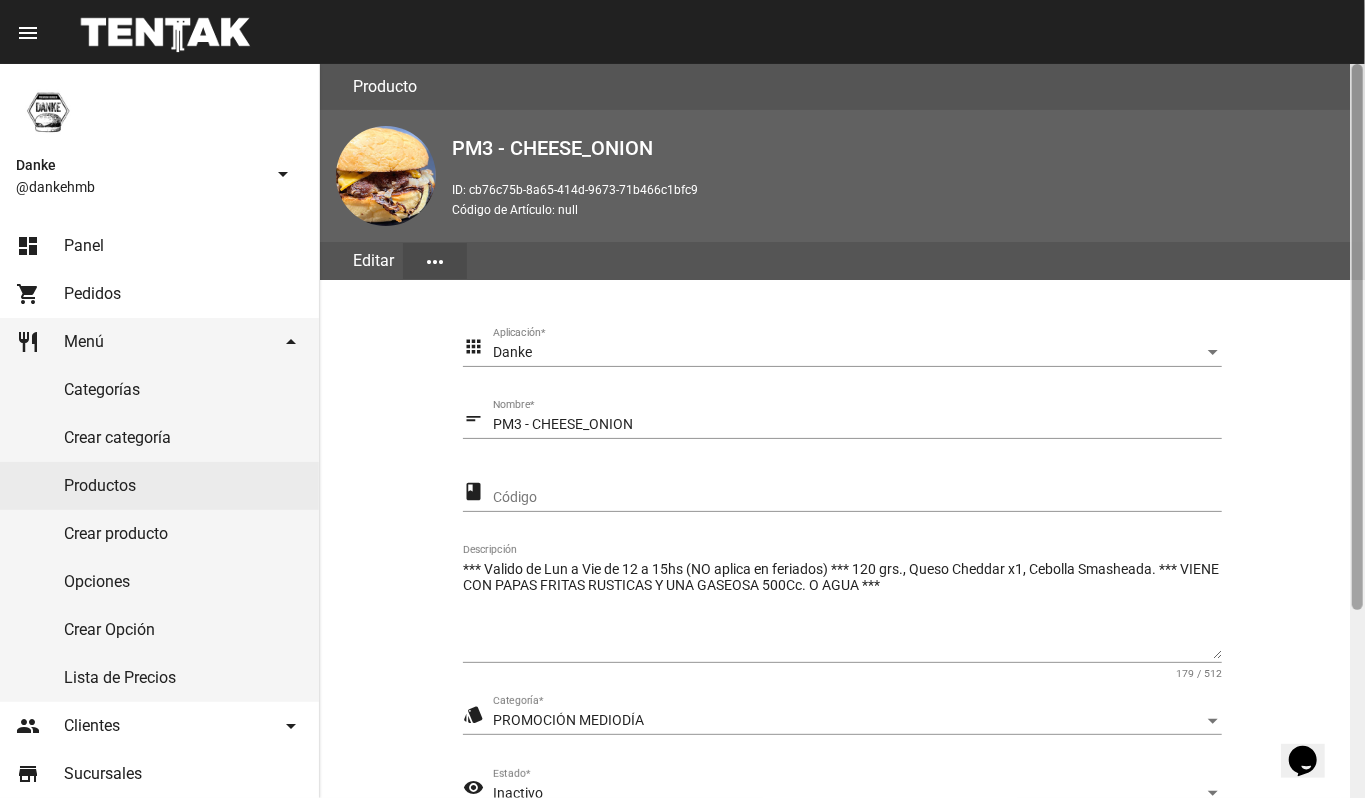 scroll, scrollTop: 254, scrollLeft: 0, axis: vertical 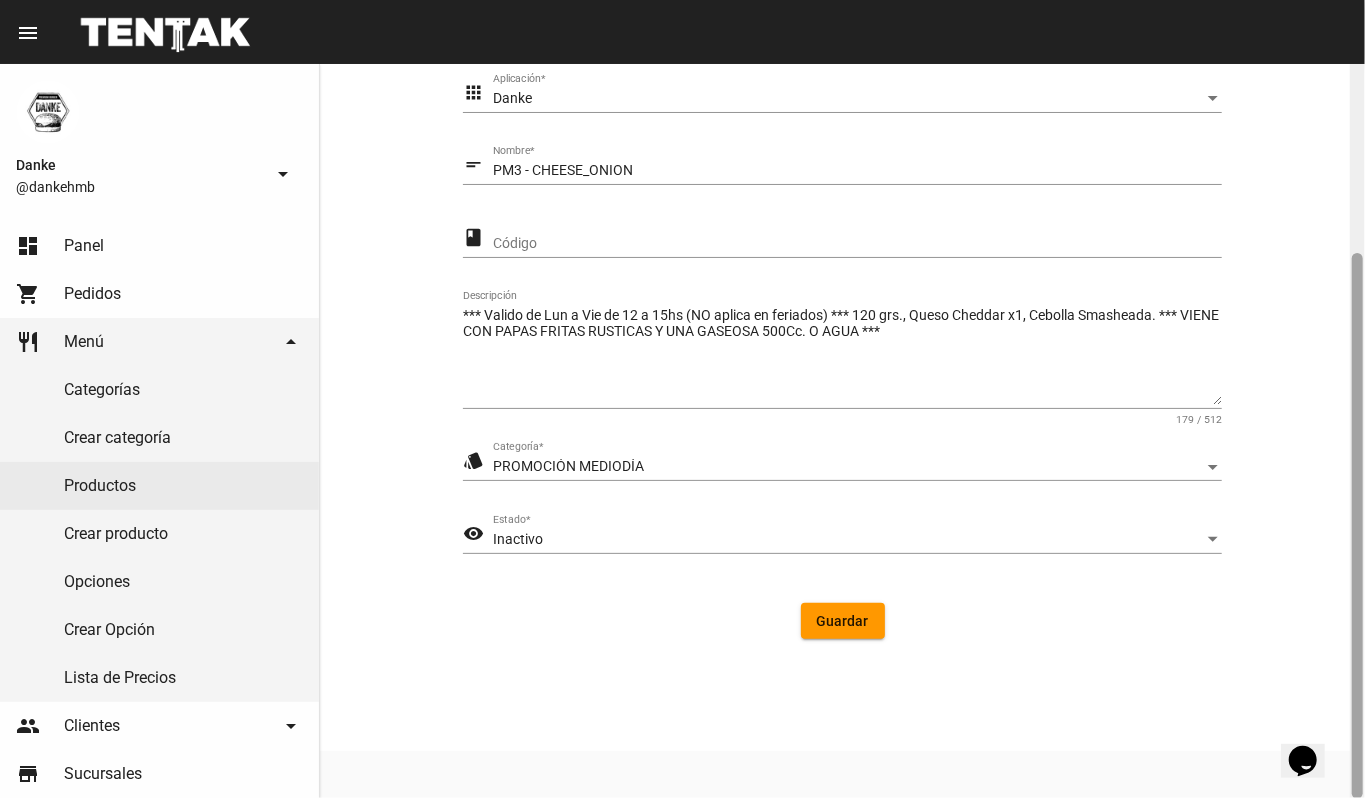 click 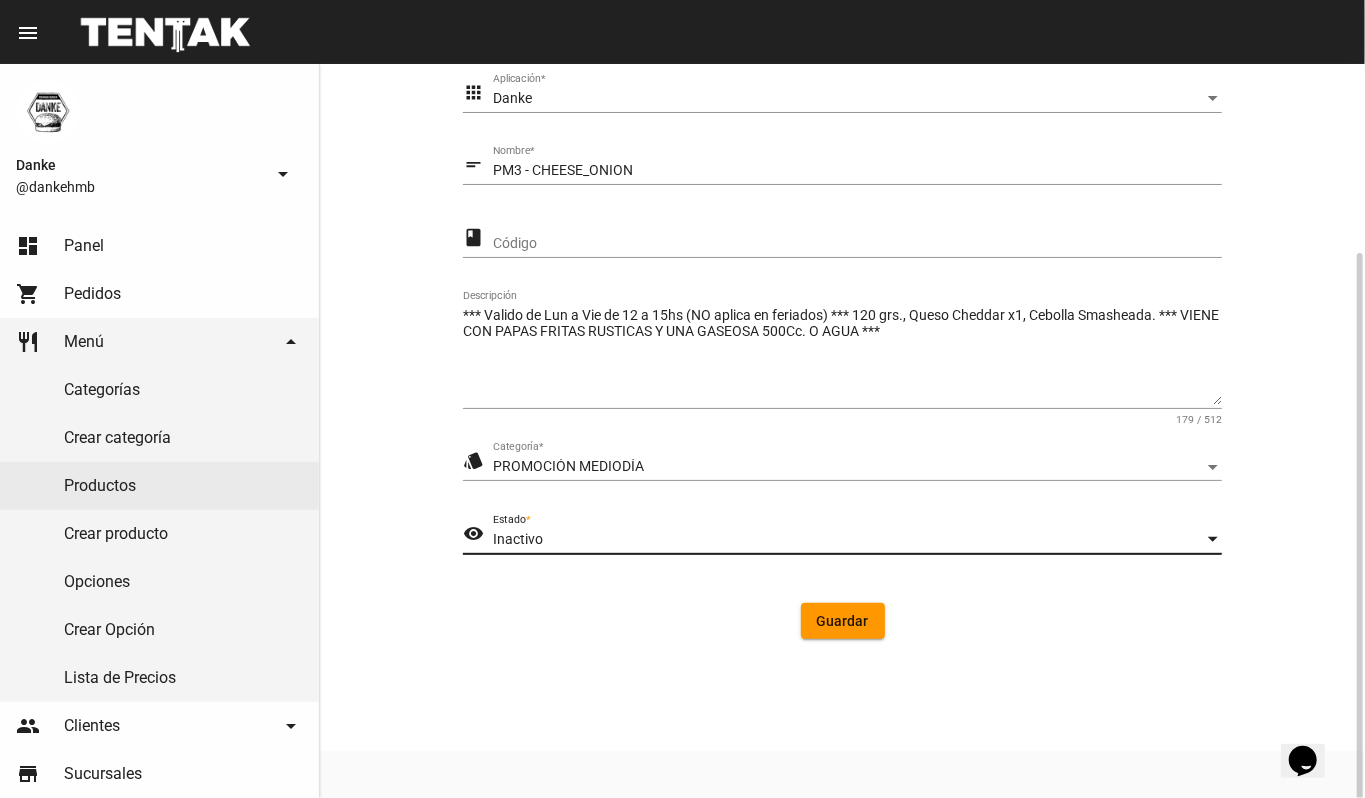 click on "Inactivo" at bounding box center [848, 540] 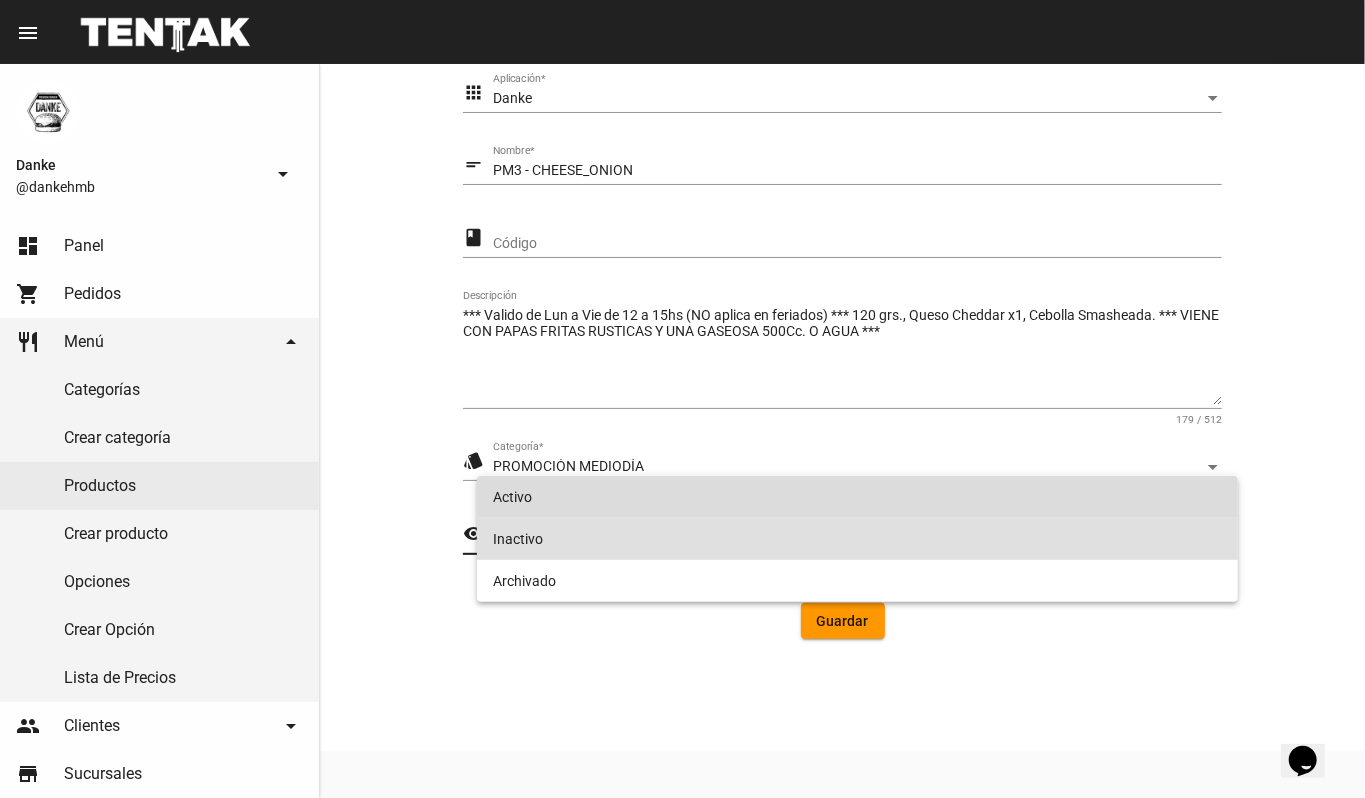 click on "Activo" at bounding box center (858, 497) 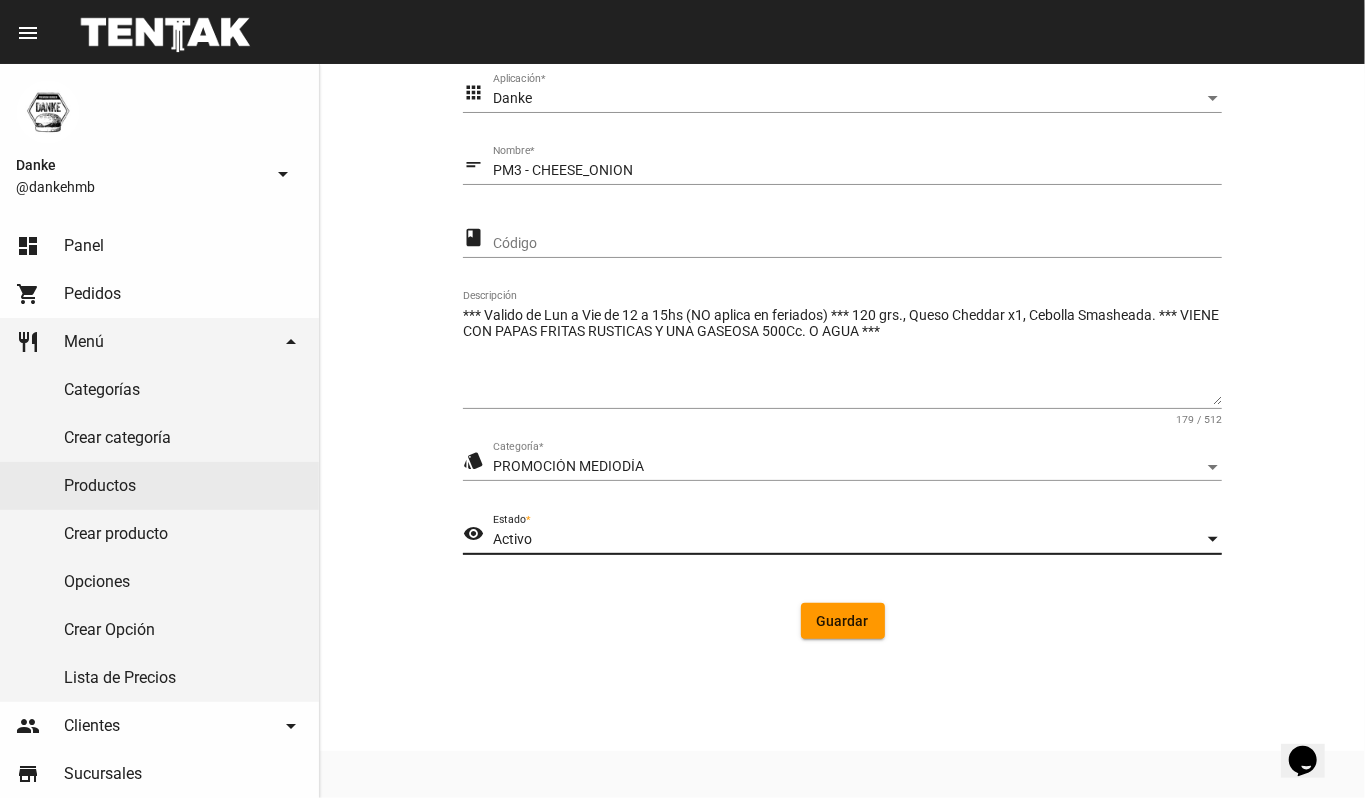 click on "apps Danke Aplicación  * short_text PM3 - CHEESE_ONION Nombre  * class Código *** Valido de Lun a Vie de 12 a 15hs (NO aplica en feriados) *** 120 grs., Queso Cheddar x1, Cebolla Smasheada. *** VIENE CON PAPAS FRITAS RUSTICAS Y UNA GASEOSA 500Cc. O AGUA *** Descripción 179 / 512 style PROMOCIÓN MEDIODÍA Categoría  * visibility Activo Estado  * Guardar" 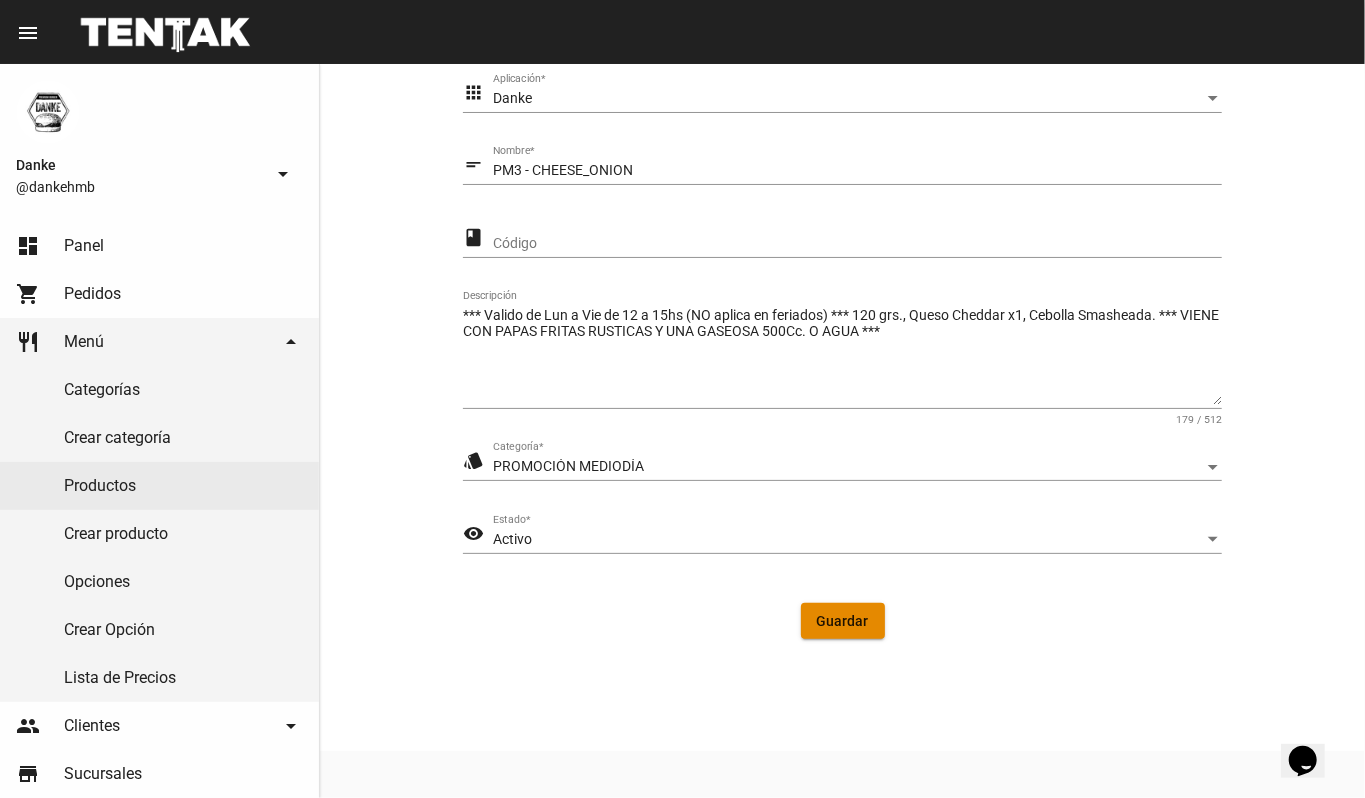 click on "Guardar" 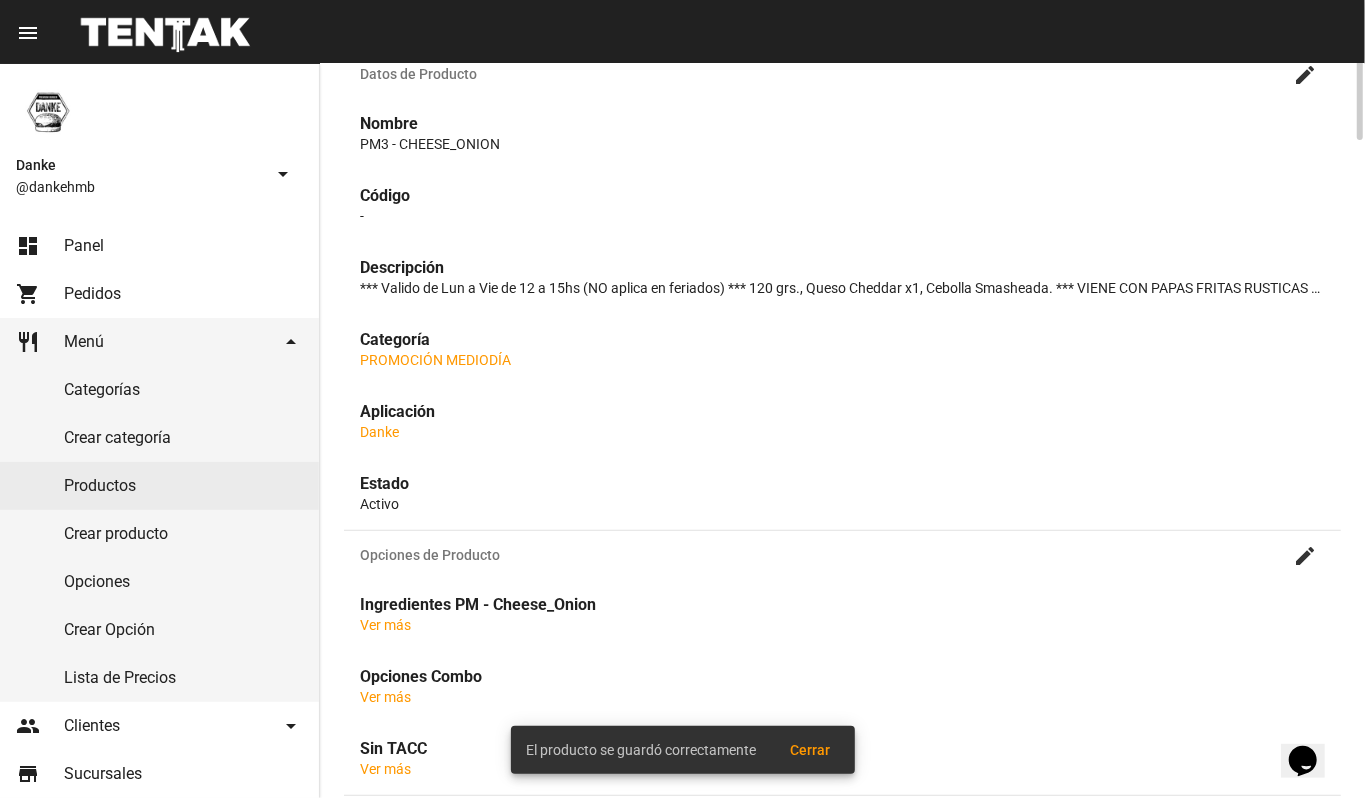 scroll, scrollTop: 0, scrollLeft: 0, axis: both 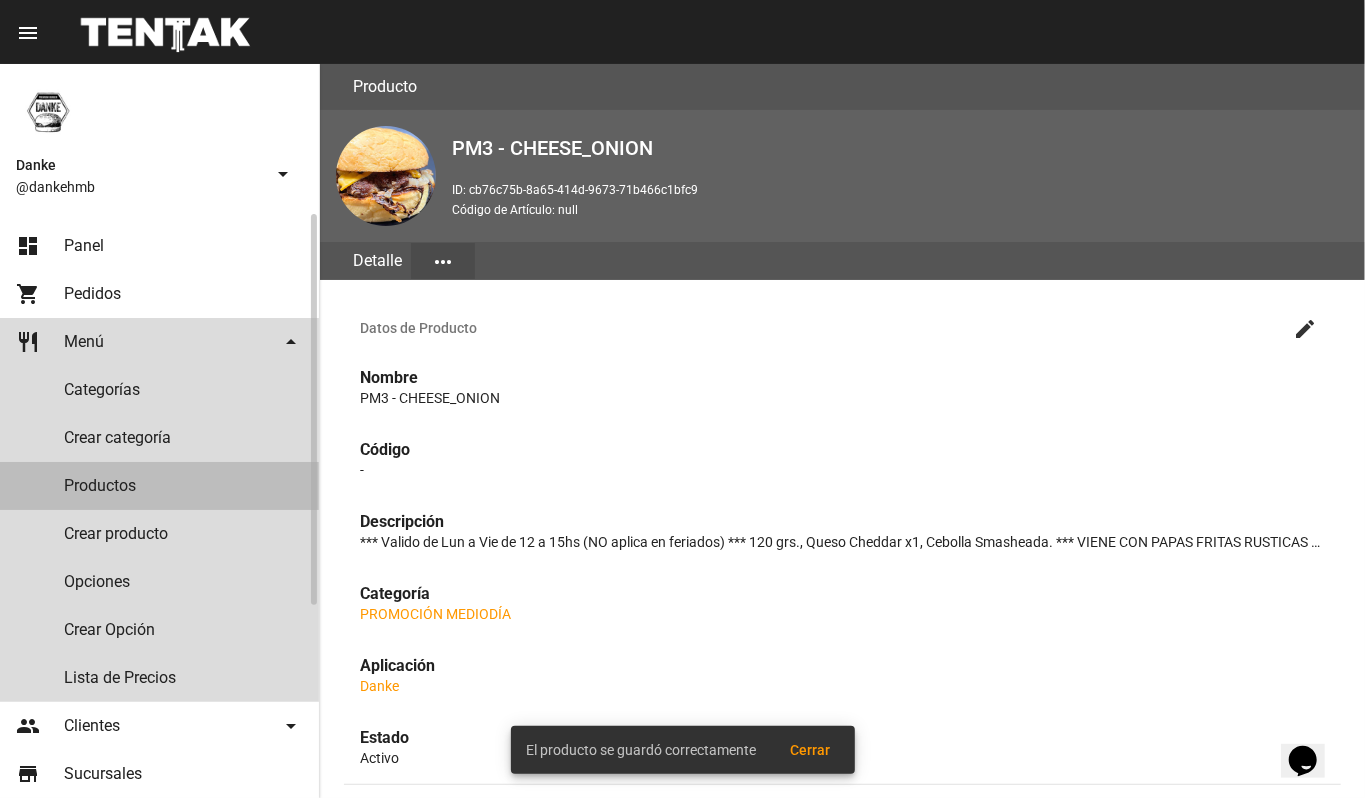 click on "Productos" 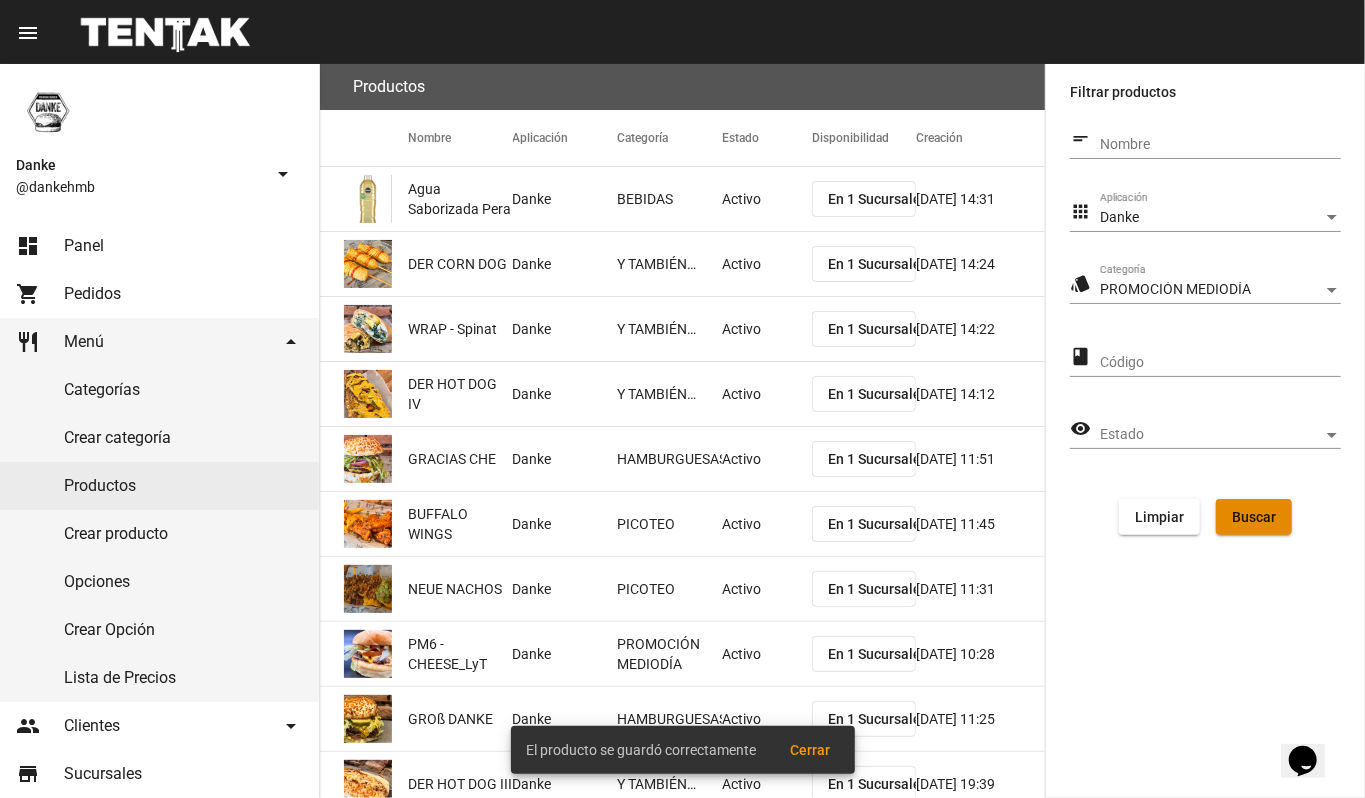 click on "Buscar" 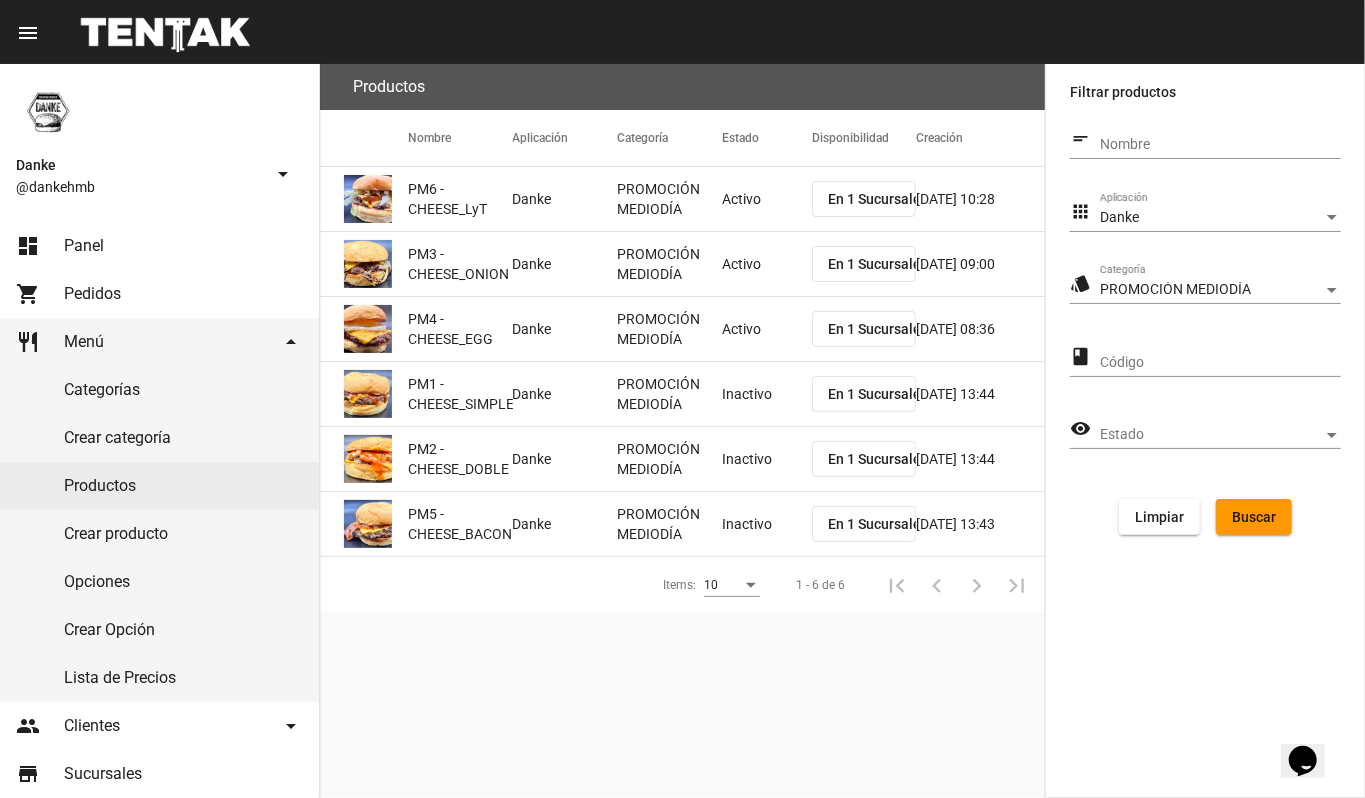 click on "PROMOCIÓN MEDIODÍA" 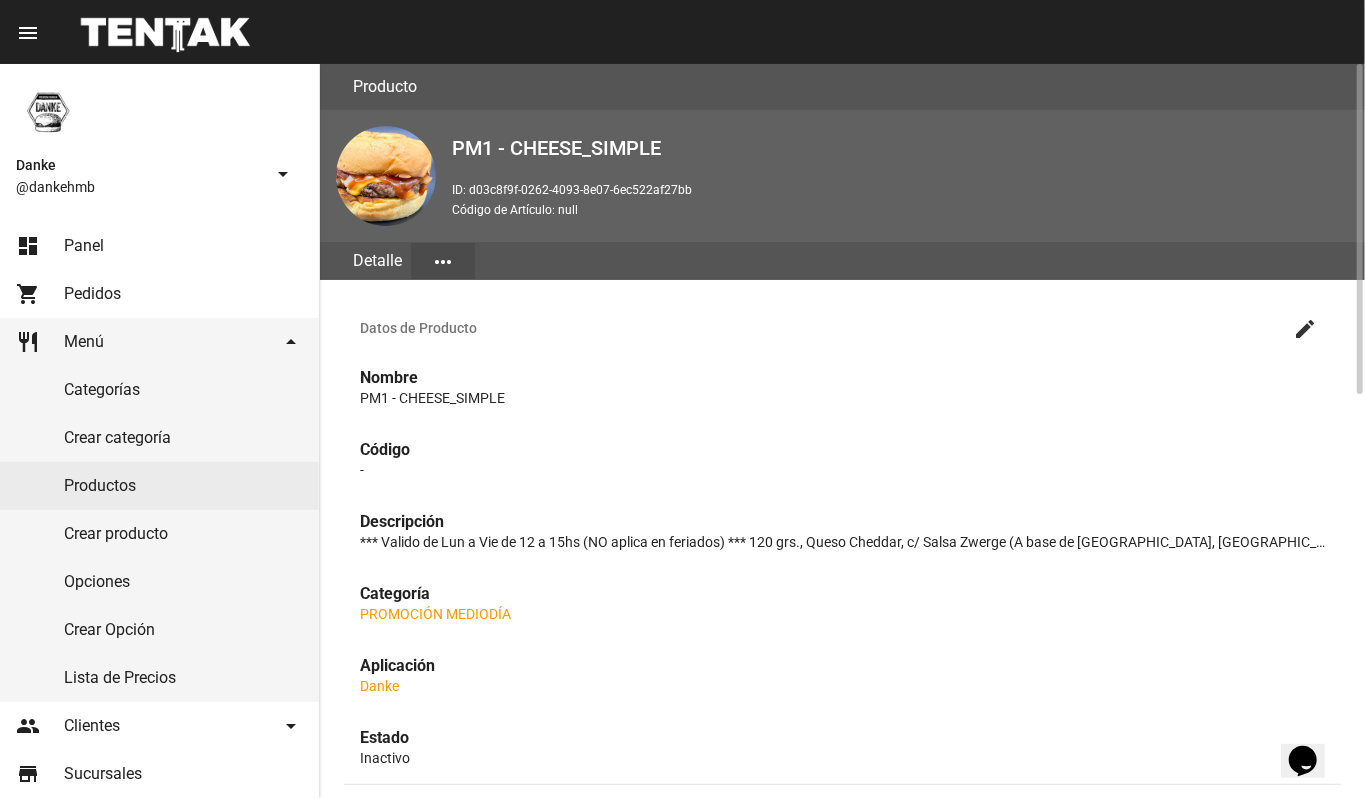 click on "create" 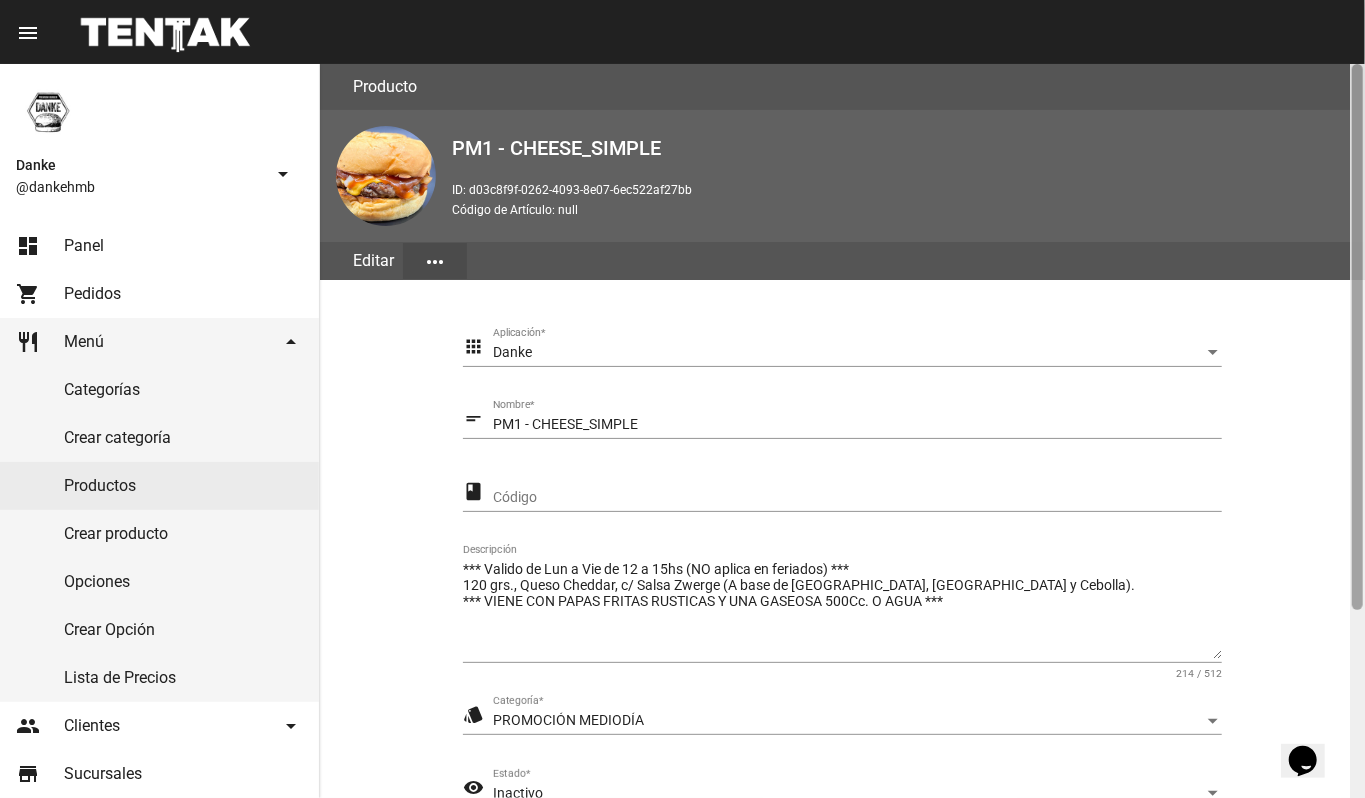 scroll, scrollTop: 254, scrollLeft: 0, axis: vertical 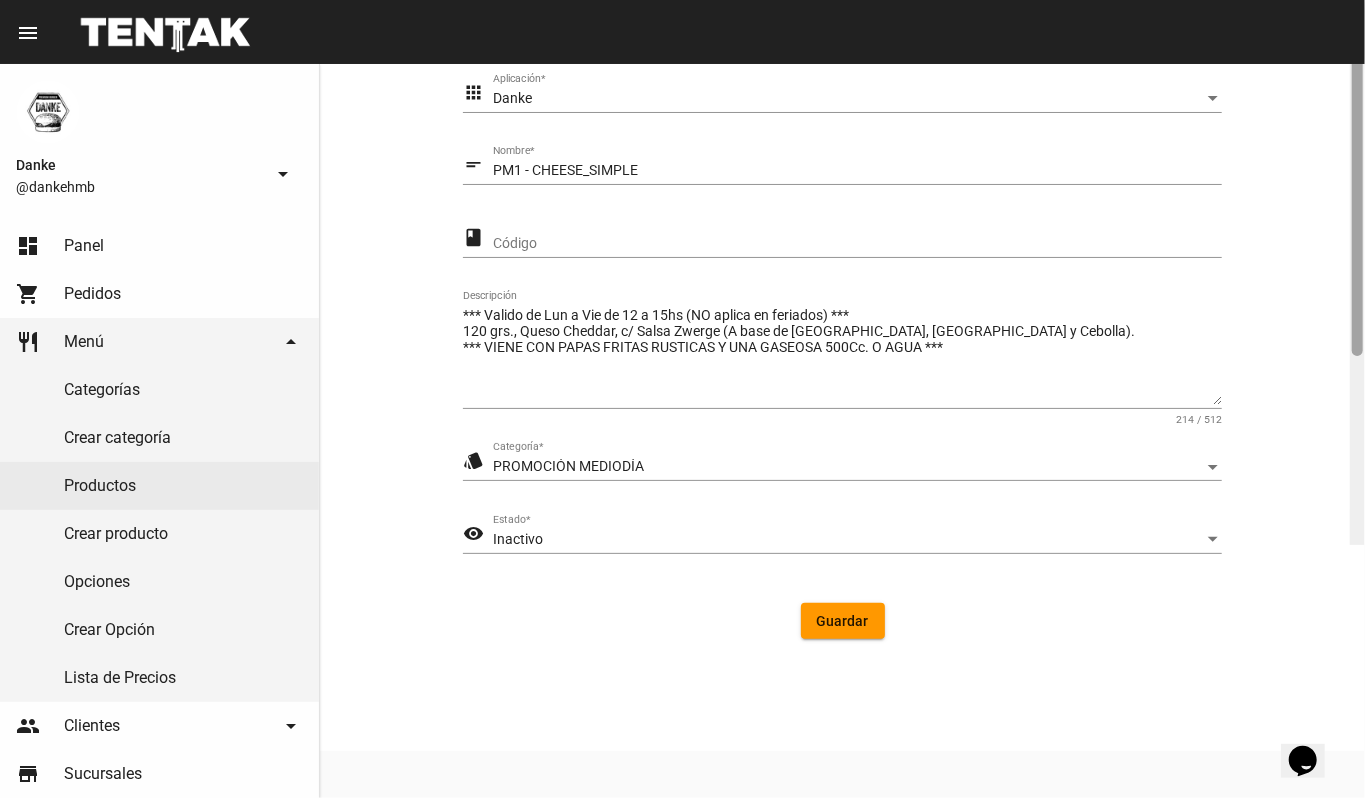 click 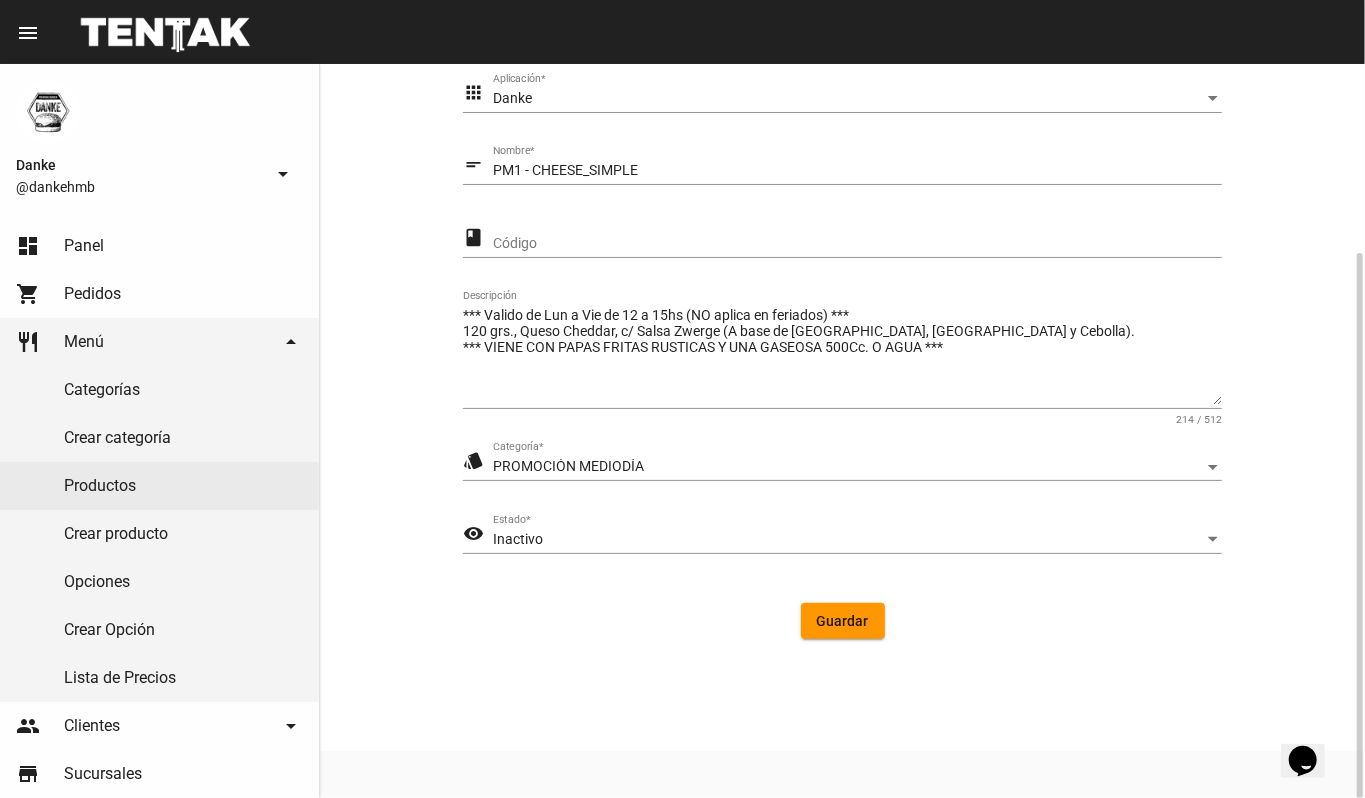 click on "Inactivo Estado  *" 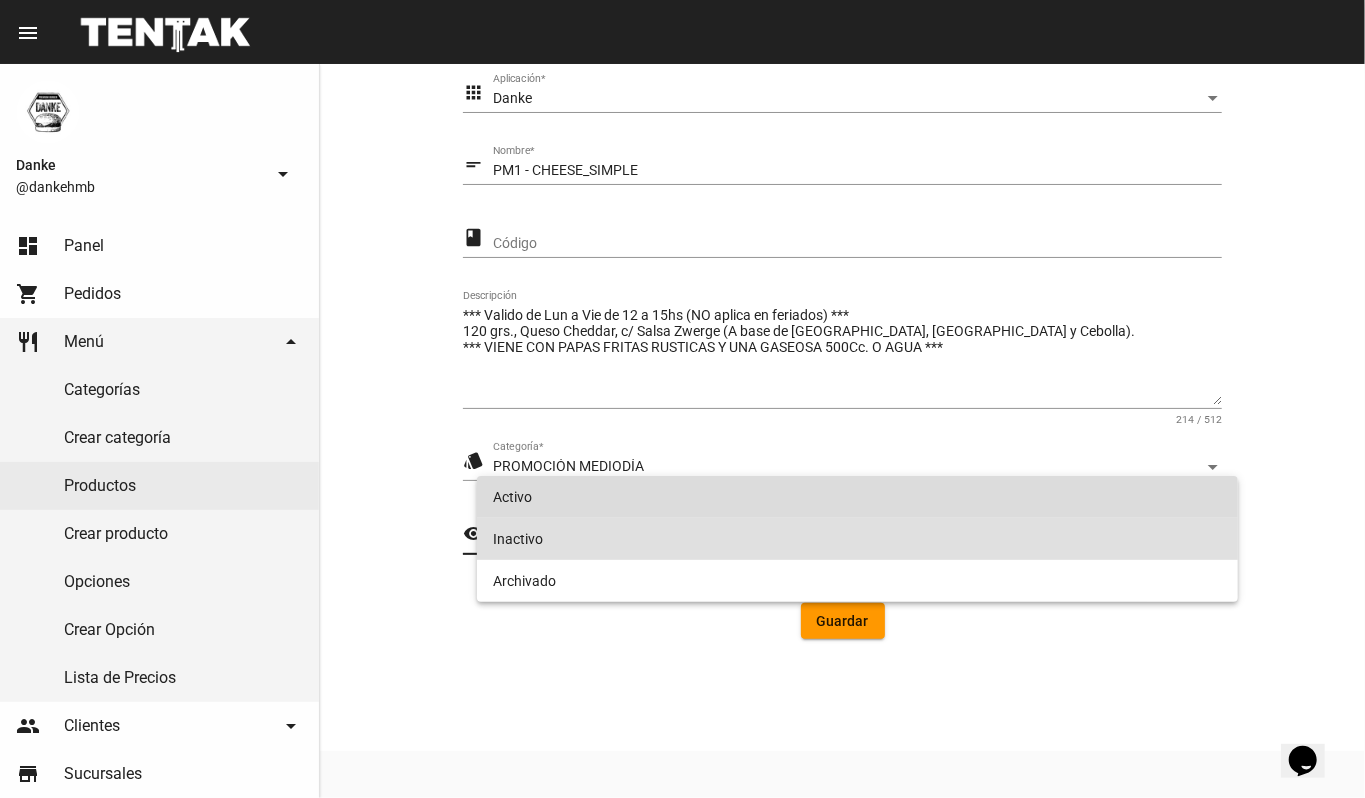 click on "Activo" at bounding box center [858, 497] 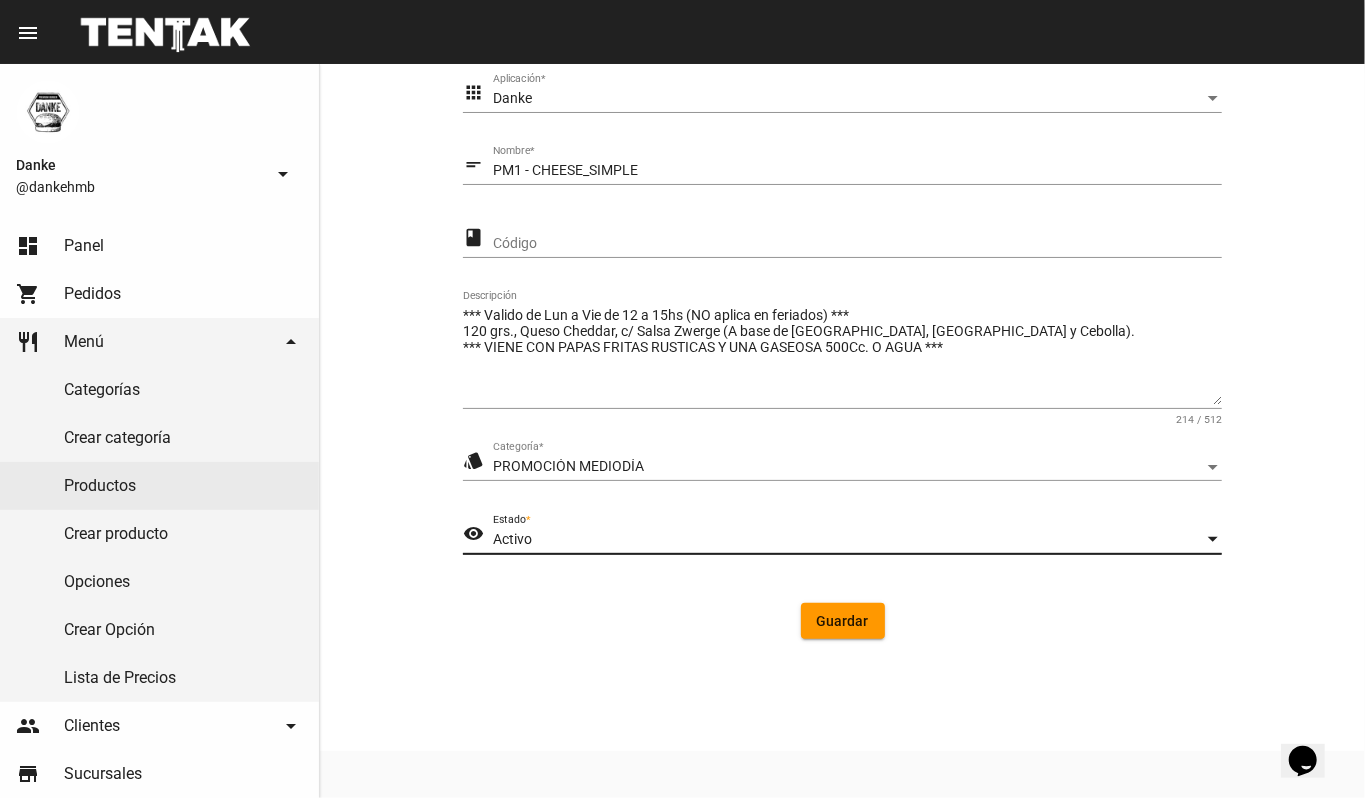 click on "Guardar" 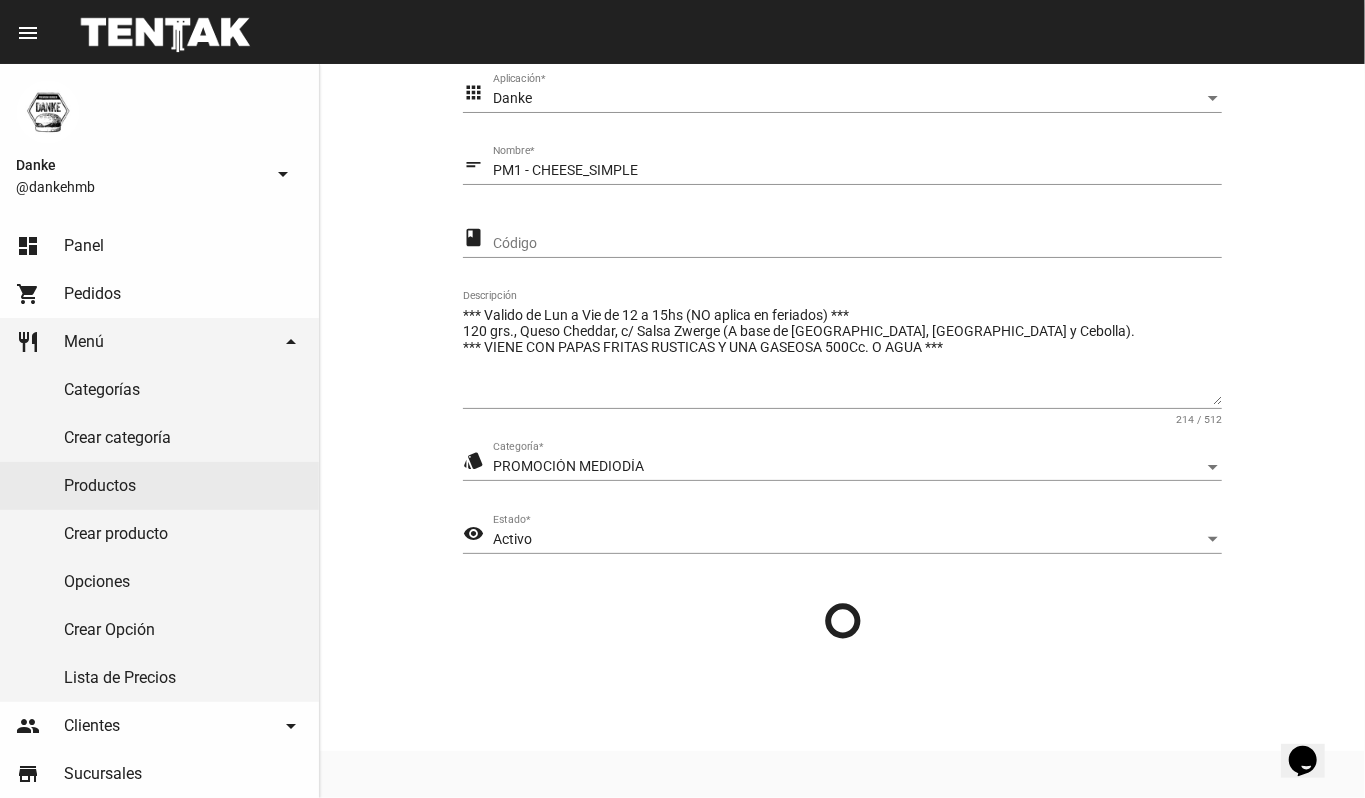 scroll, scrollTop: 0, scrollLeft: 0, axis: both 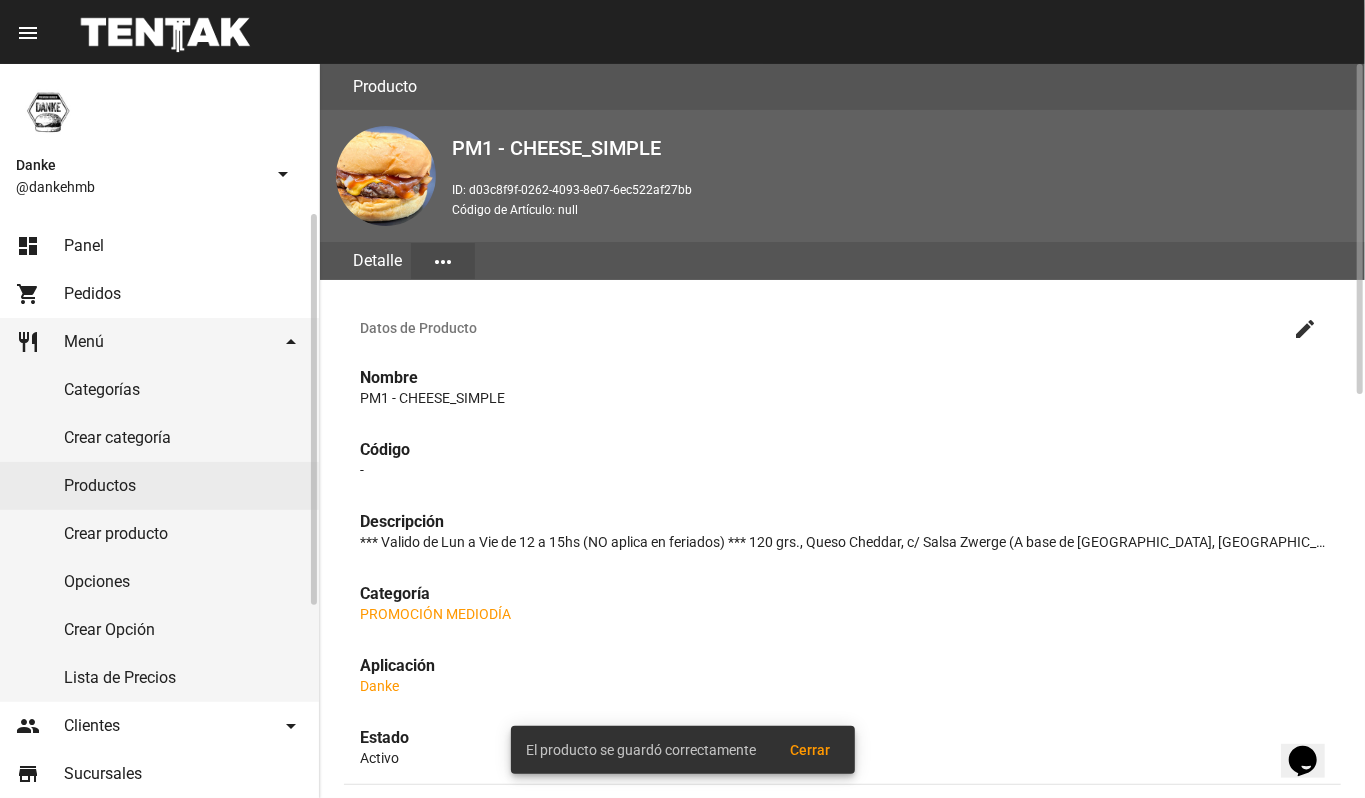 click on "Productos" 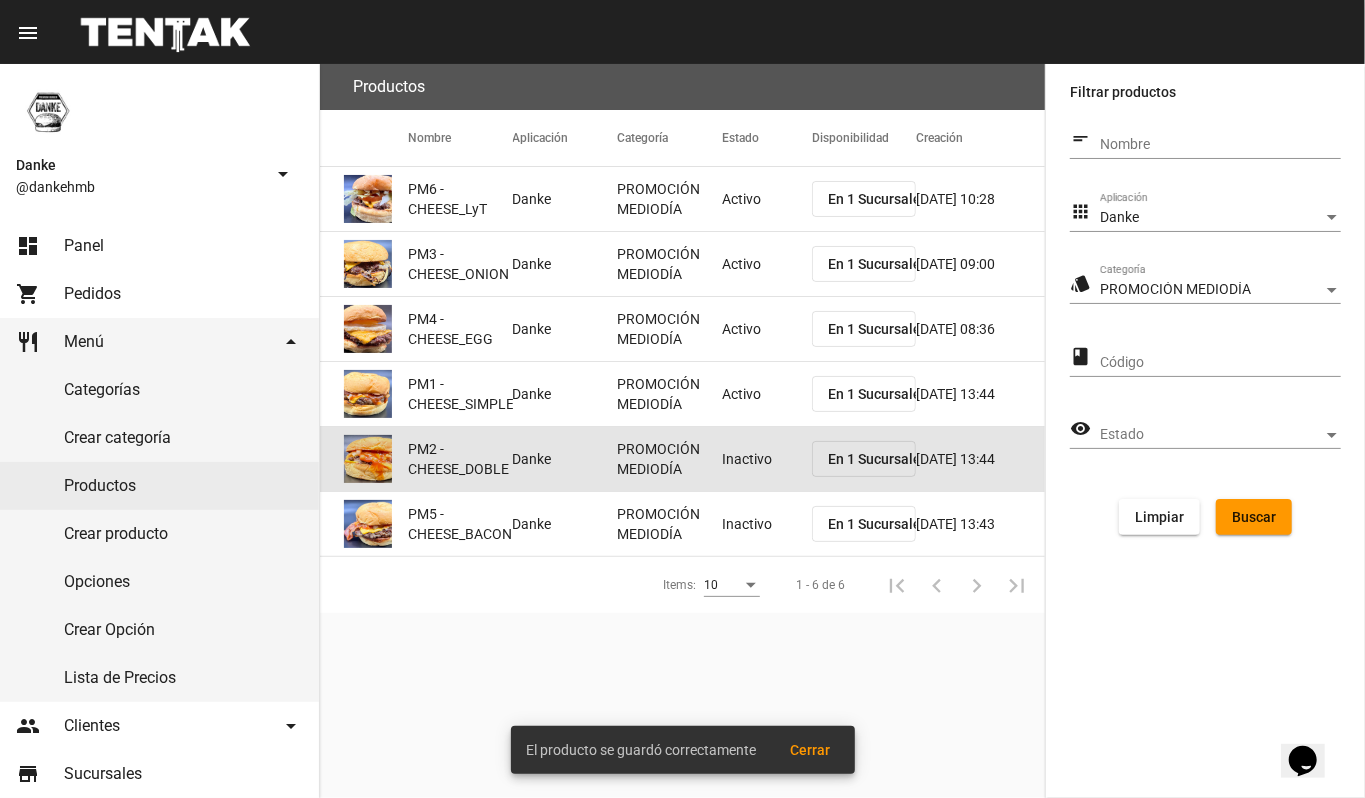 click on "Inactivo" 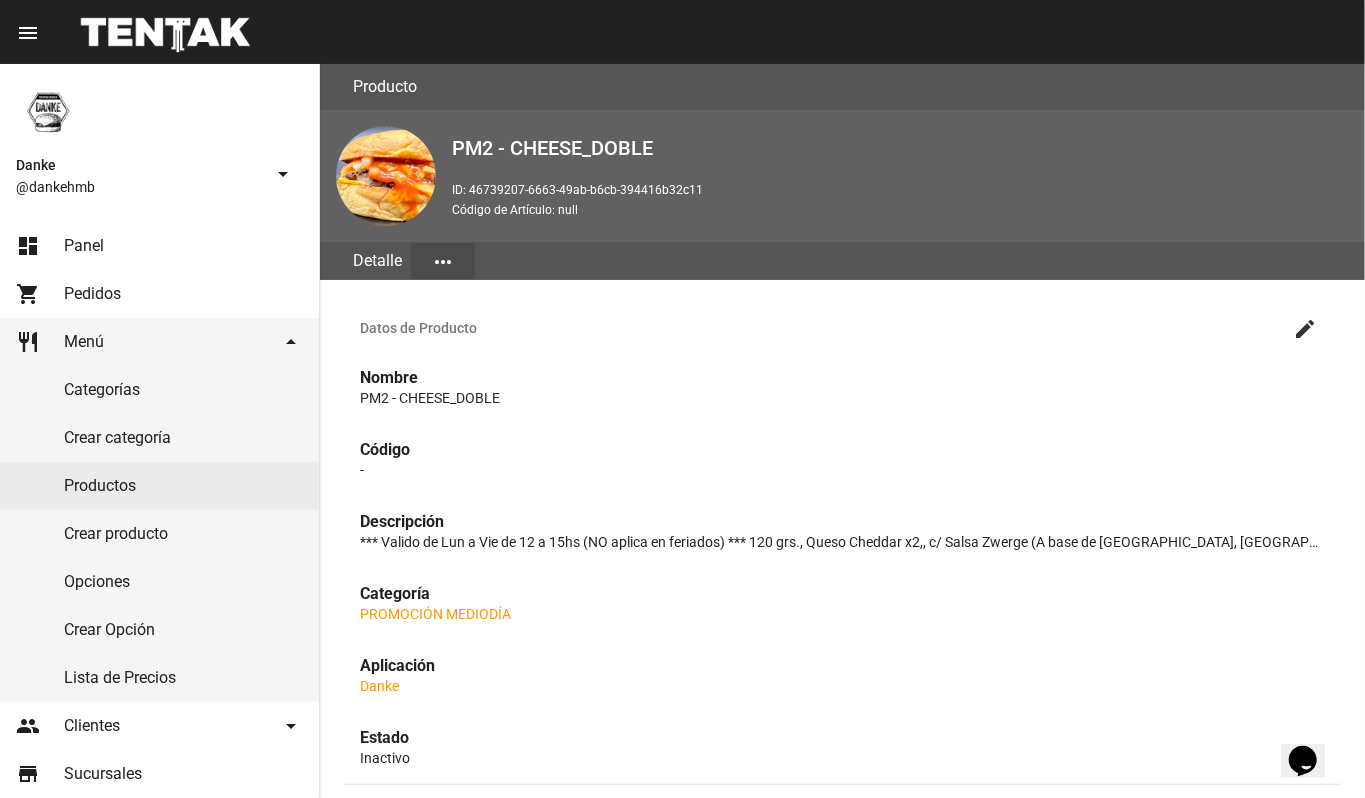 click on "create" 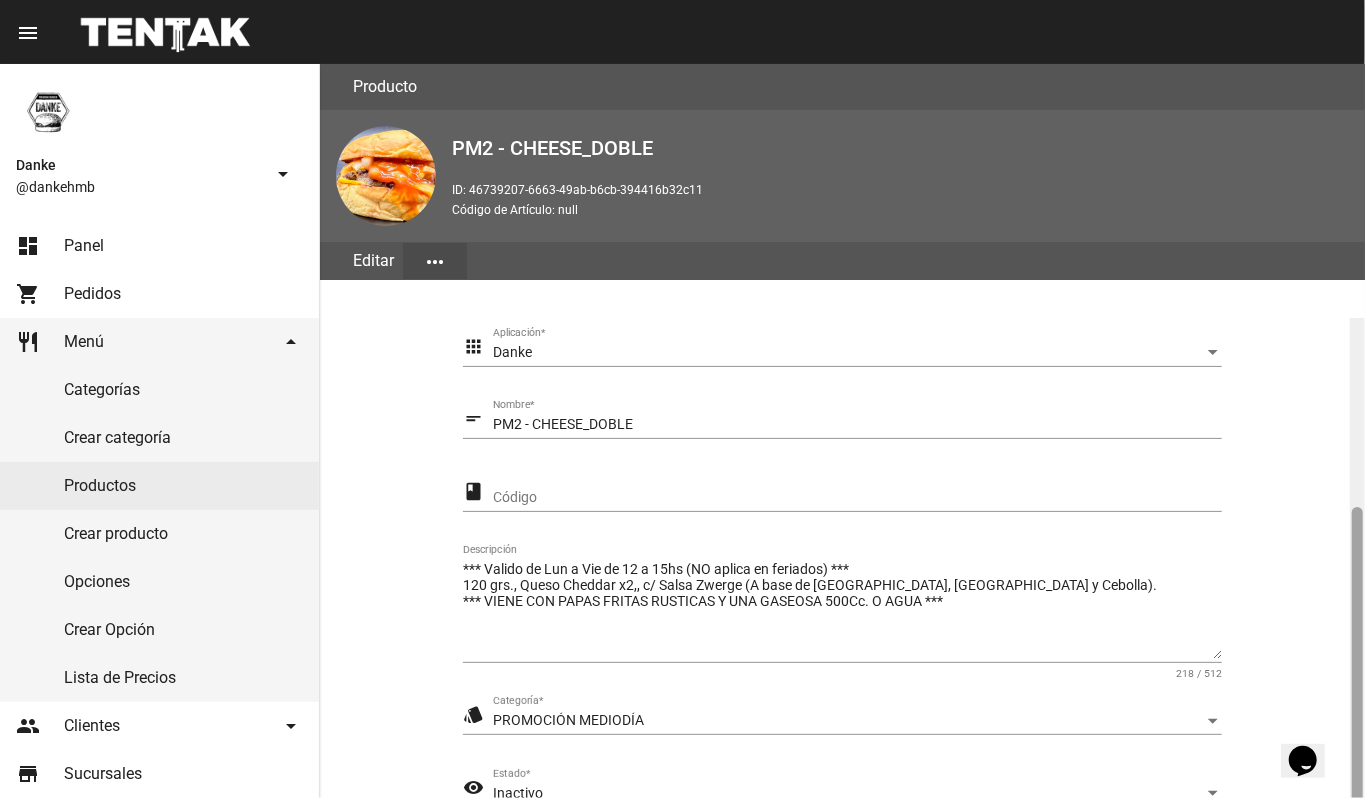 scroll, scrollTop: 254, scrollLeft: 0, axis: vertical 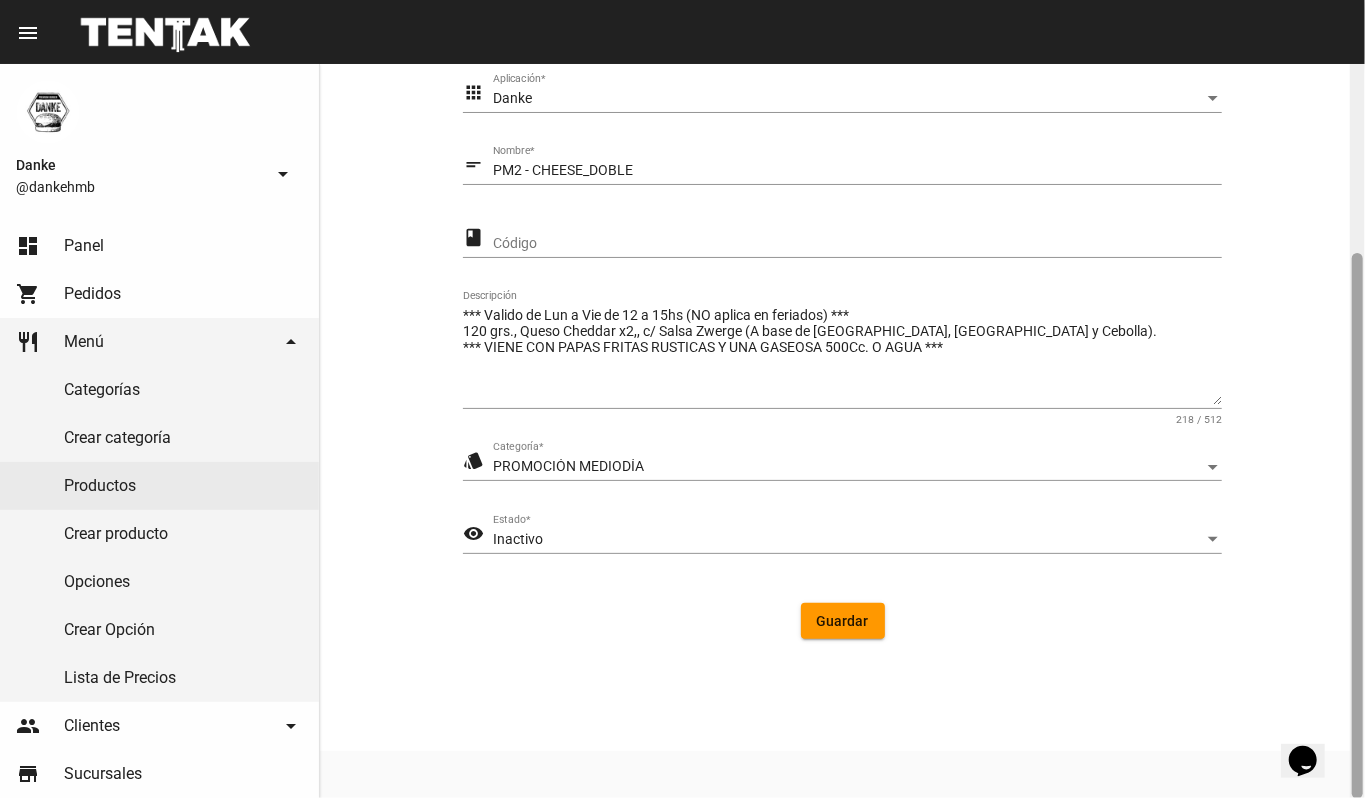 click 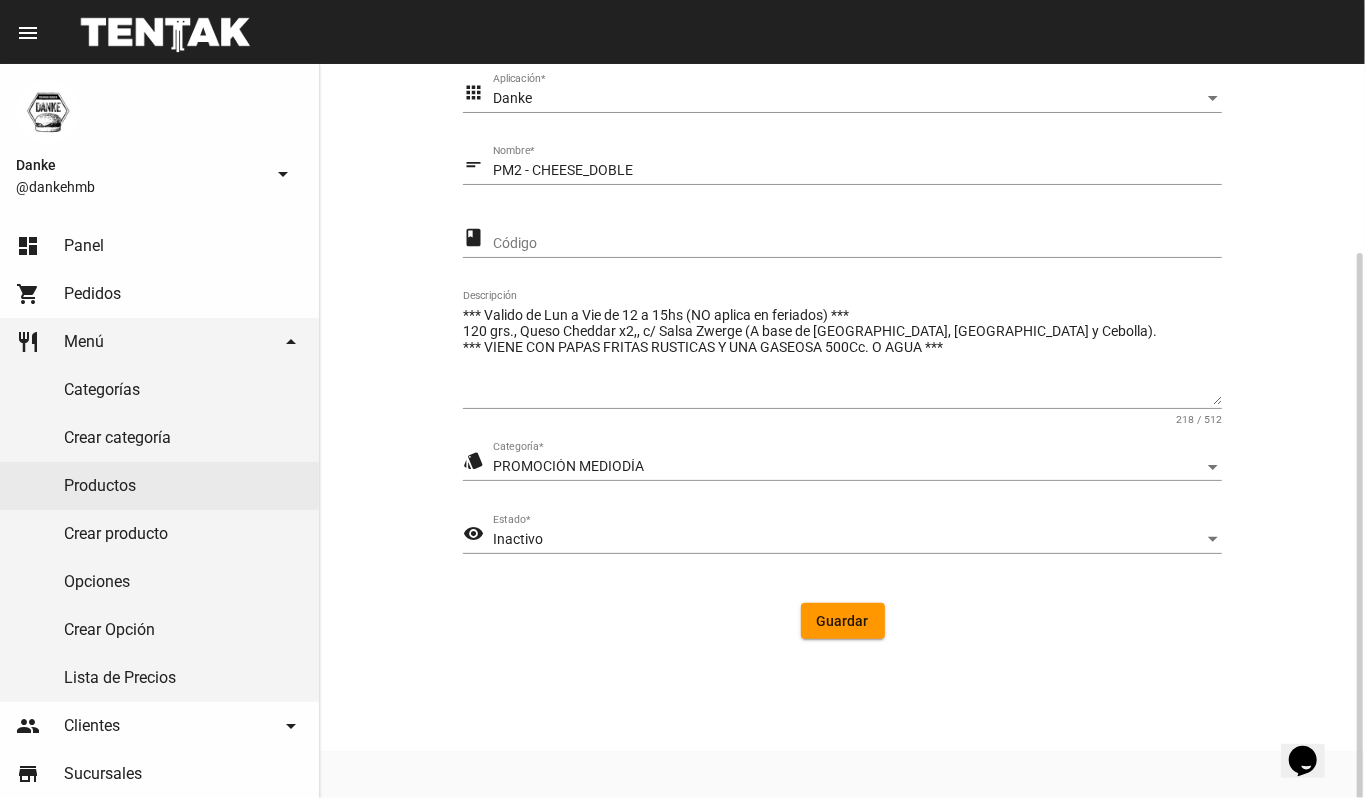 click on "Inactivo" at bounding box center (848, 540) 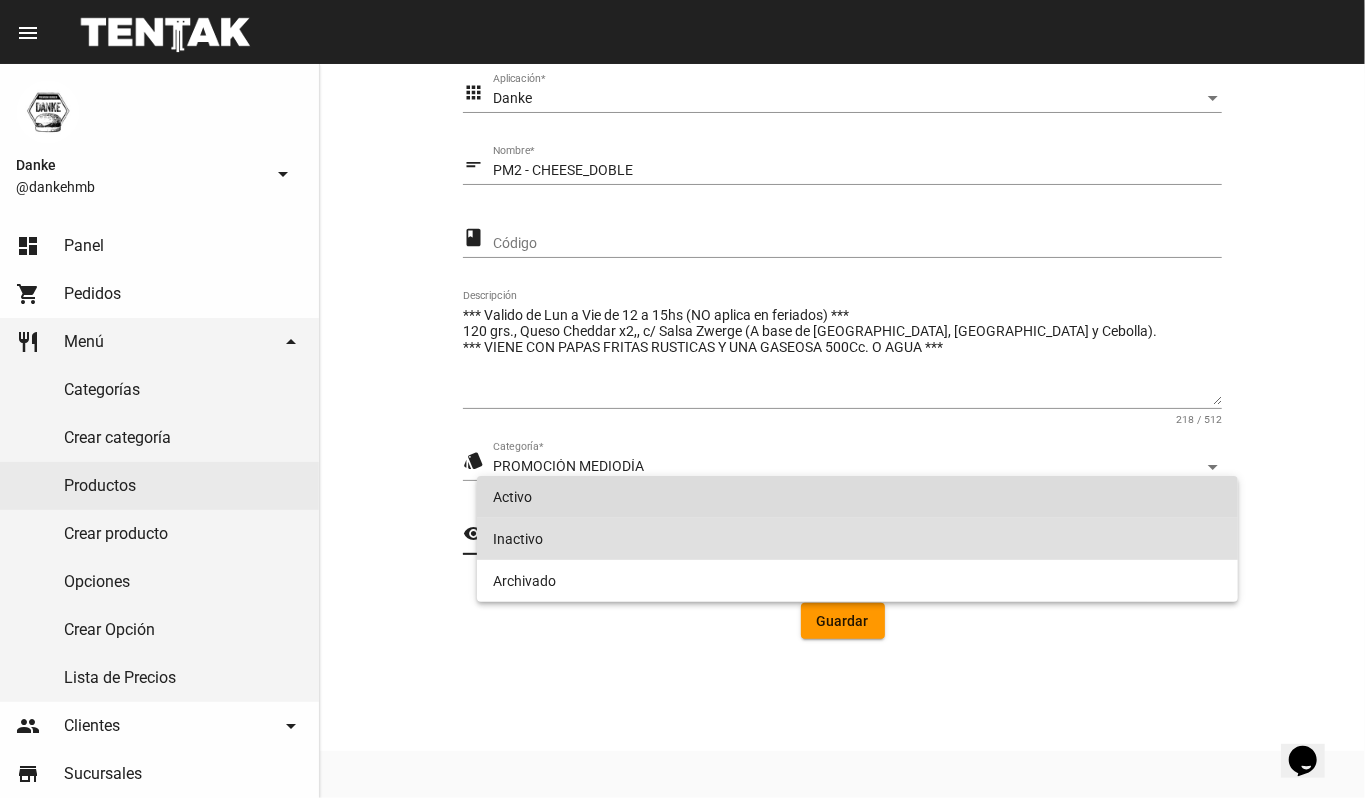 click on "Activo" at bounding box center [858, 497] 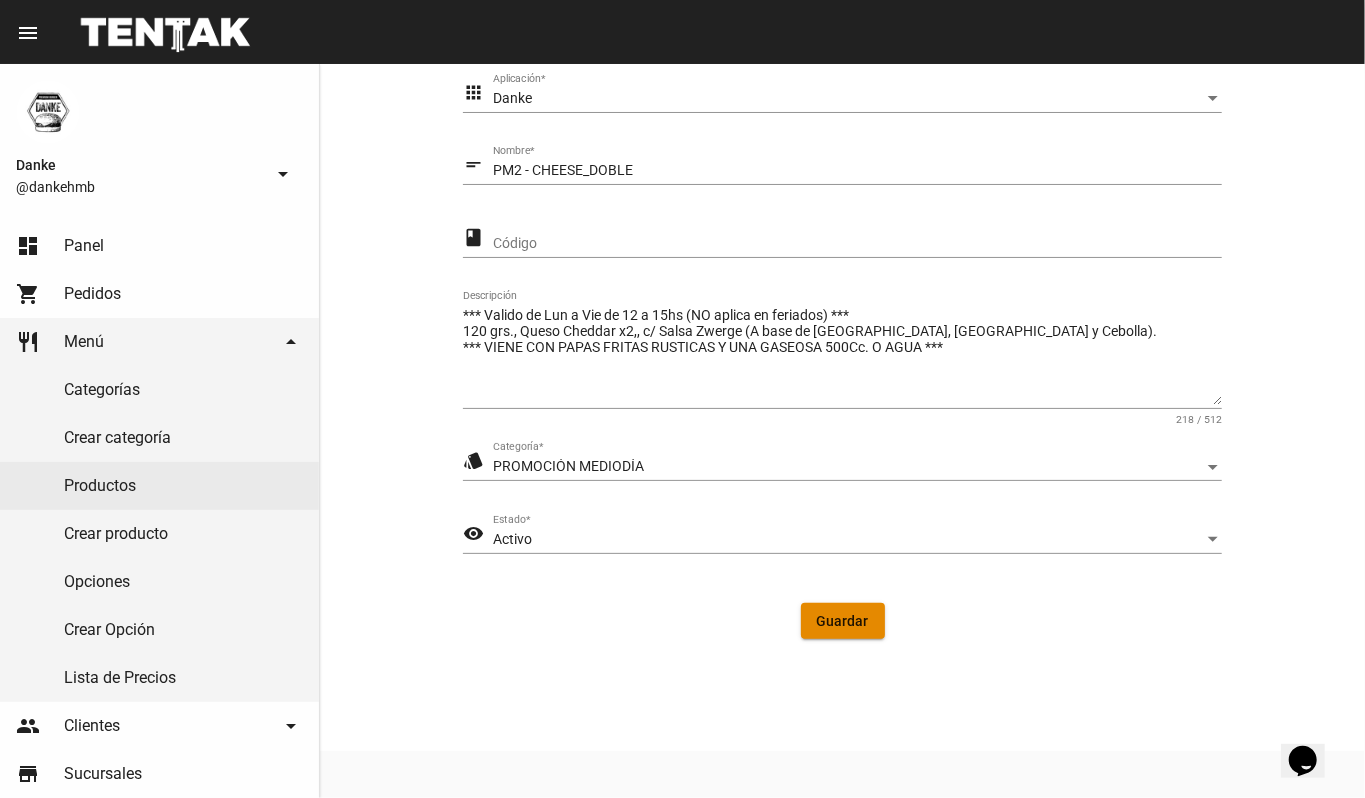 click on "Guardar" 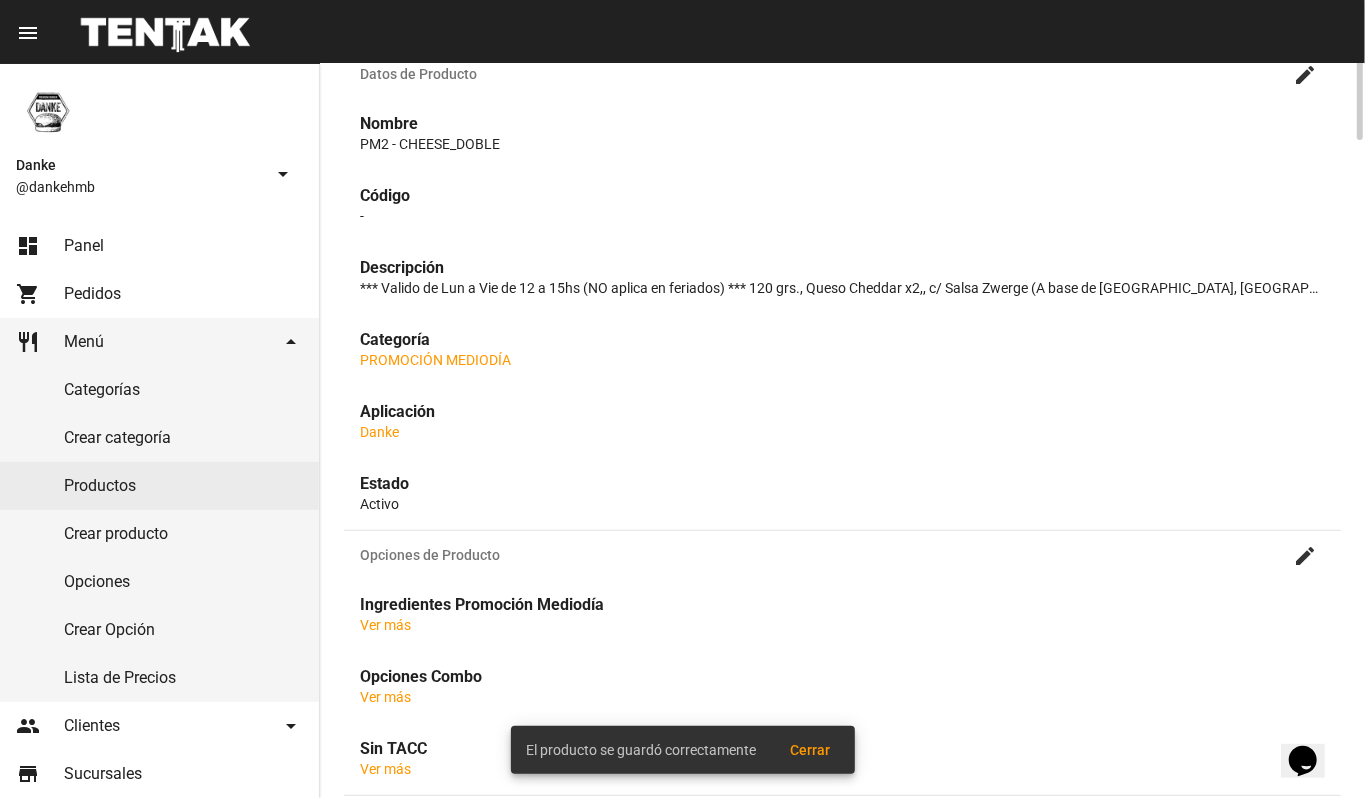 scroll, scrollTop: 0, scrollLeft: 0, axis: both 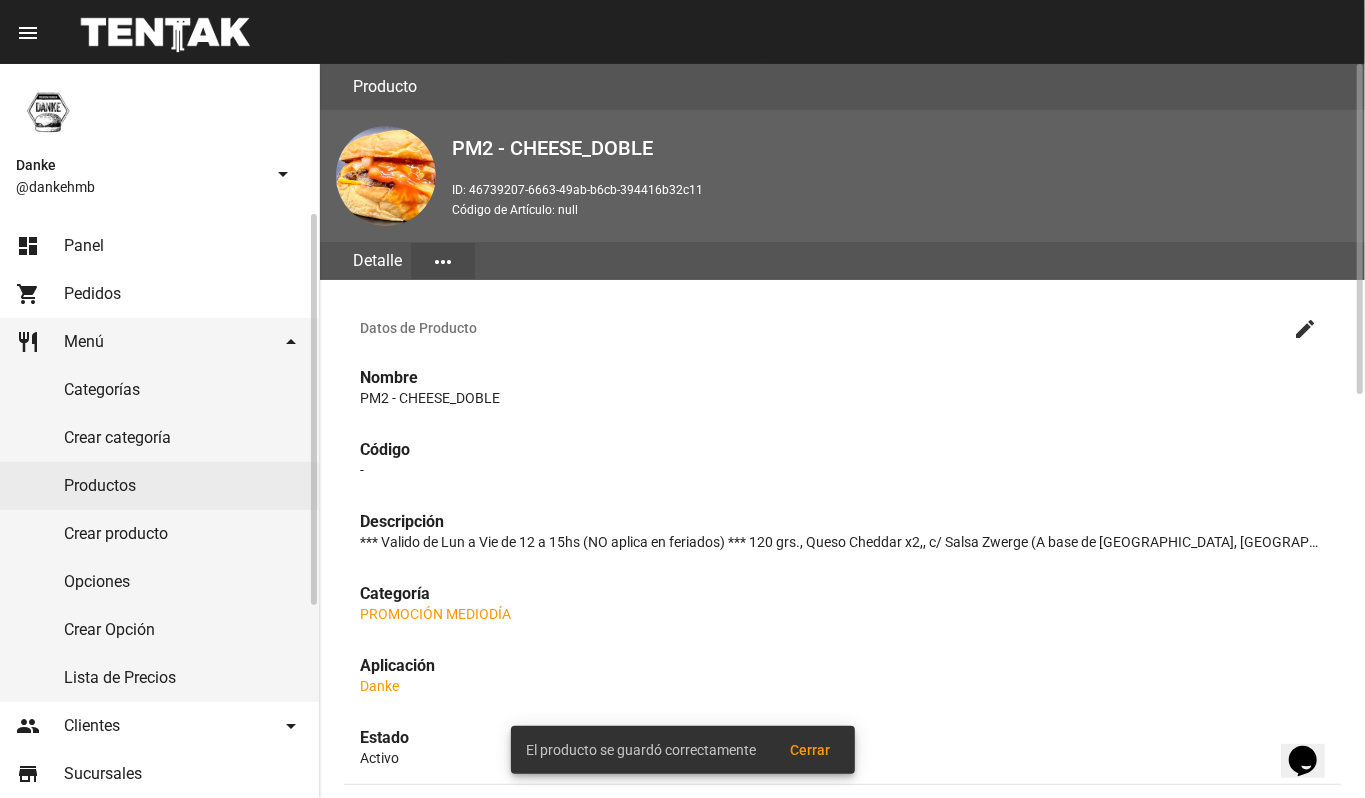 click on "Productos" 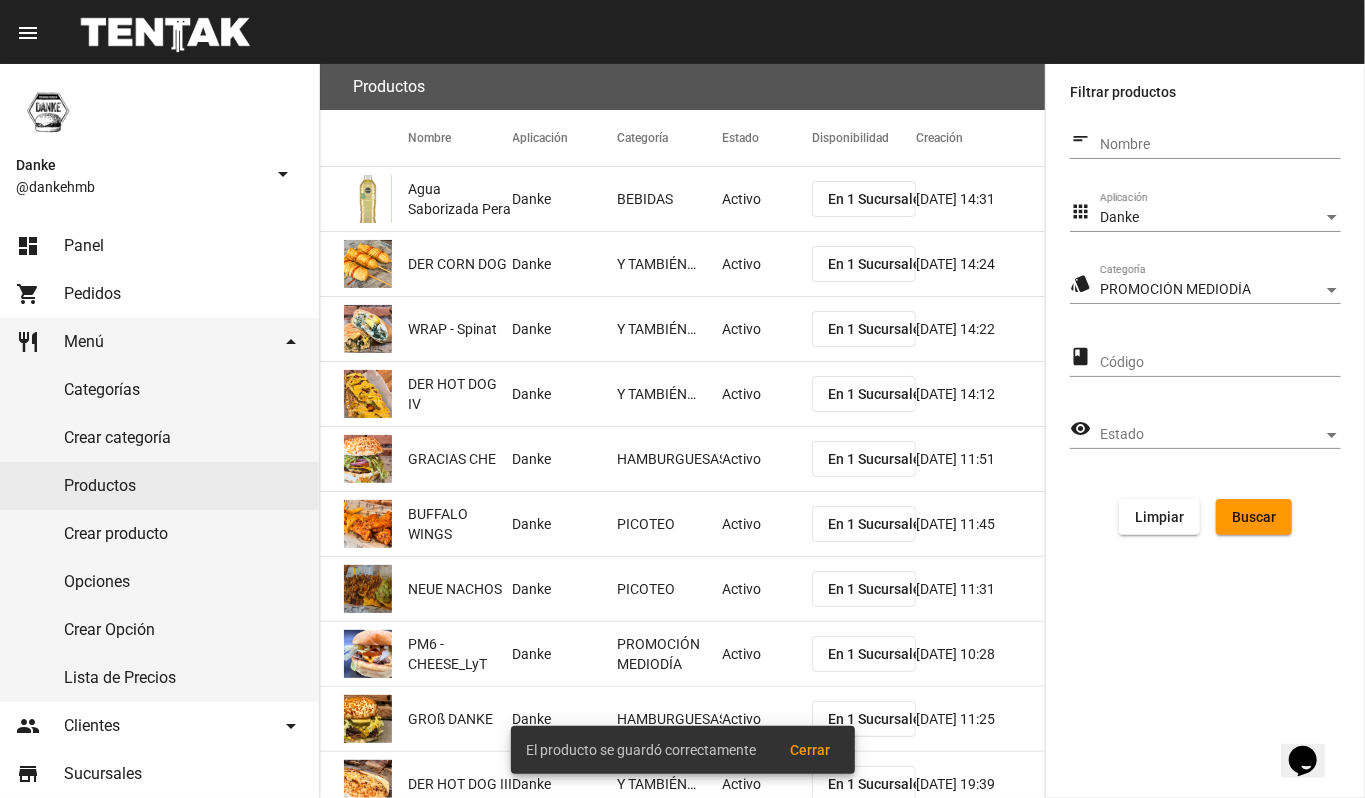 click on "short_text Nombre apps Danke Aplicación style PROMOCIÓN MEDIODÍA Categoría class Código visibility Estado Estado Limpiar Buscar" 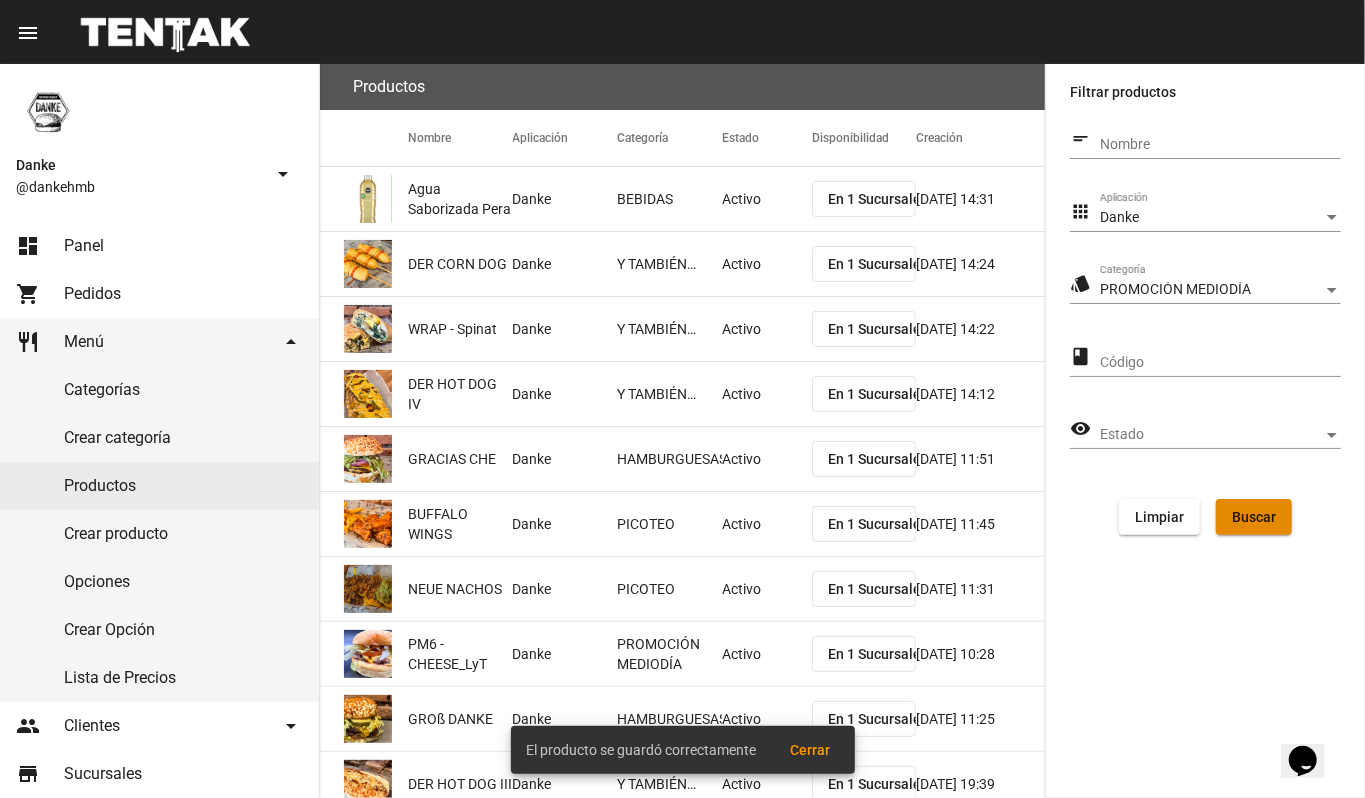 click on "Buscar" 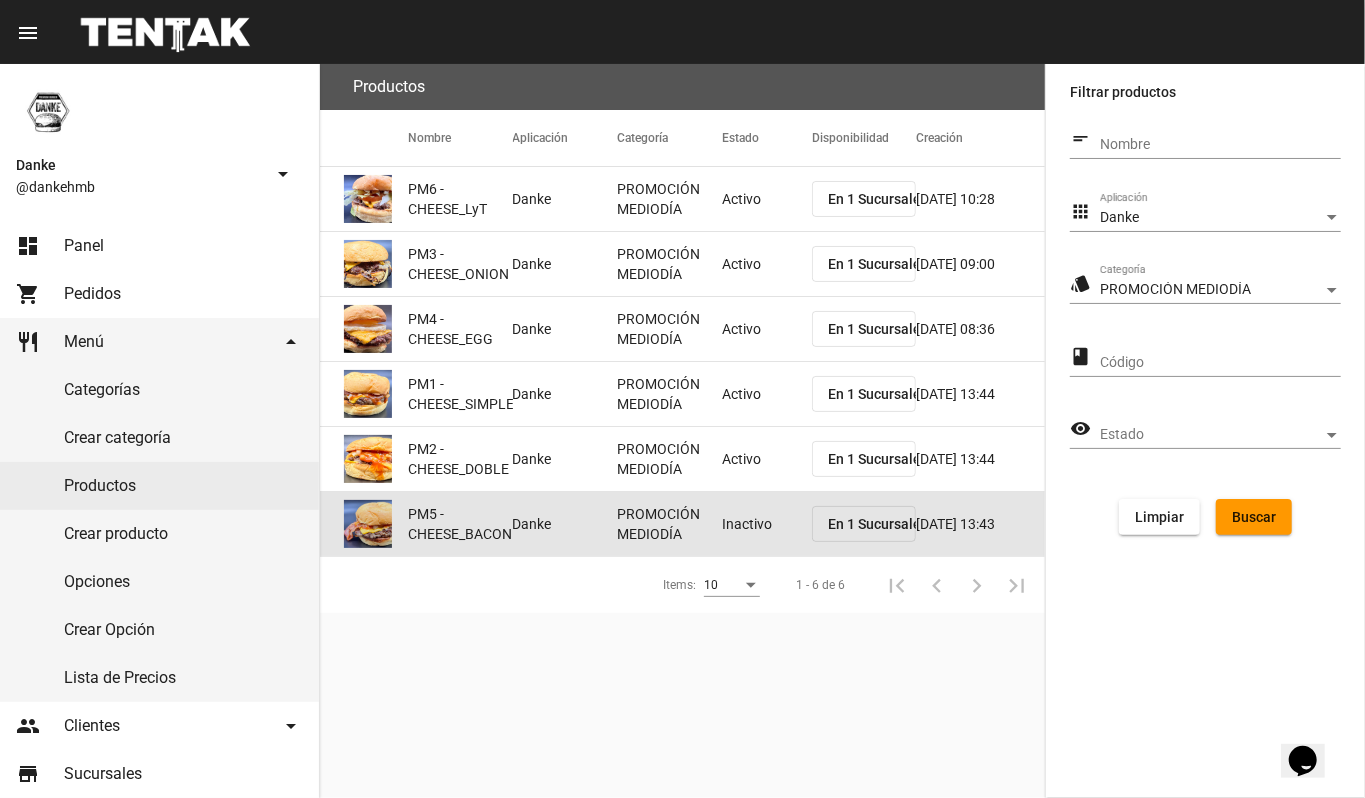 click on "Inactivo" 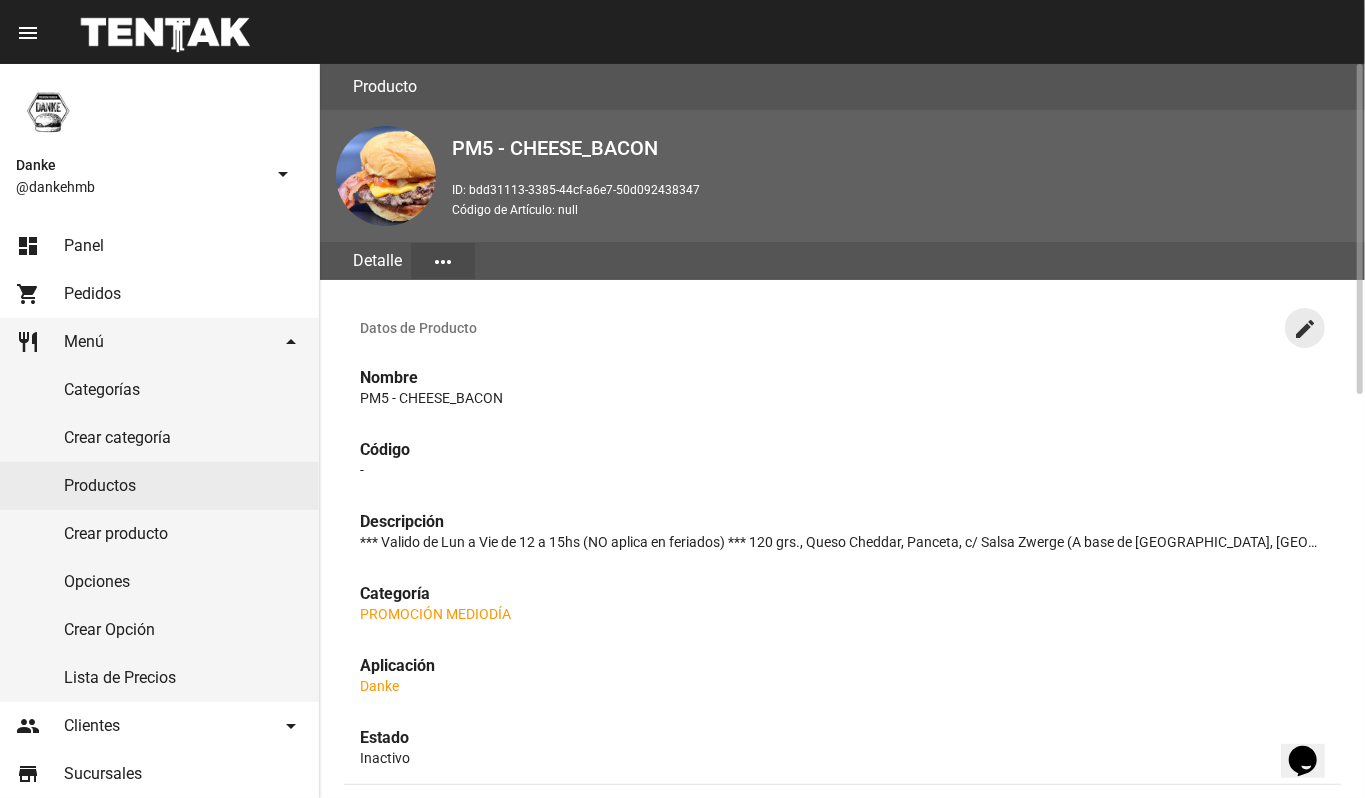 click on "create" 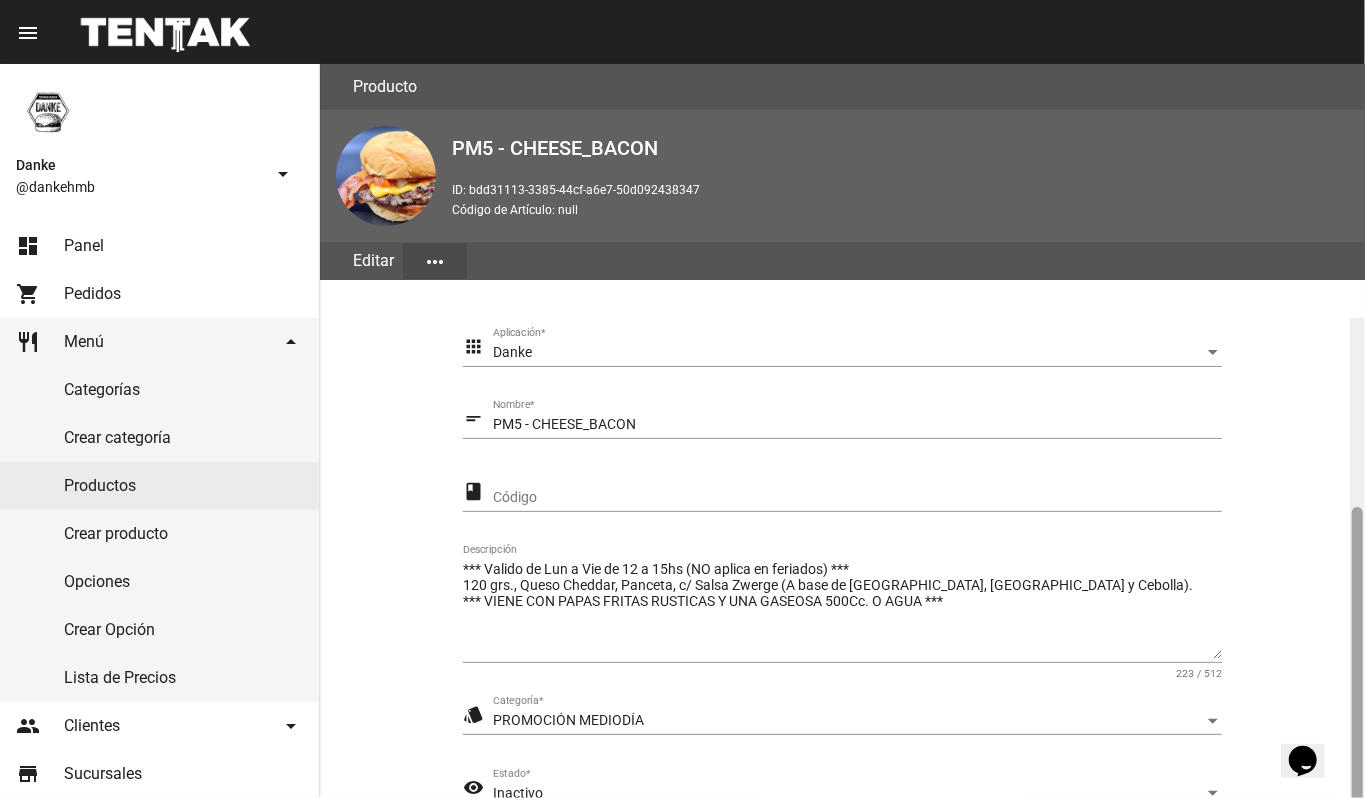 scroll, scrollTop: 254, scrollLeft: 0, axis: vertical 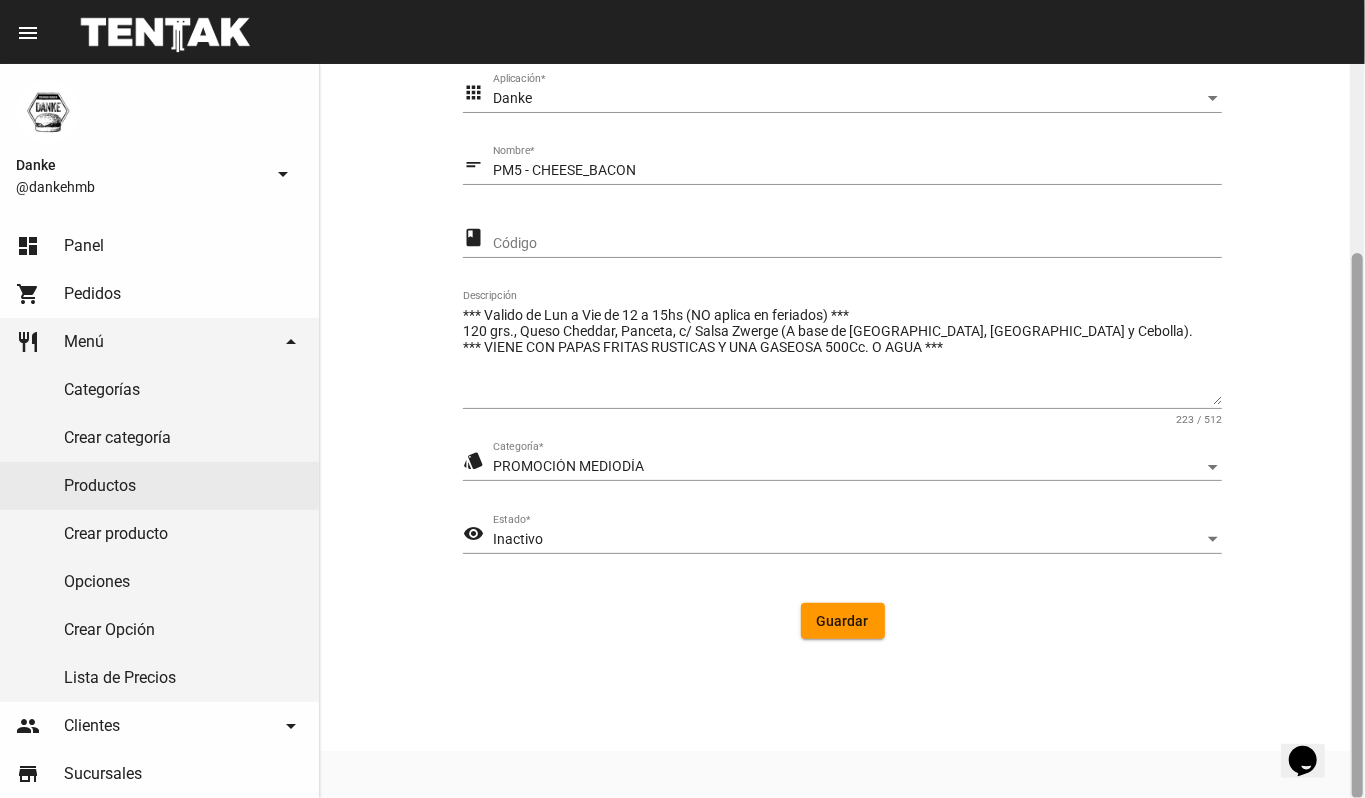 drag, startPoint x: 1364, startPoint y: 404, endPoint x: 1362, endPoint y: 421, distance: 17.117243 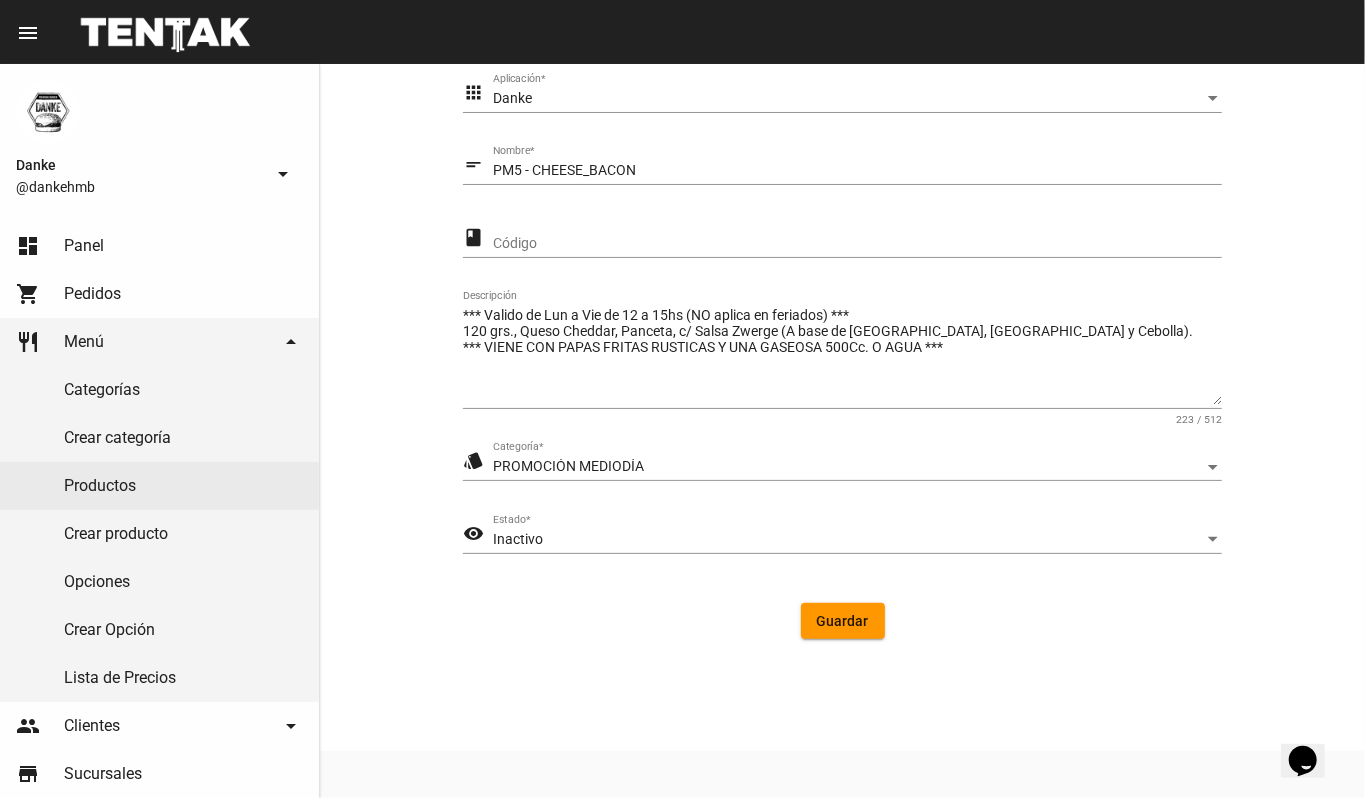 click on "Inactivo" at bounding box center (848, 540) 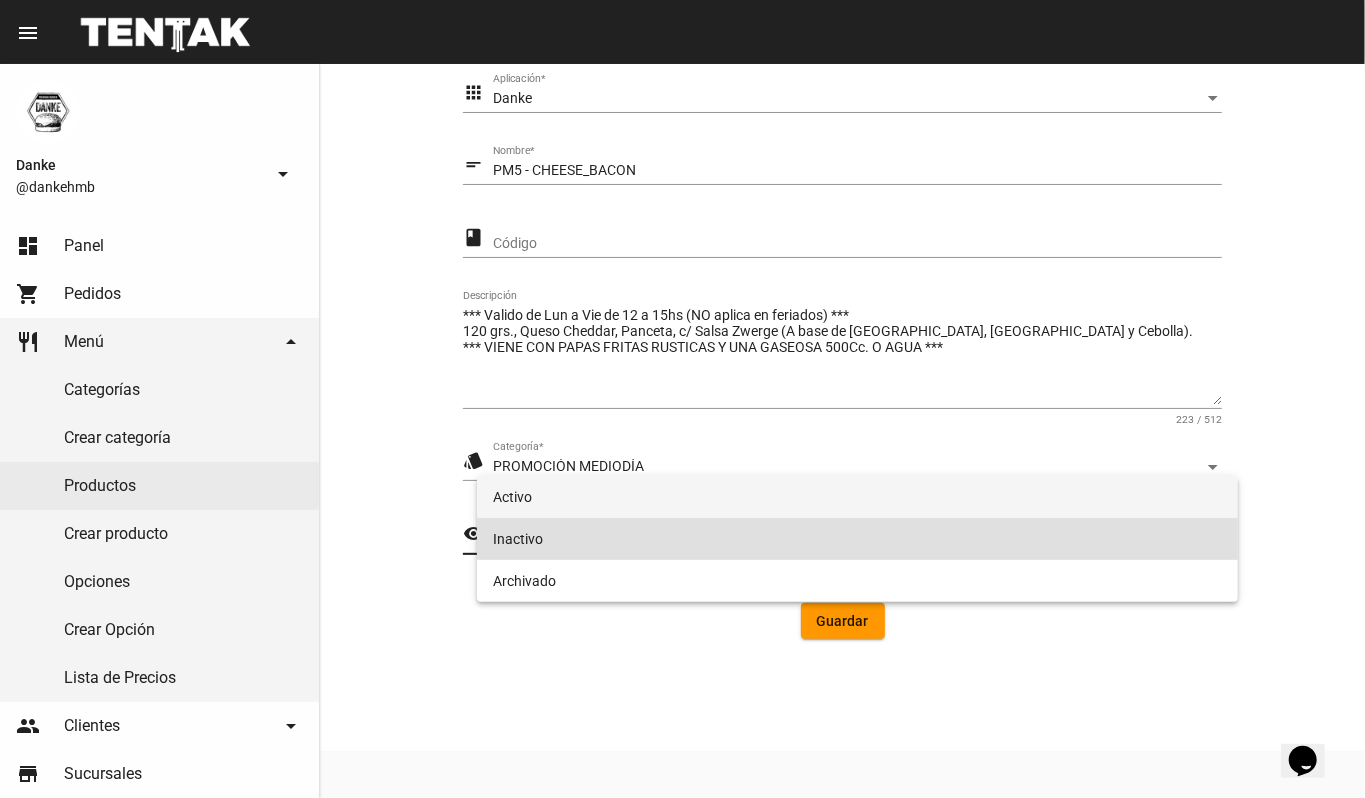 click on "Activo" at bounding box center (858, 497) 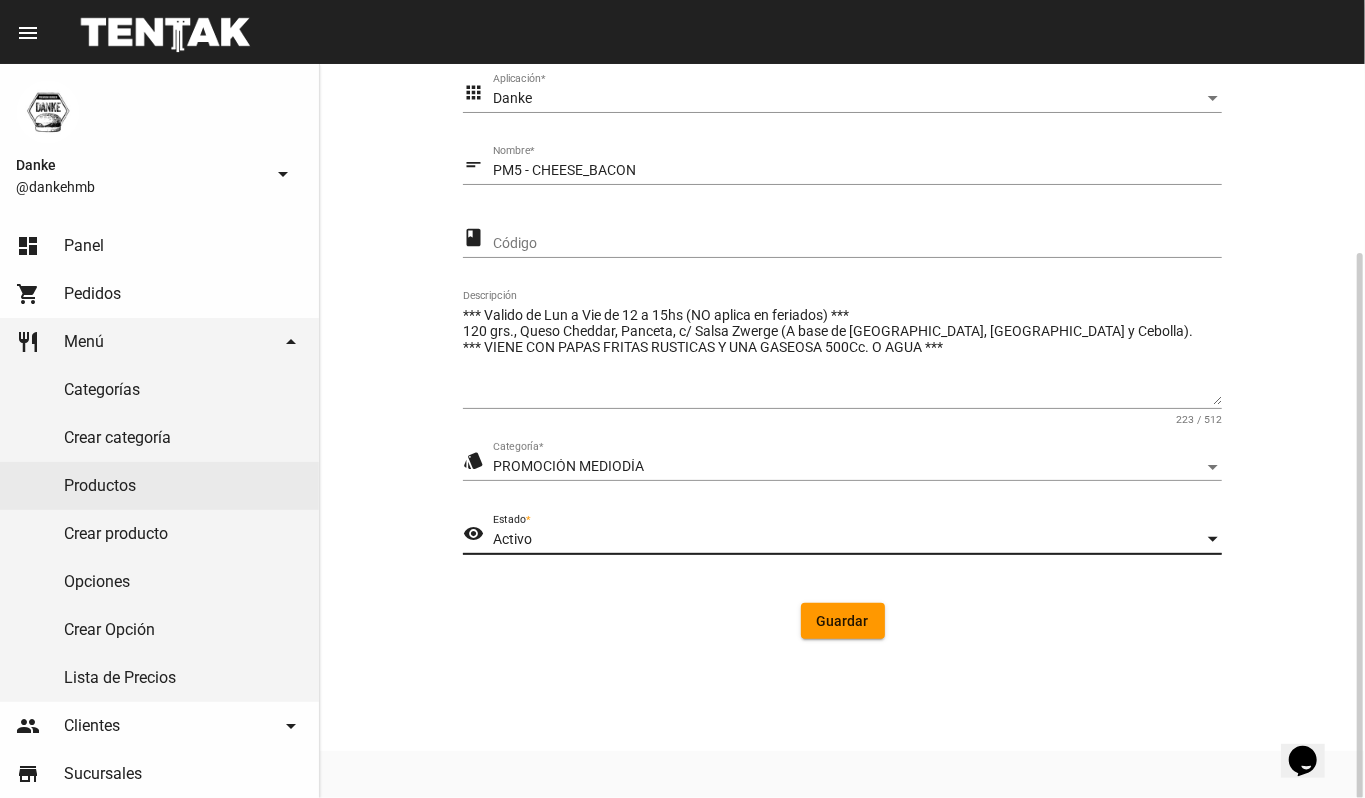 click on "Guardar" 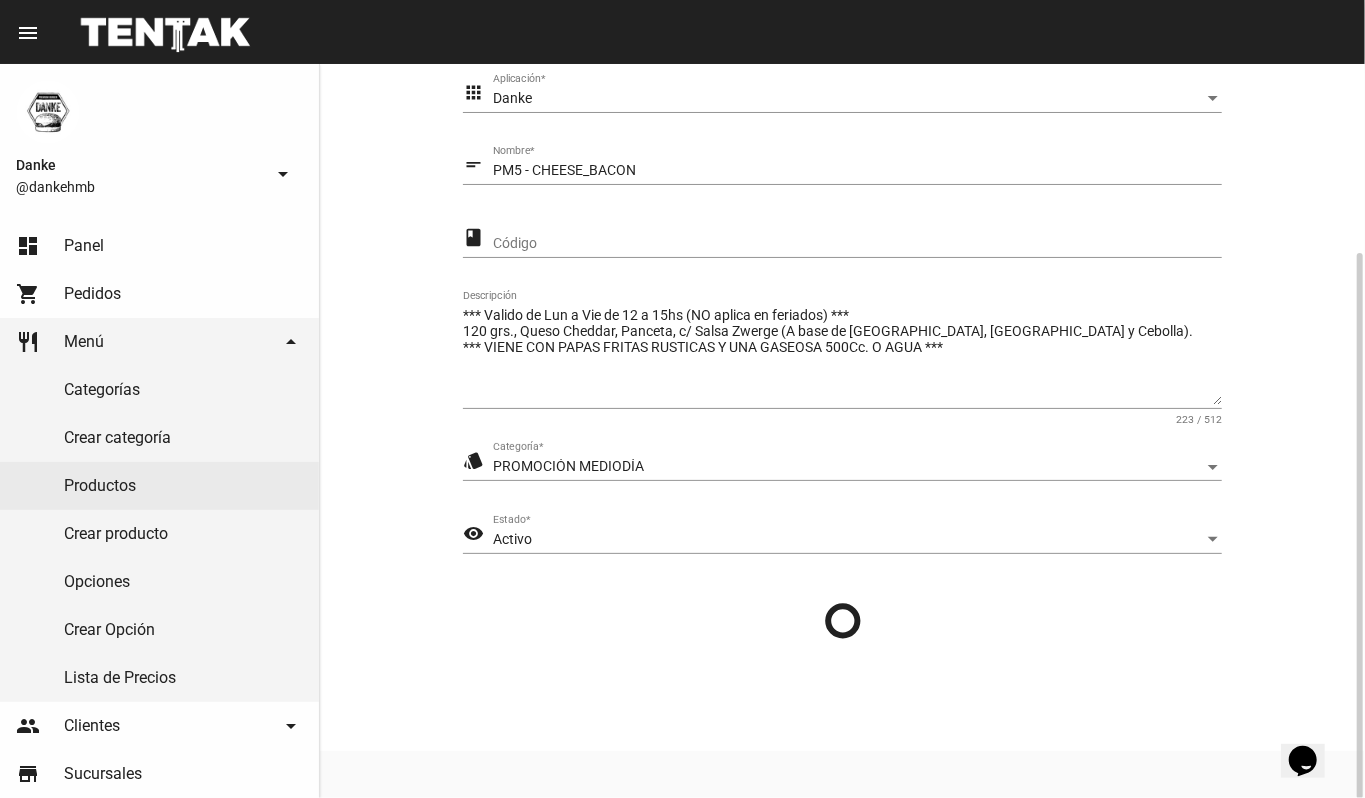 scroll, scrollTop: 0, scrollLeft: 0, axis: both 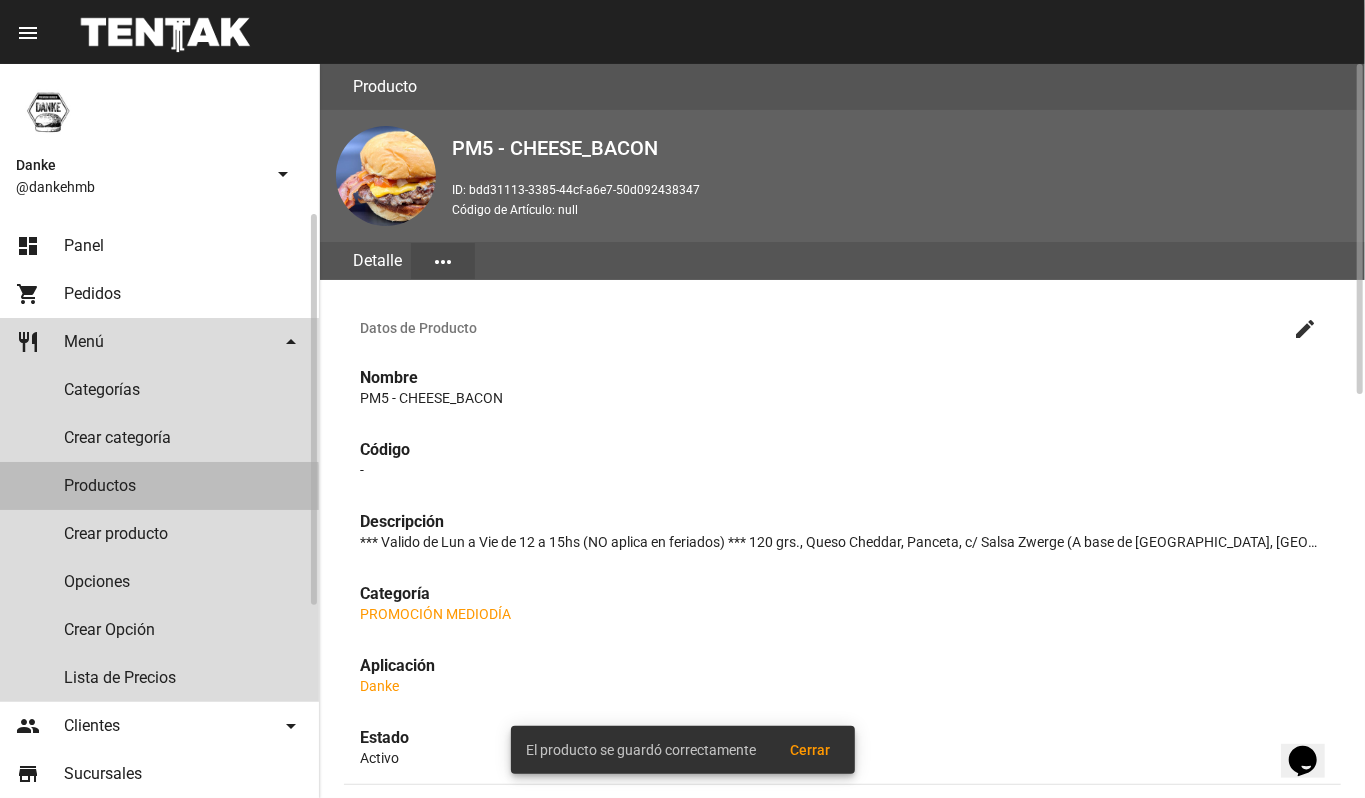 click on "Productos" 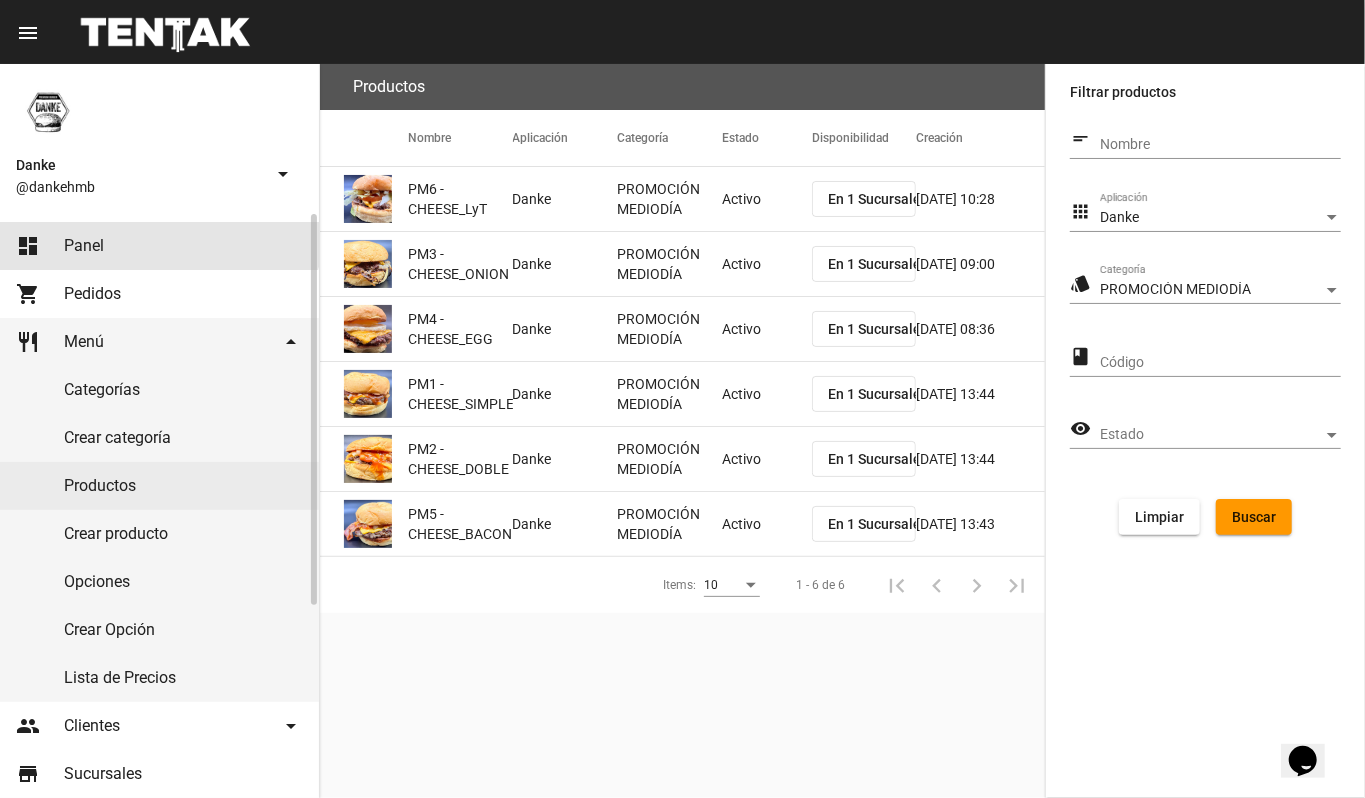 click on "dashboard Panel" 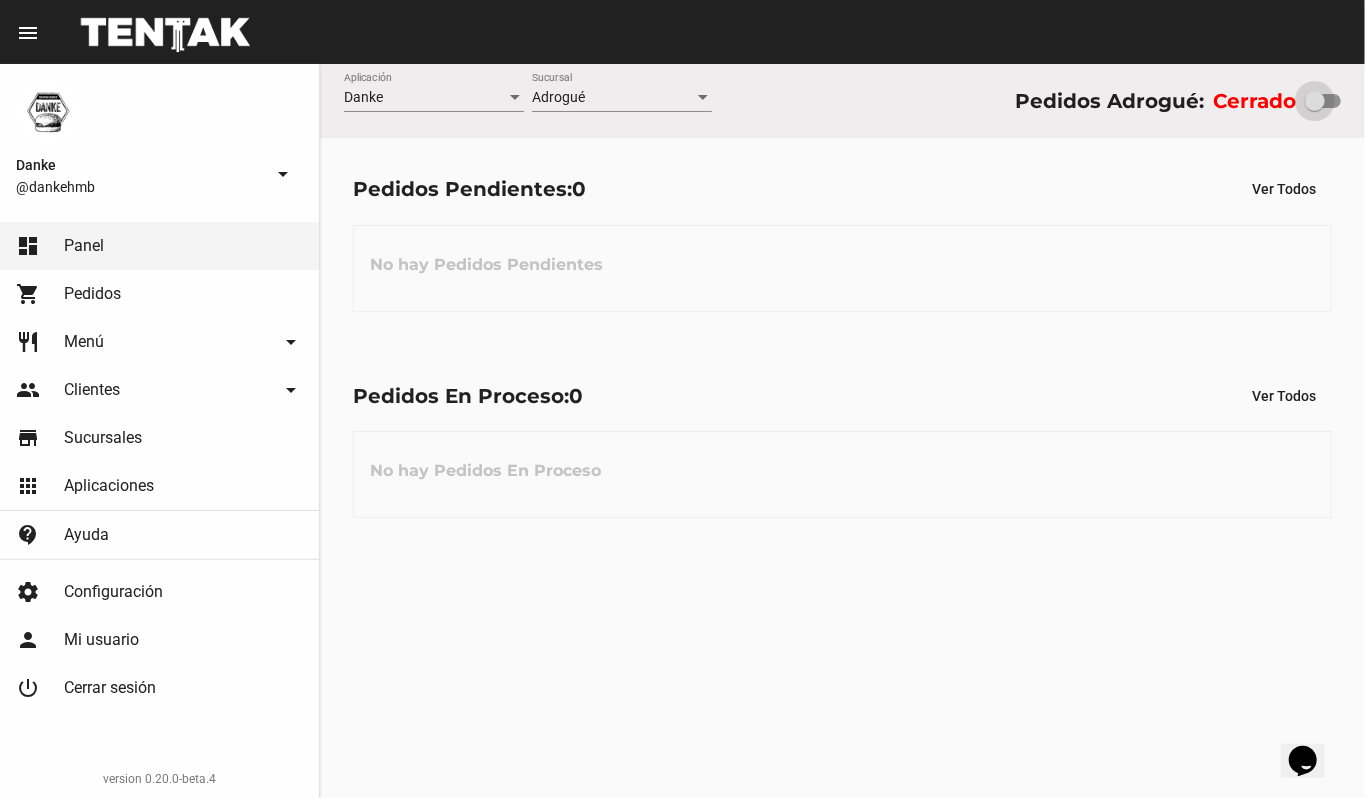 click at bounding box center [1315, 101] 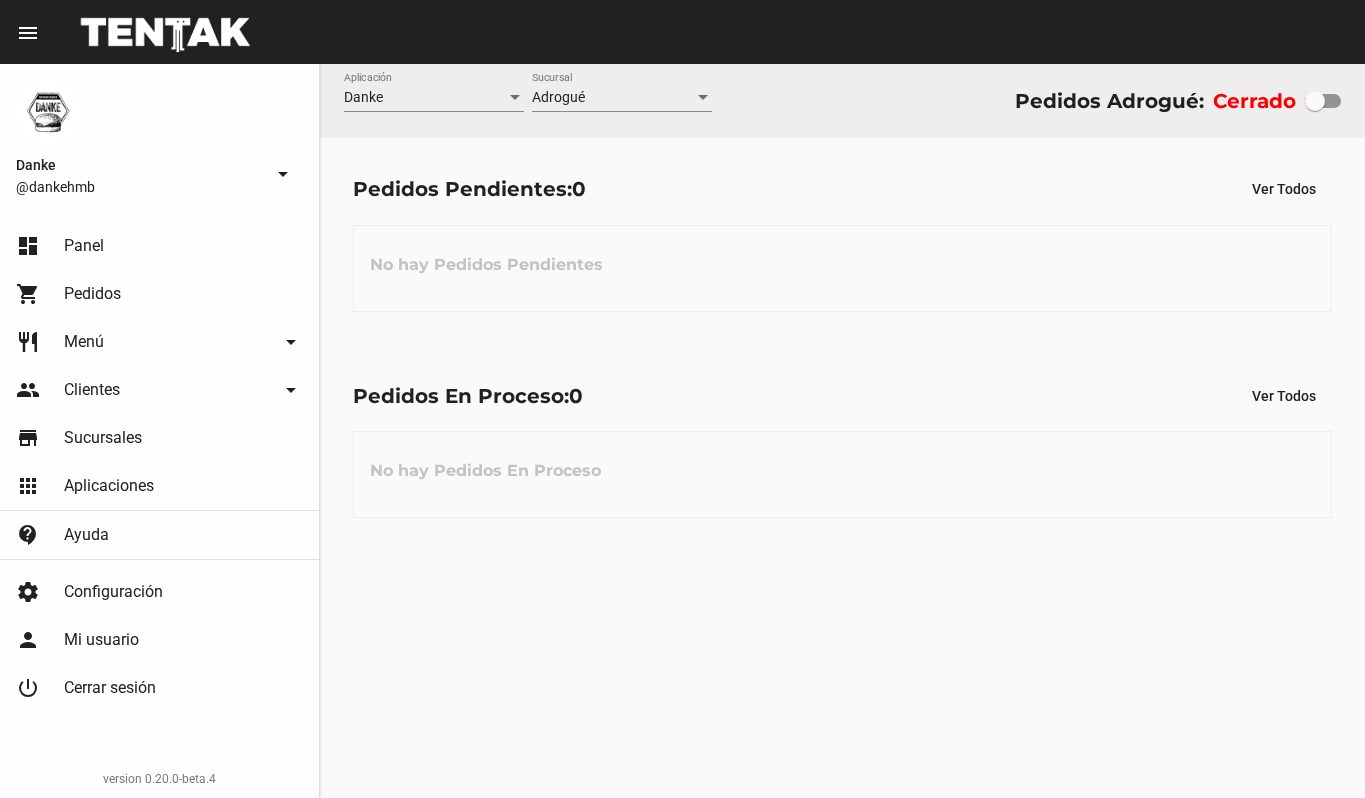 scroll, scrollTop: 0, scrollLeft: 0, axis: both 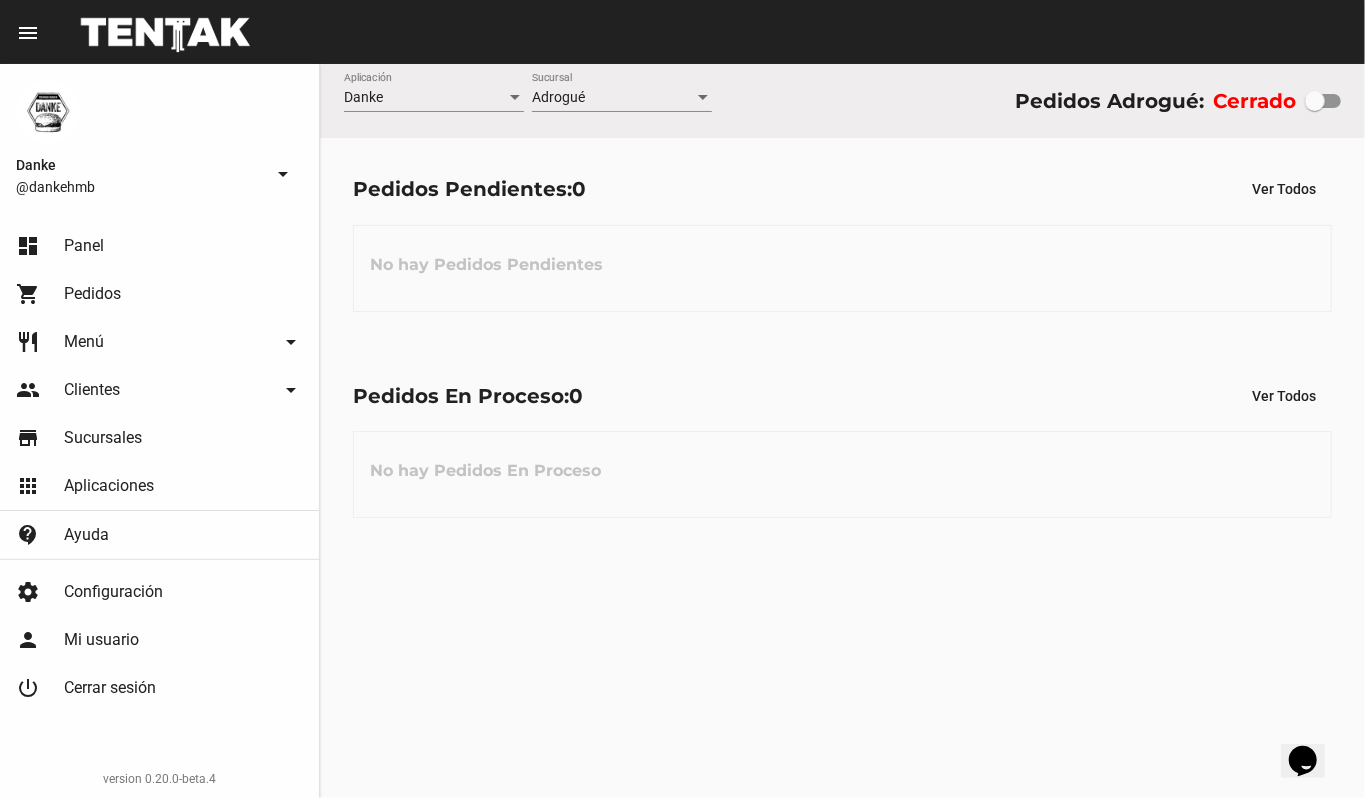 click at bounding box center [1315, 101] 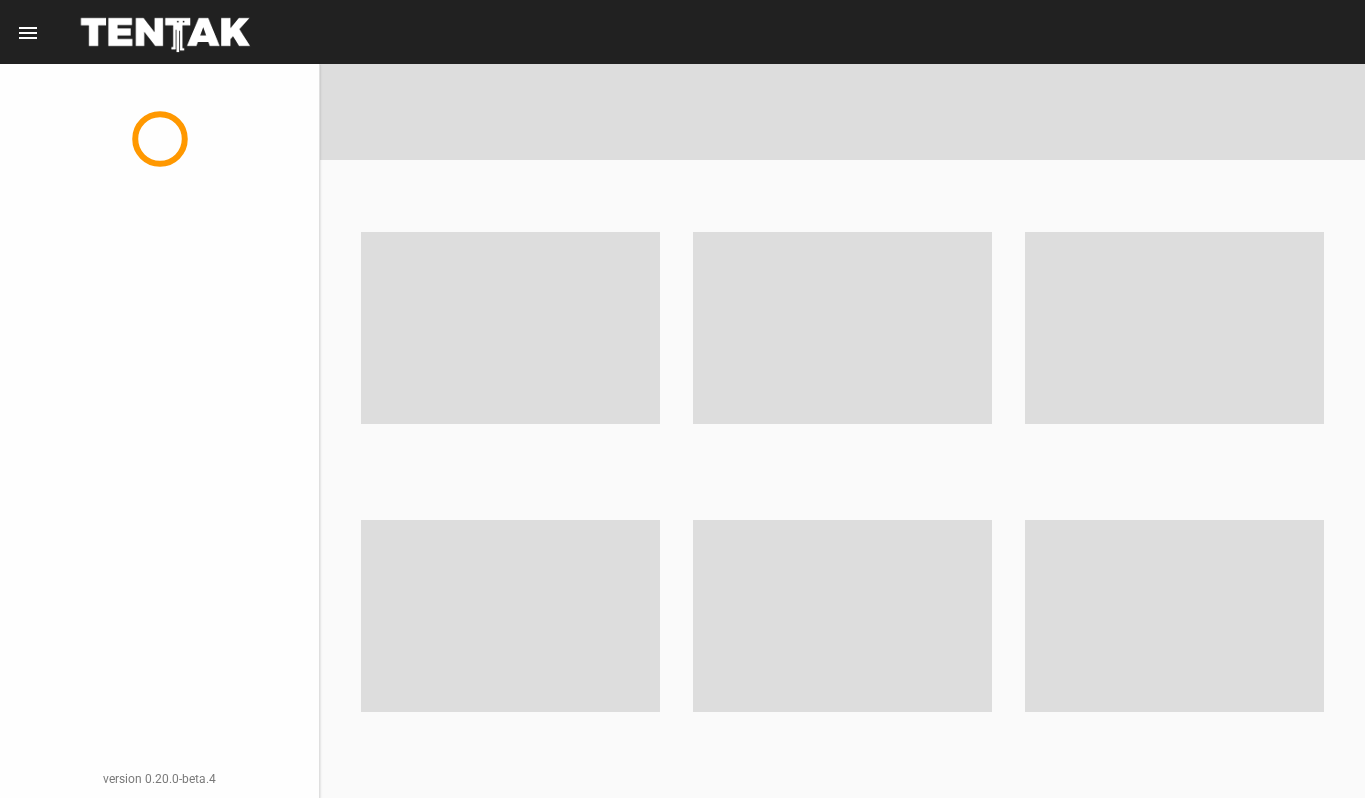 scroll, scrollTop: 0, scrollLeft: 0, axis: both 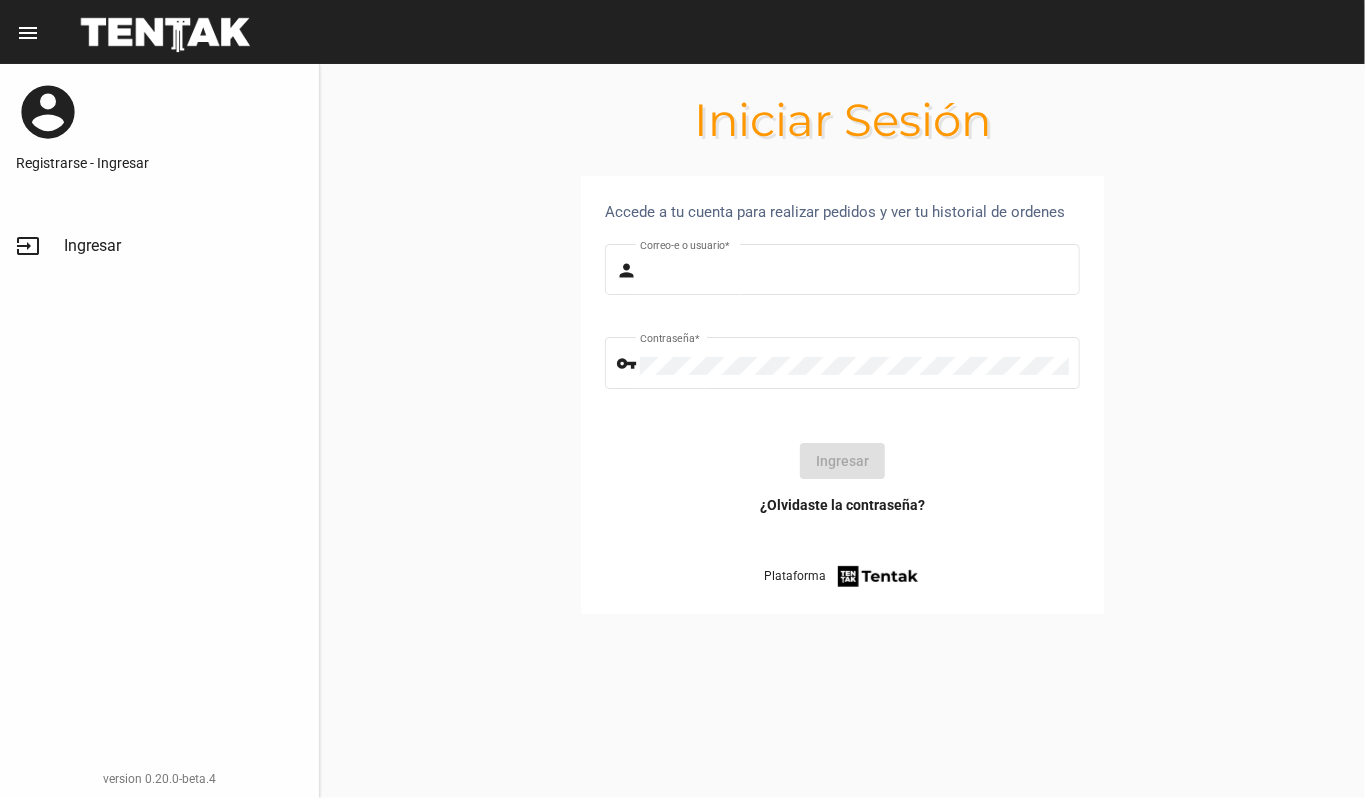 type on "DANKEHMB" 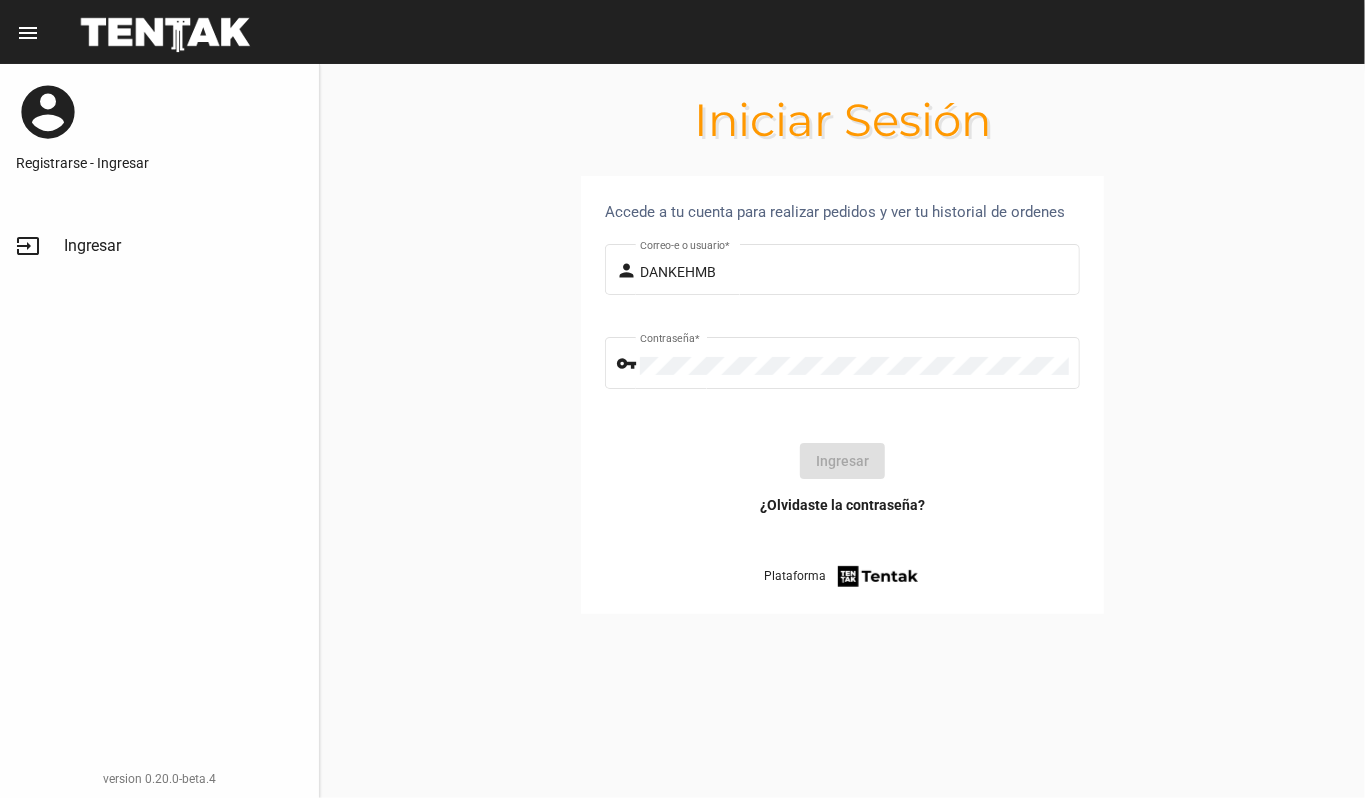 click on "Ingresar" 